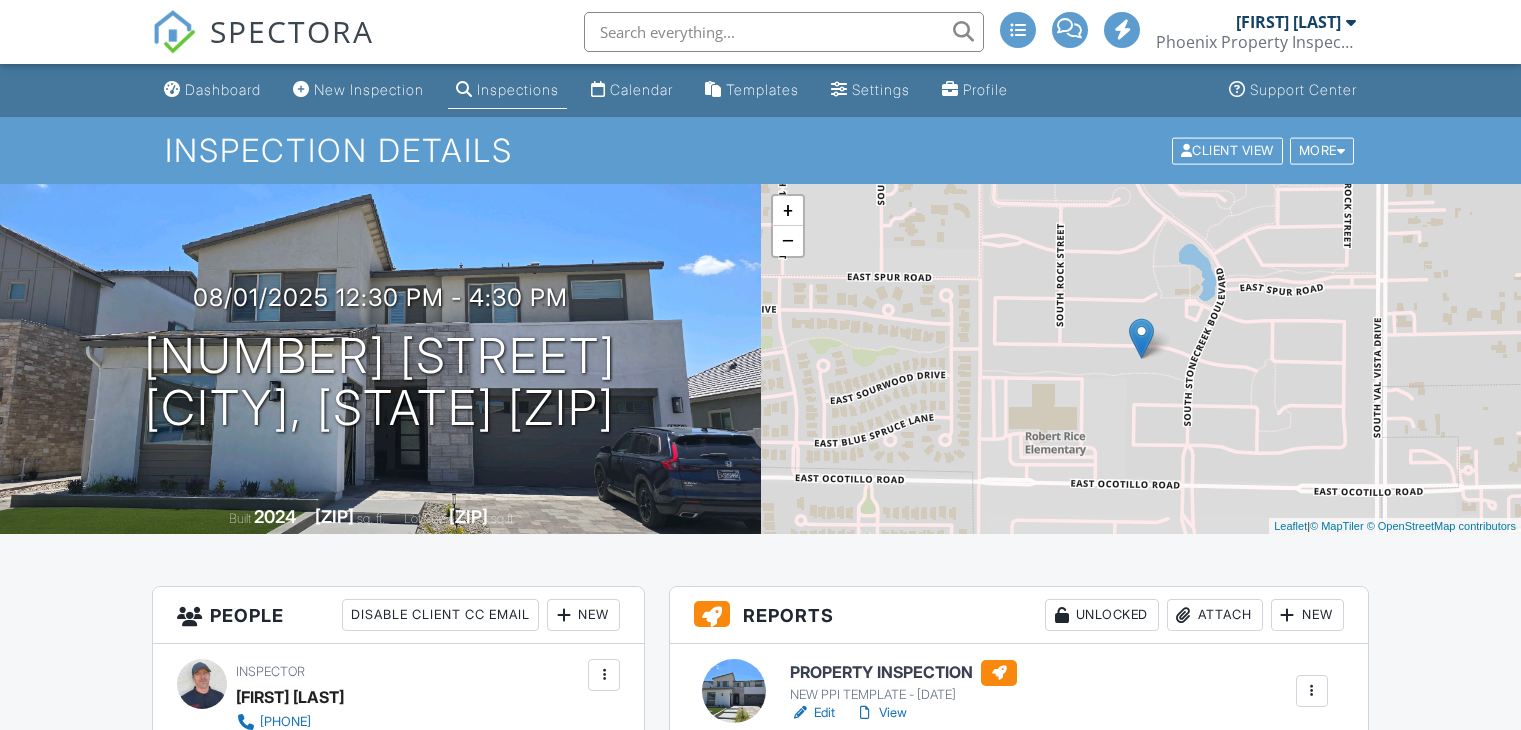 scroll, scrollTop: 0, scrollLeft: 0, axis: both 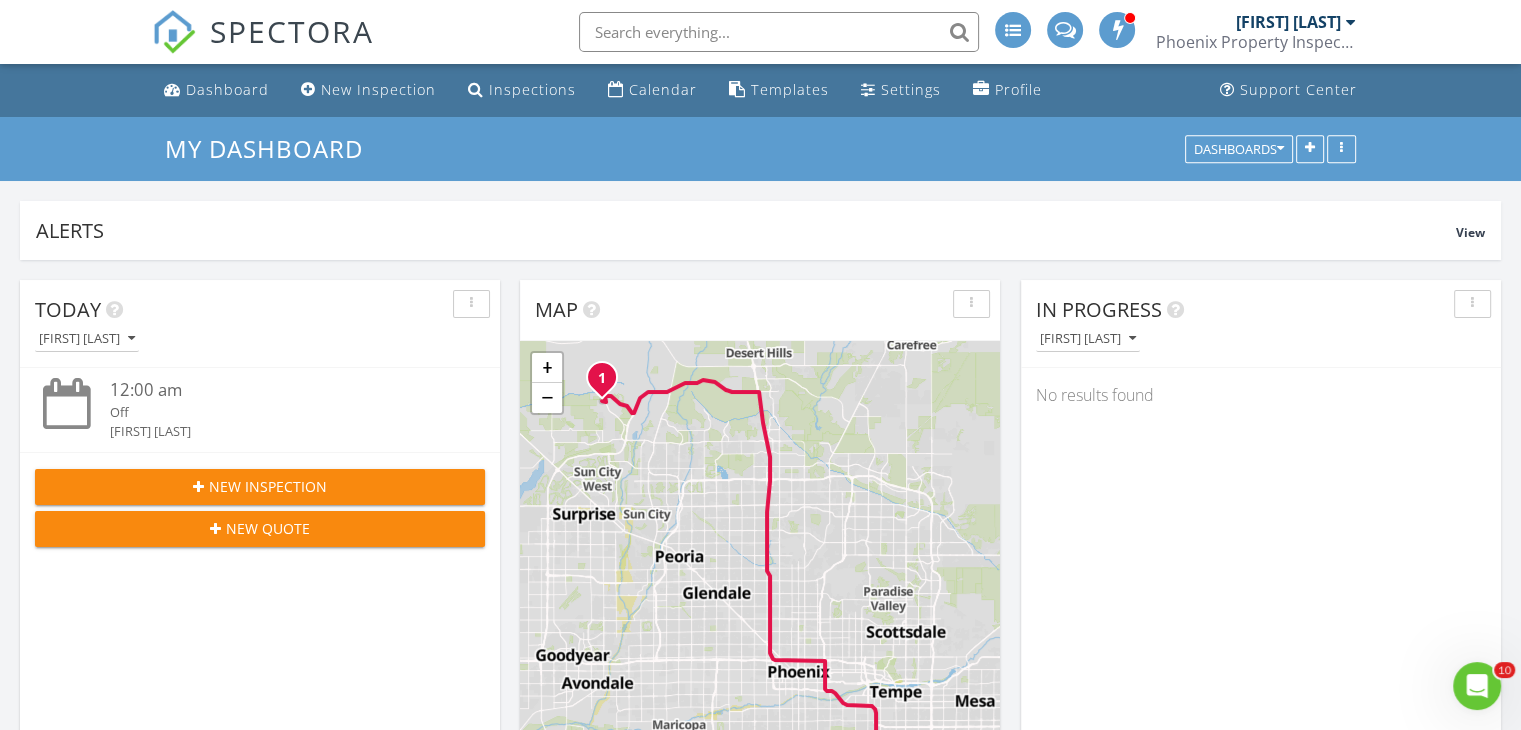 click at bounding box center (779, 32) 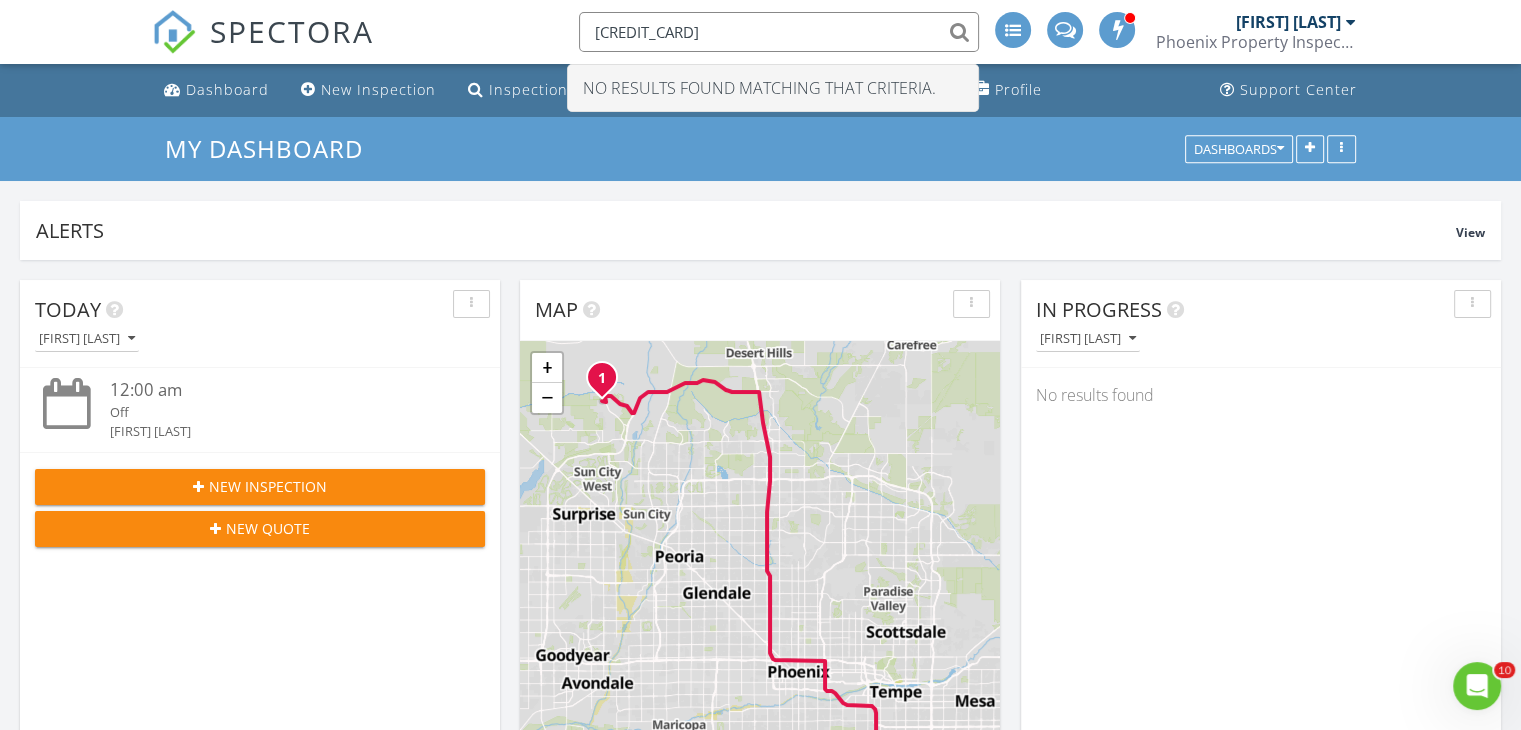 click on "3634615" at bounding box center [779, 32] 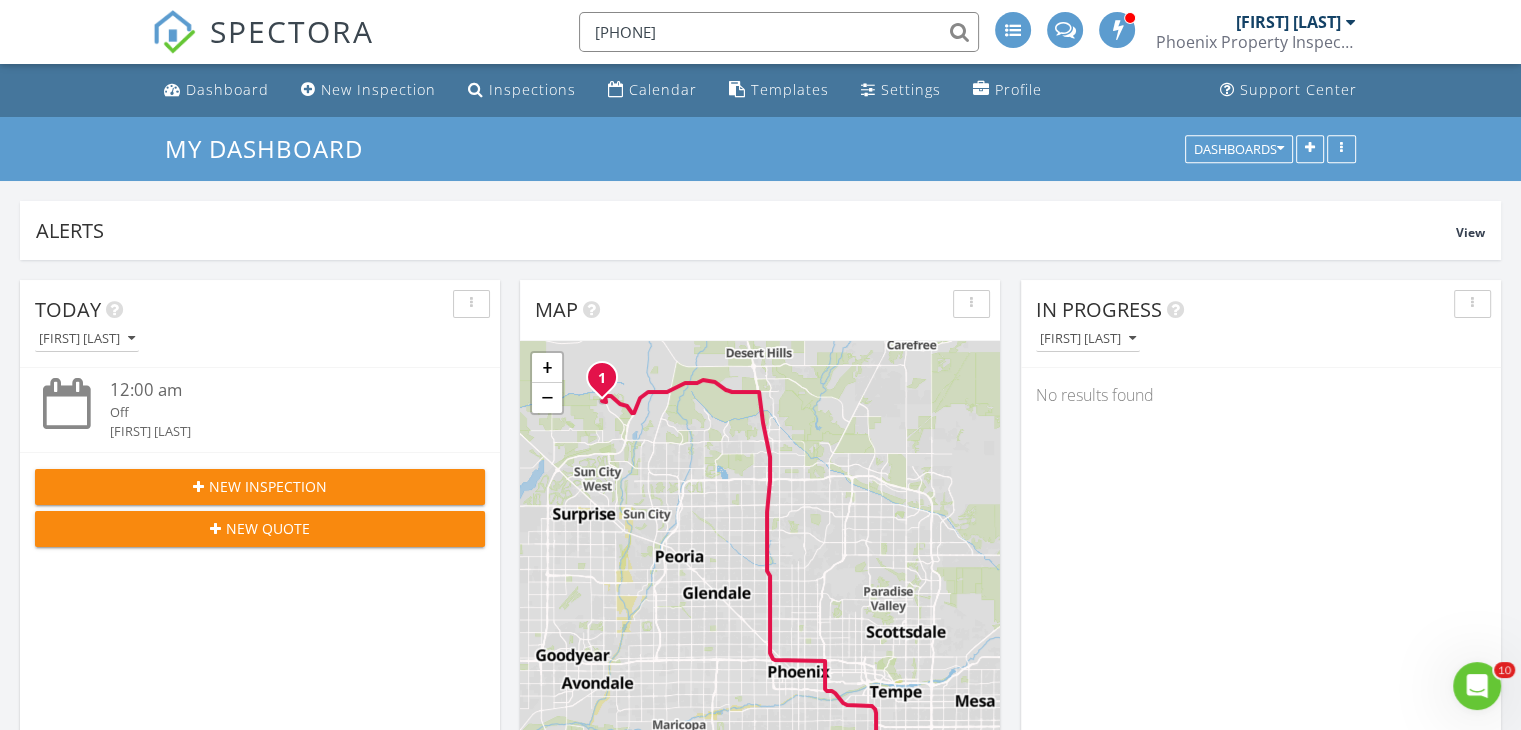 click on "480-363-4615" at bounding box center (779, 32) 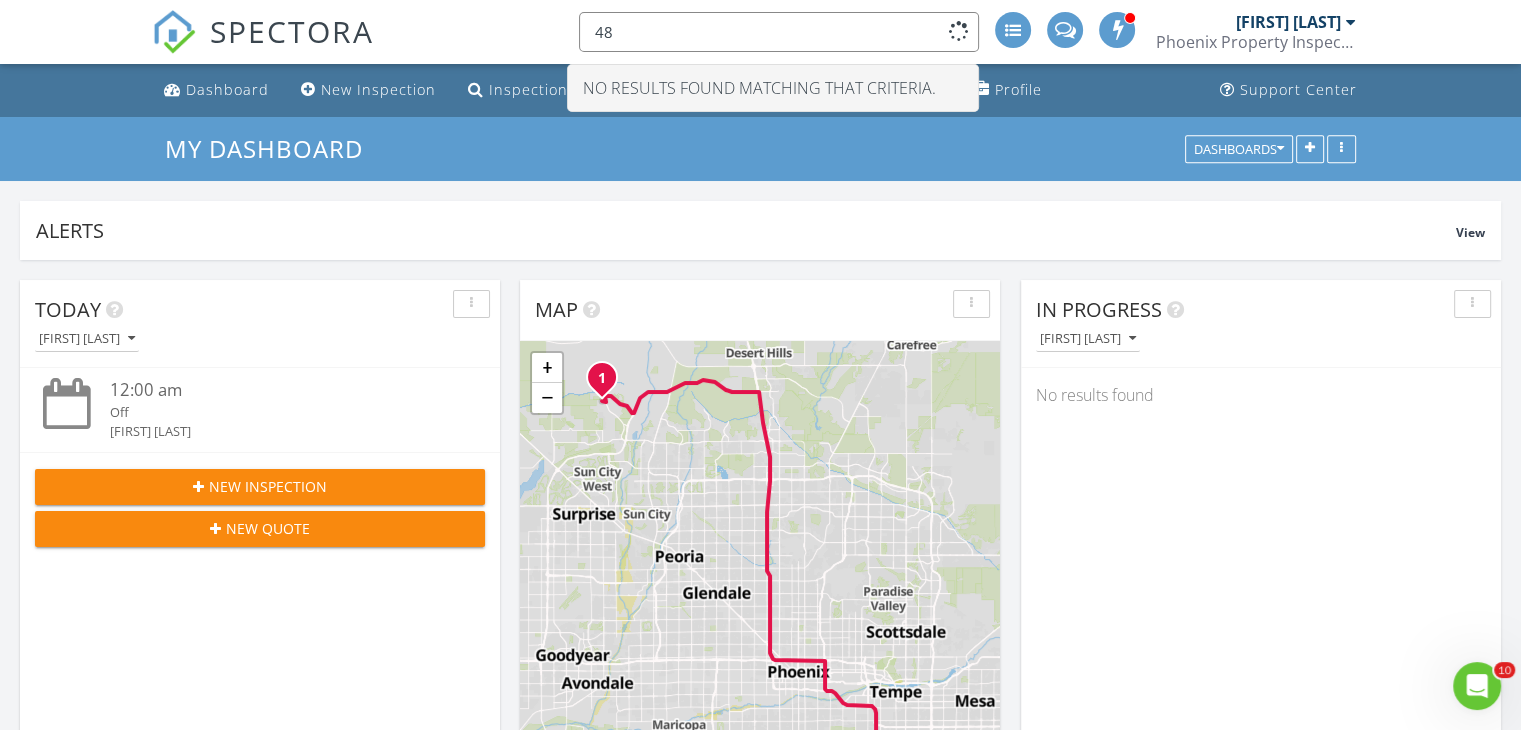 type on "4" 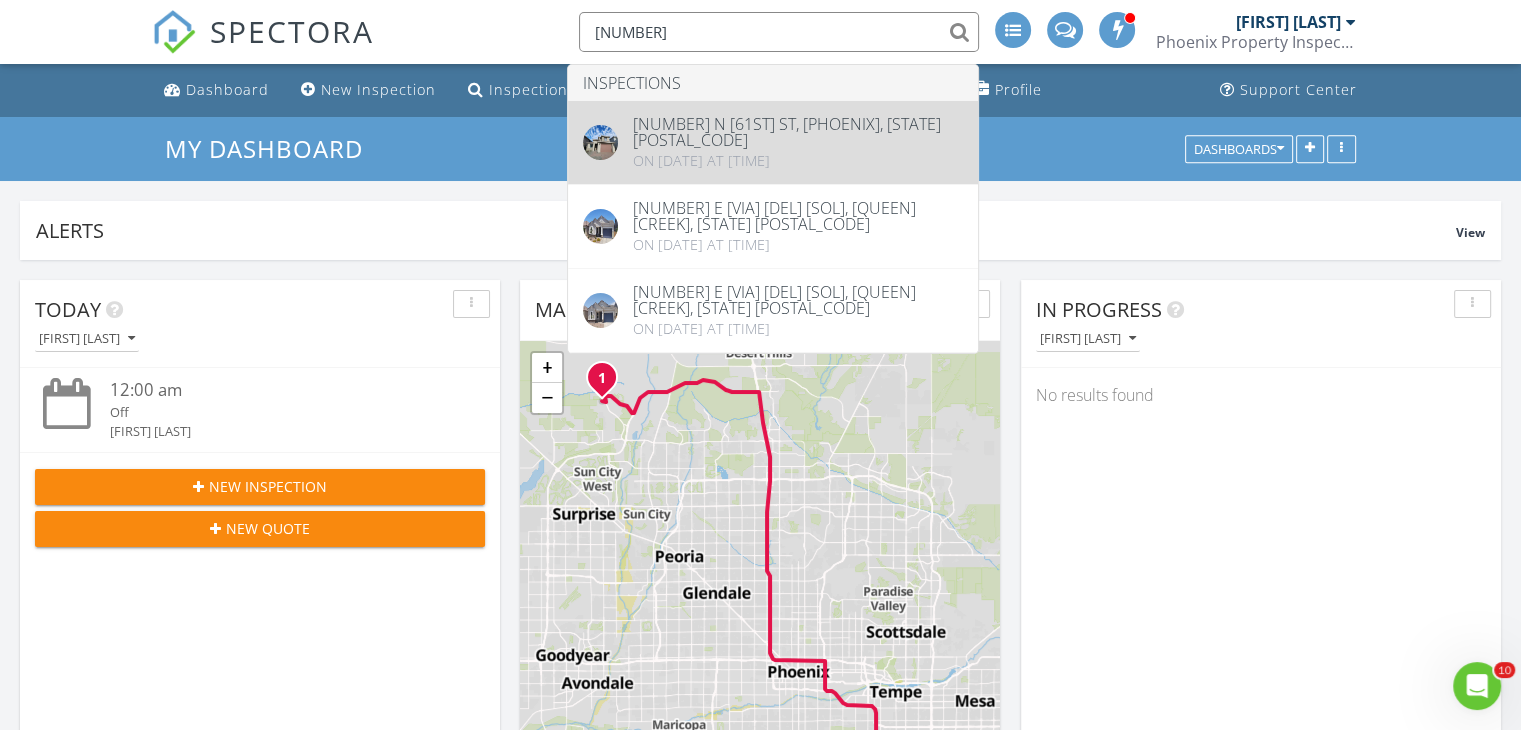 type on "21022" 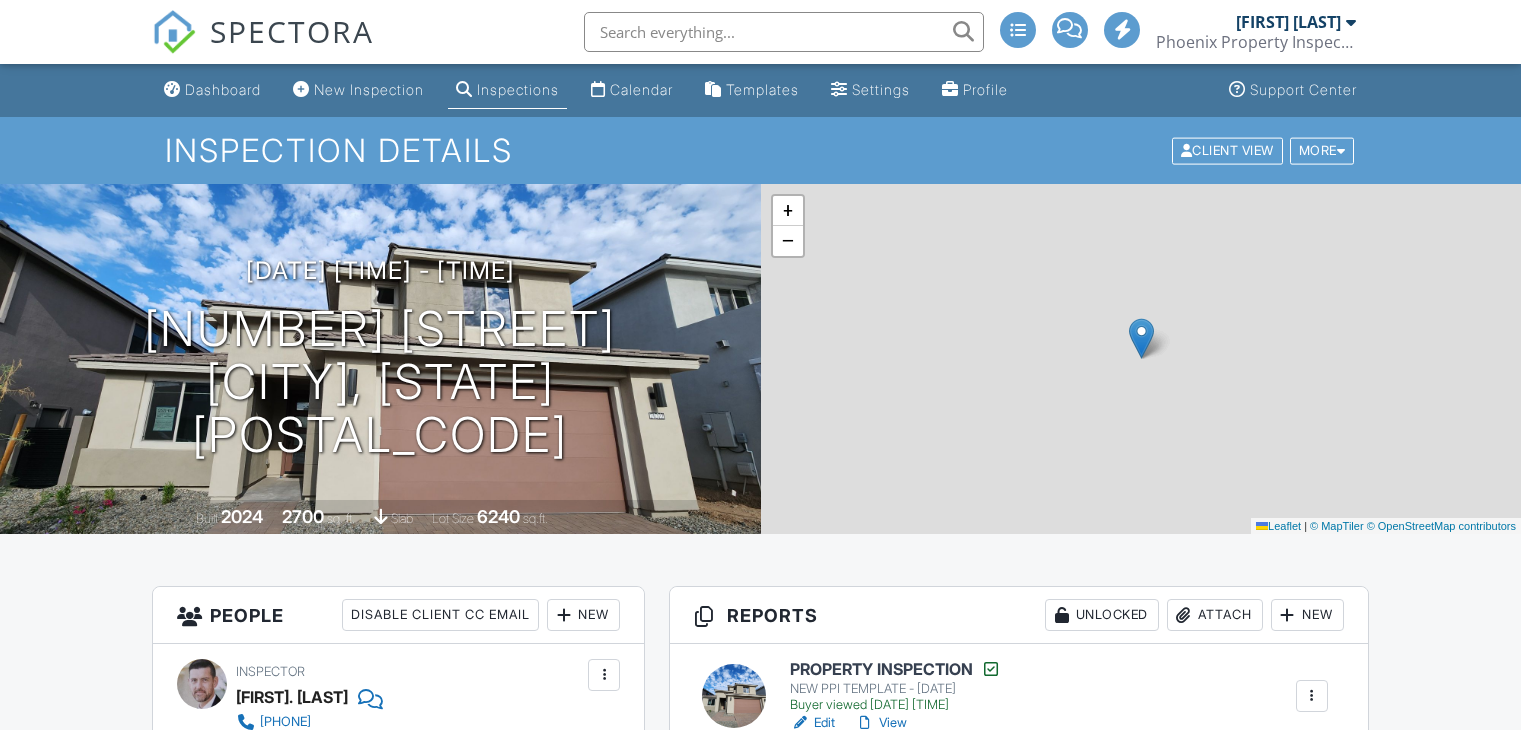scroll, scrollTop: 0, scrollLeft: 0, axis: both 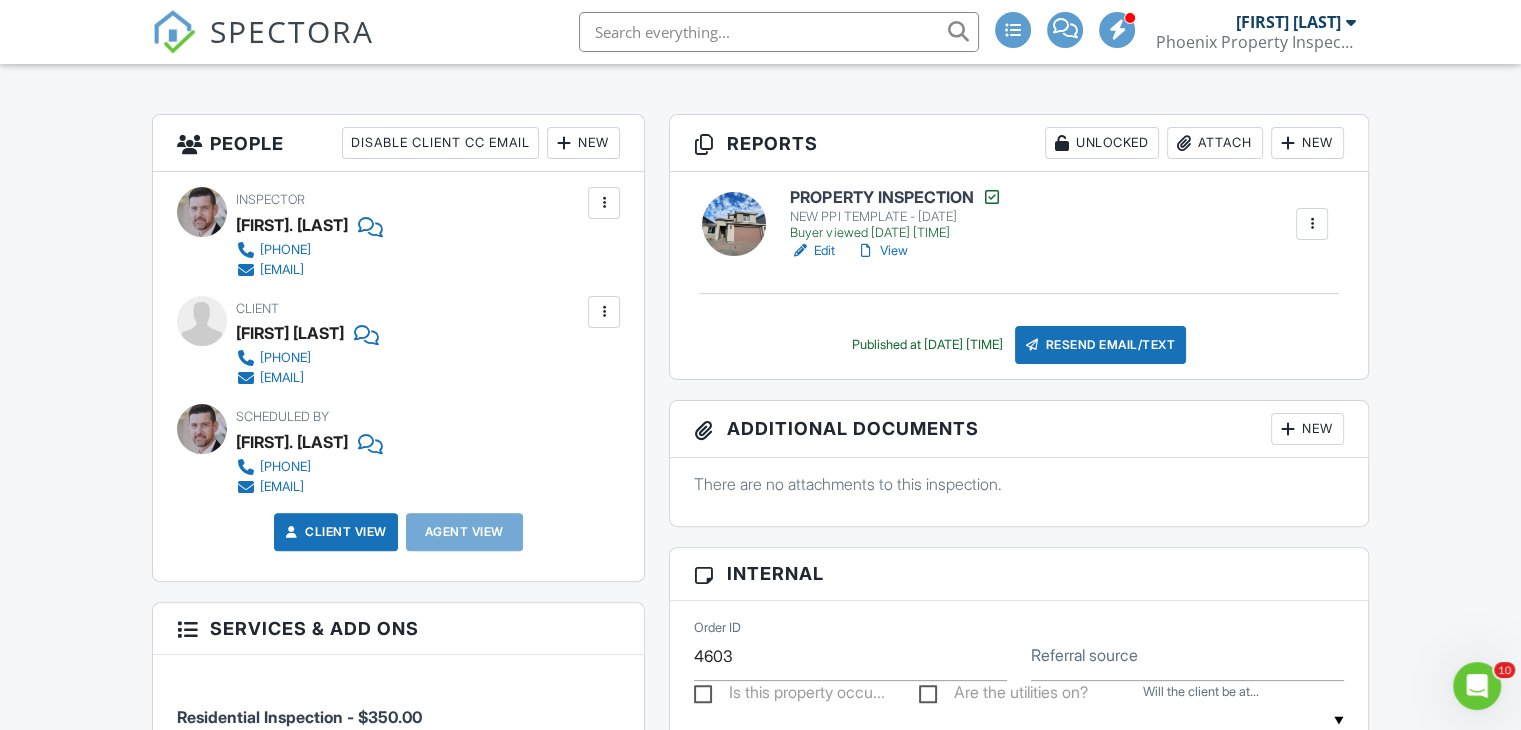 drag, startPoint x: 231, startPoint y: 329, endPoint x: 465, endPoint y: 382, distance: 239.92708 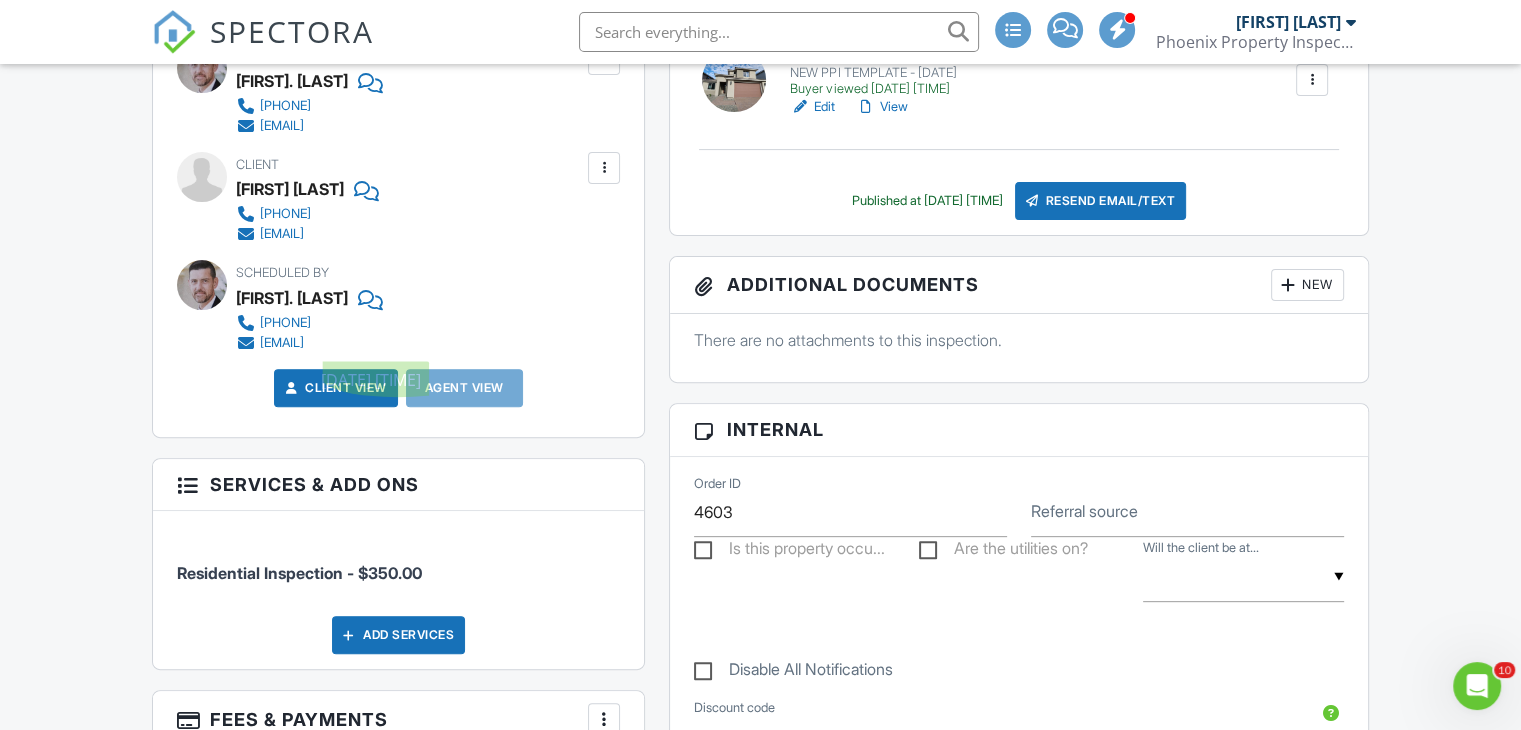 scroll, scrollTop: 658, scrollLeft: 0, axis: vertical 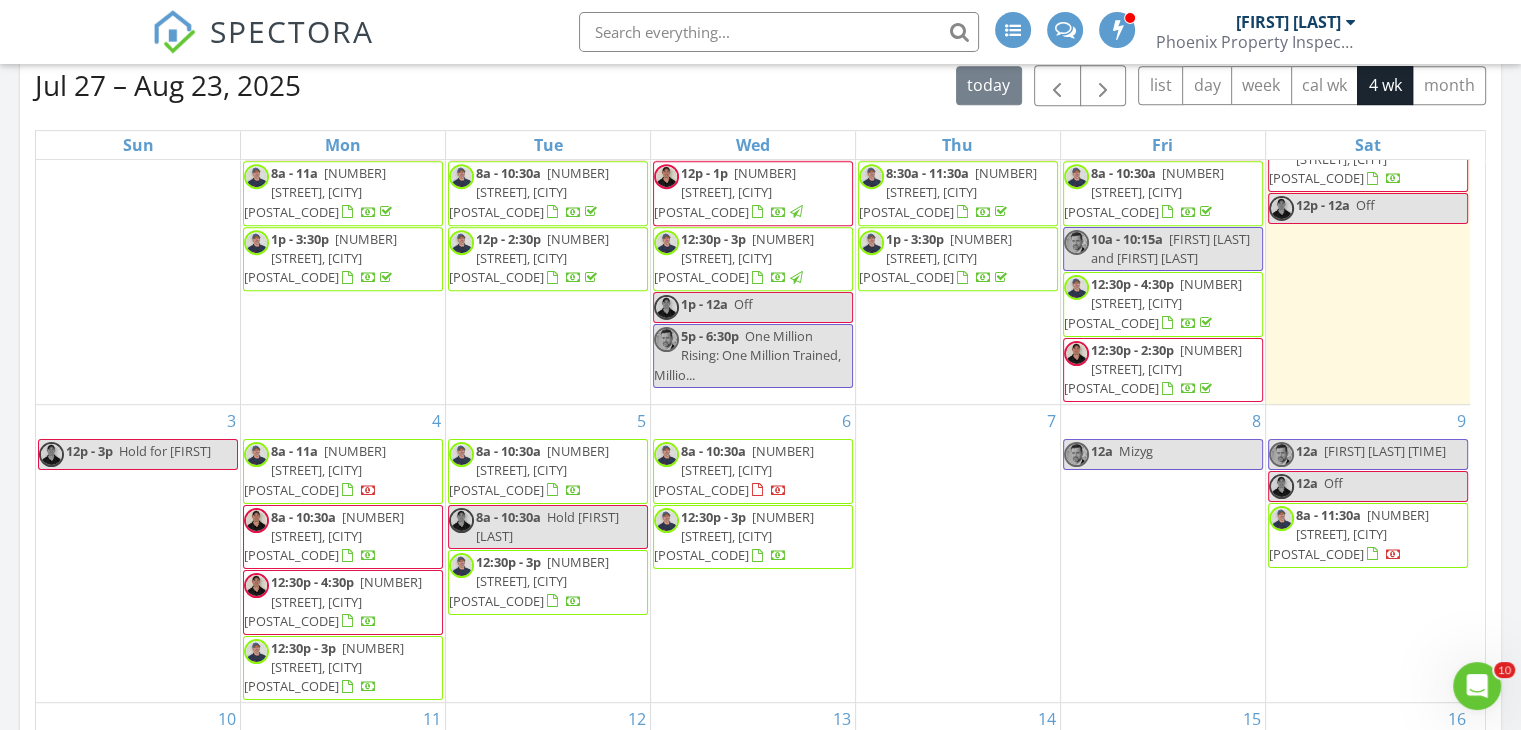 click on "Hold for Josiah" at bounding box center [165, 451] 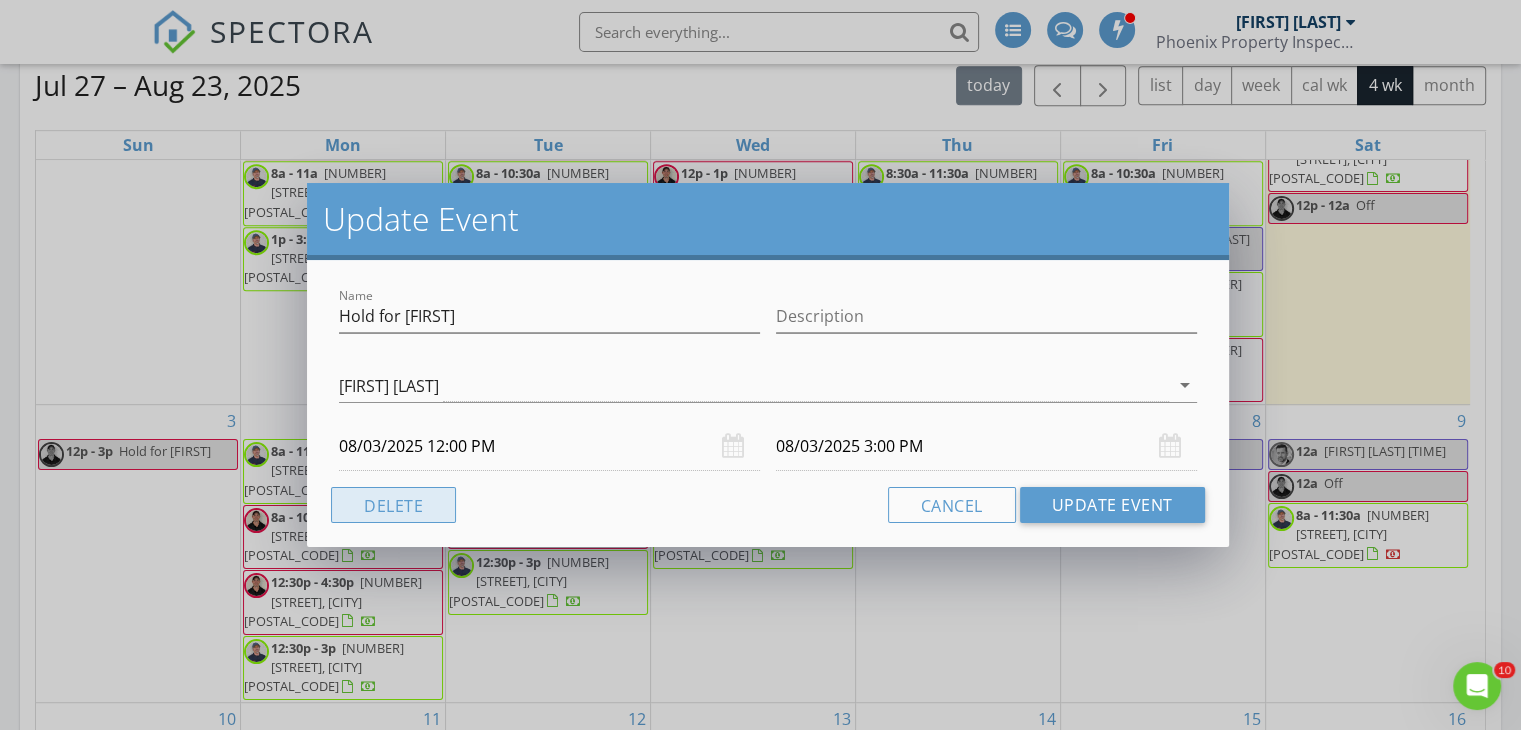 click on "Delete" at bounding box center (393, 505) 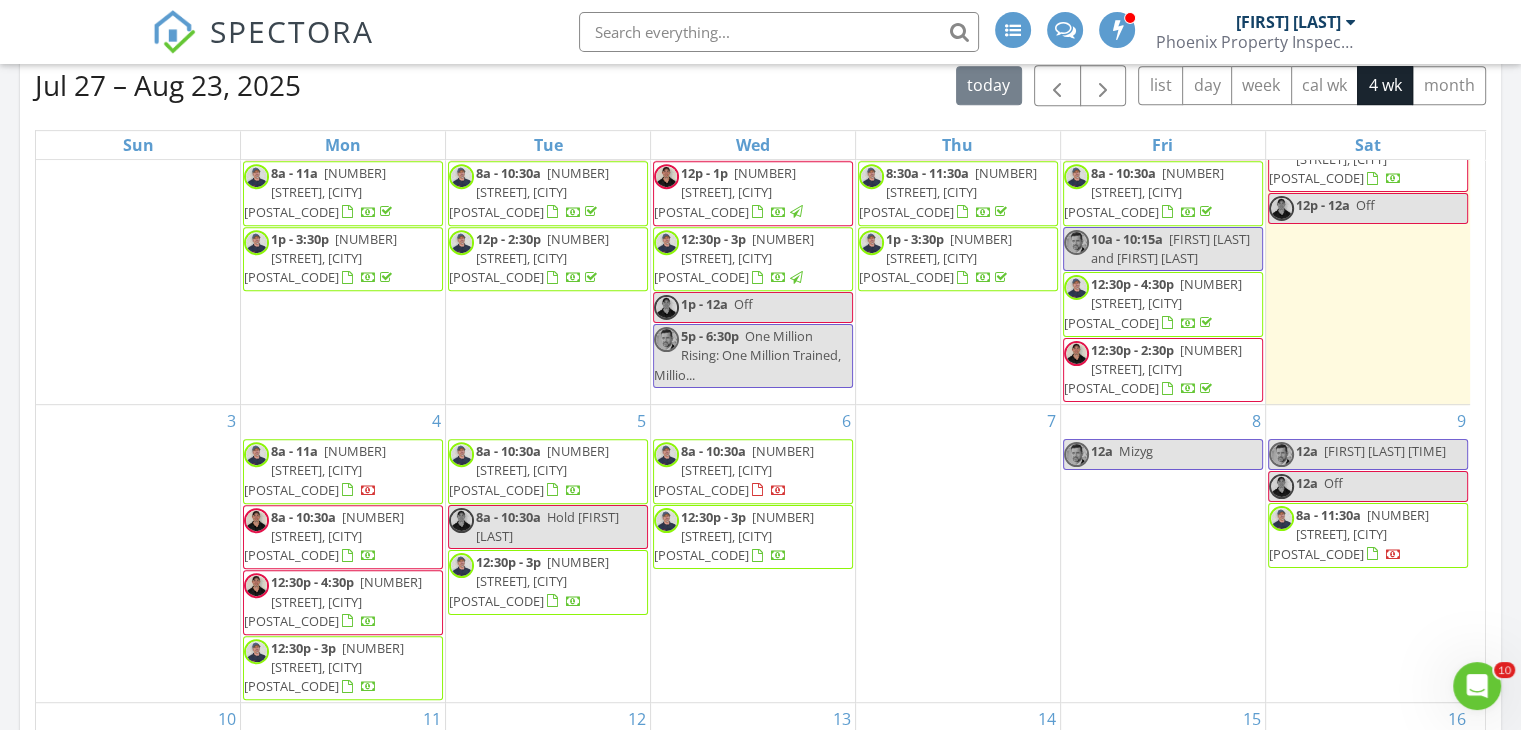 scroll, scrollTop: 99, scrollLeft: 0, axis: vertical 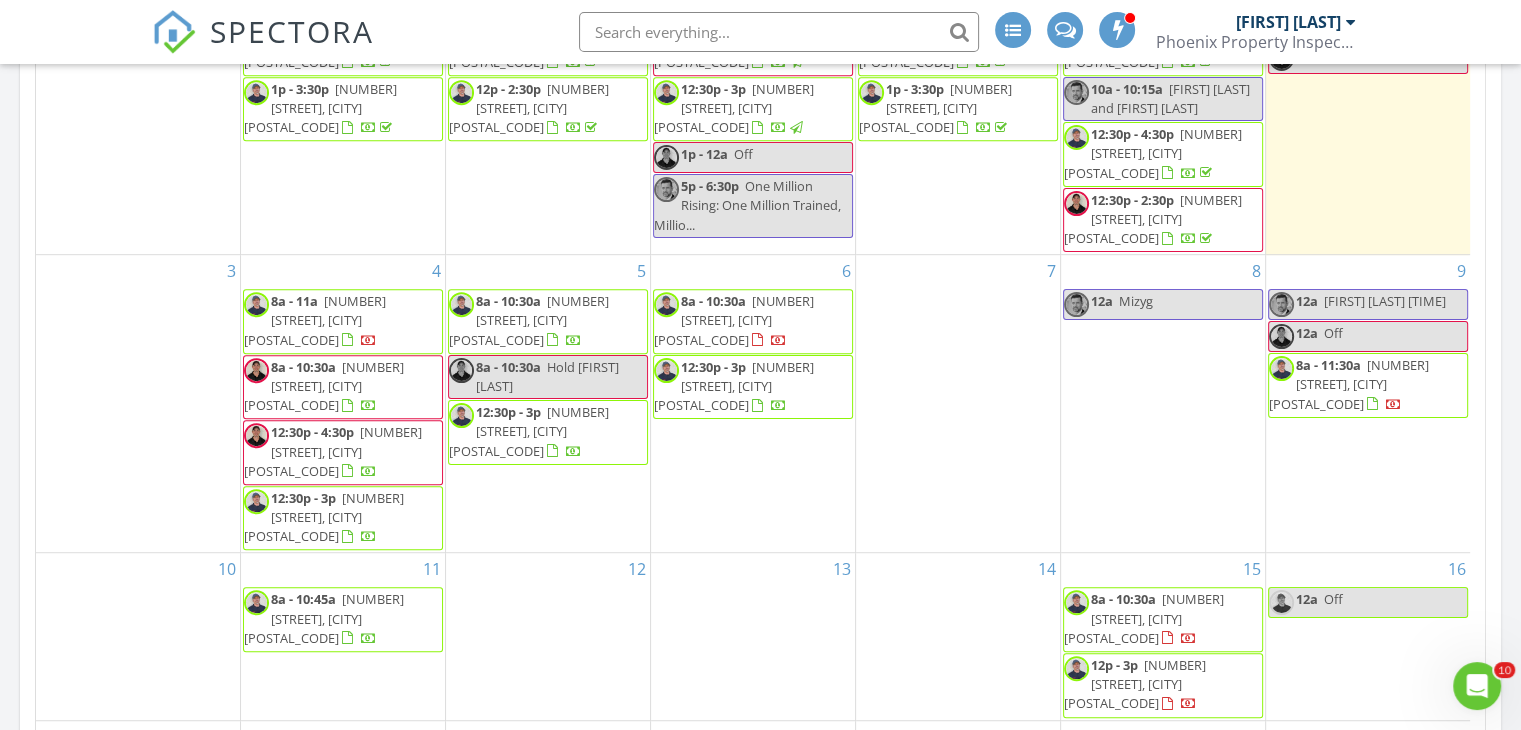 click on "8
12a
Mizyg" at bounding box center [1163, 403] 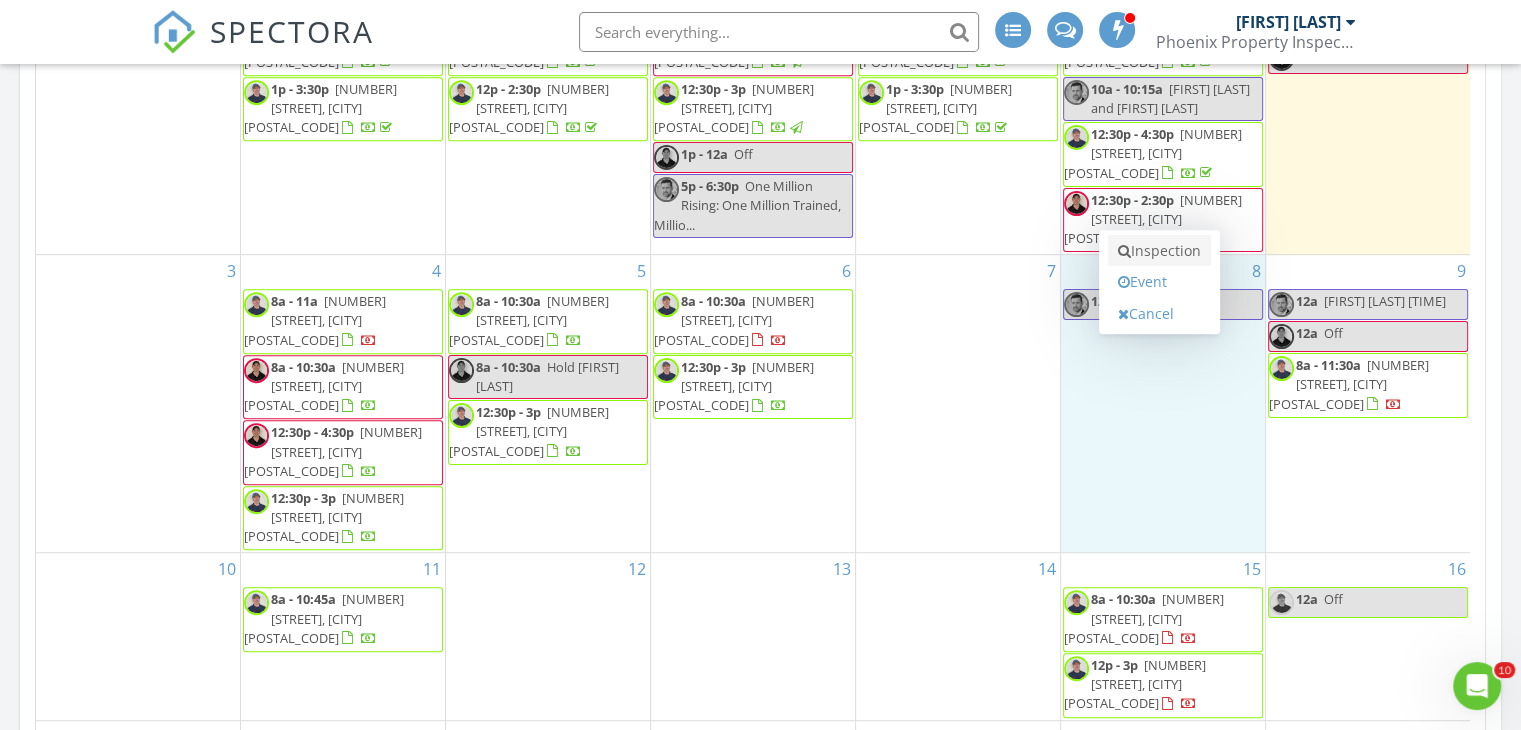 click on "Inspection" at bounding box center (1159, 251) 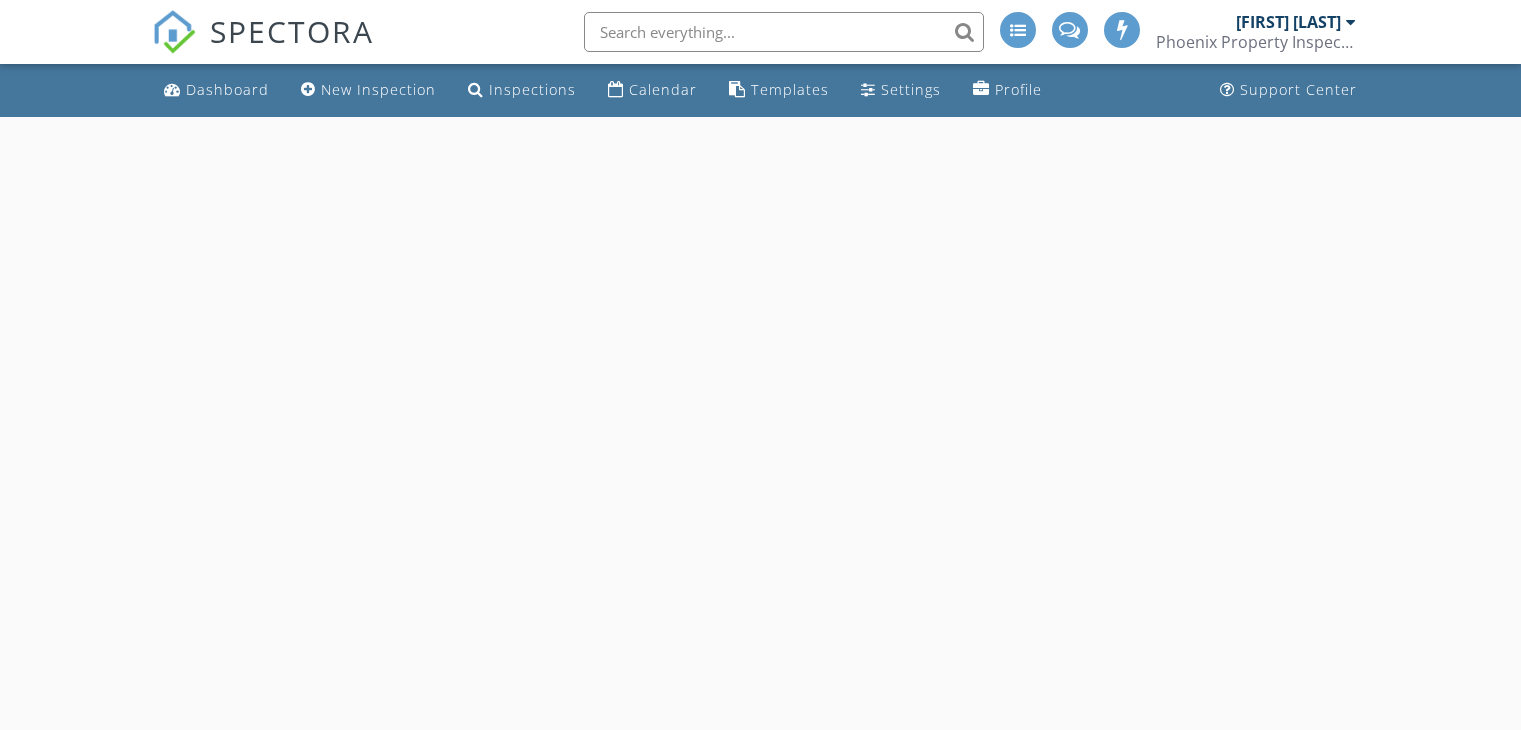 scroll, scrollTop: 0, scrollLeft: 0, axis: both 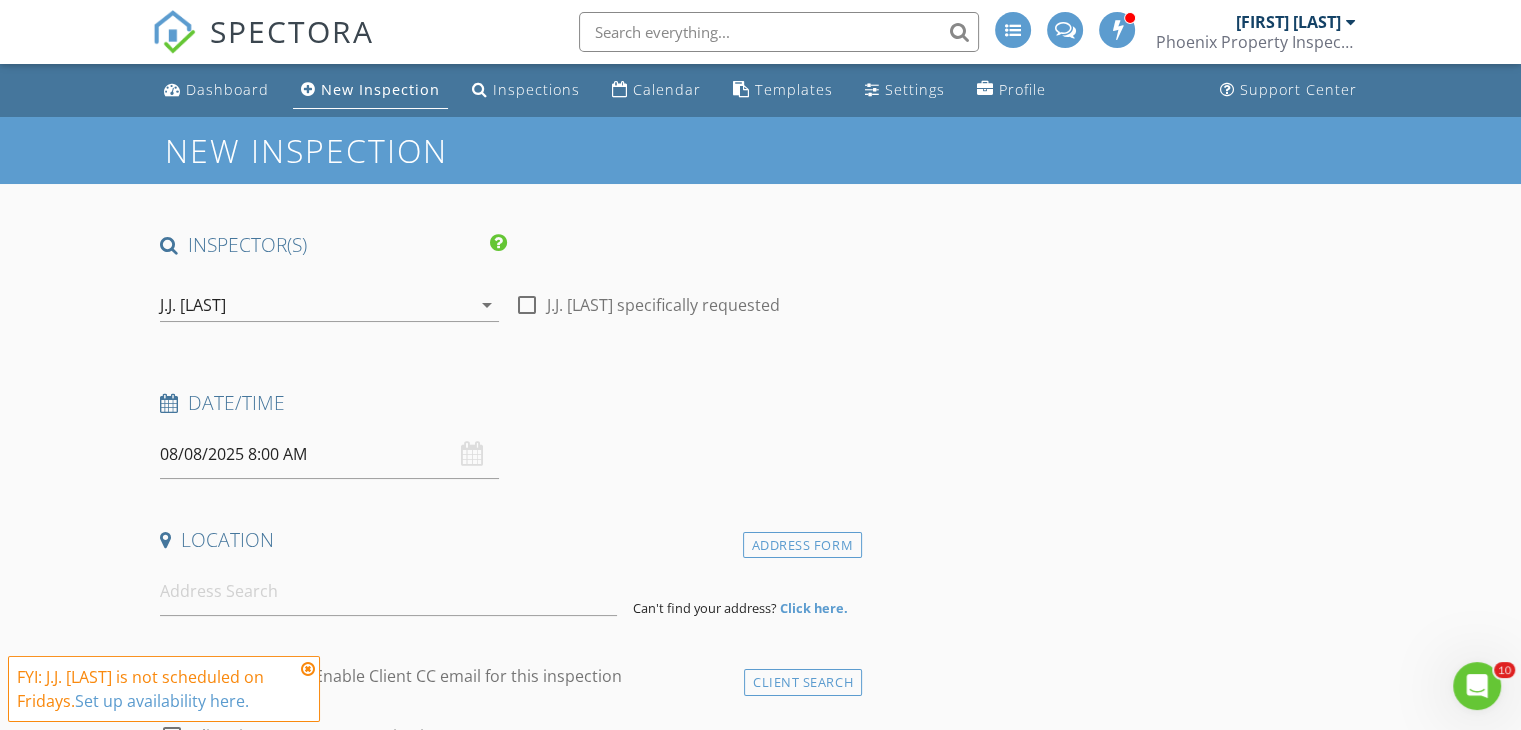 click on "J.J. [LAST]" at bounding box center [315, 305] 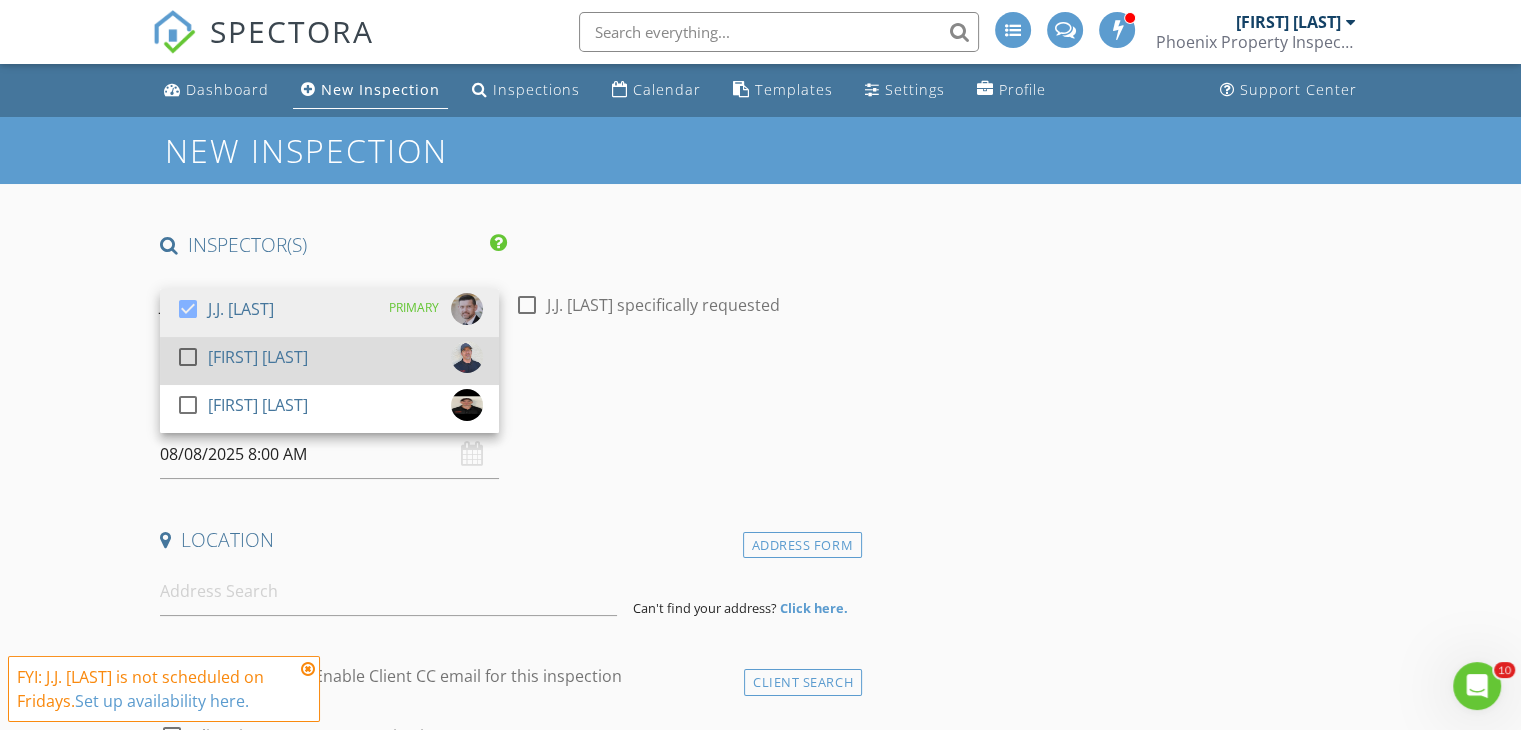 click on "[FIRST] [LAST]" at bounding box center (258, 357) 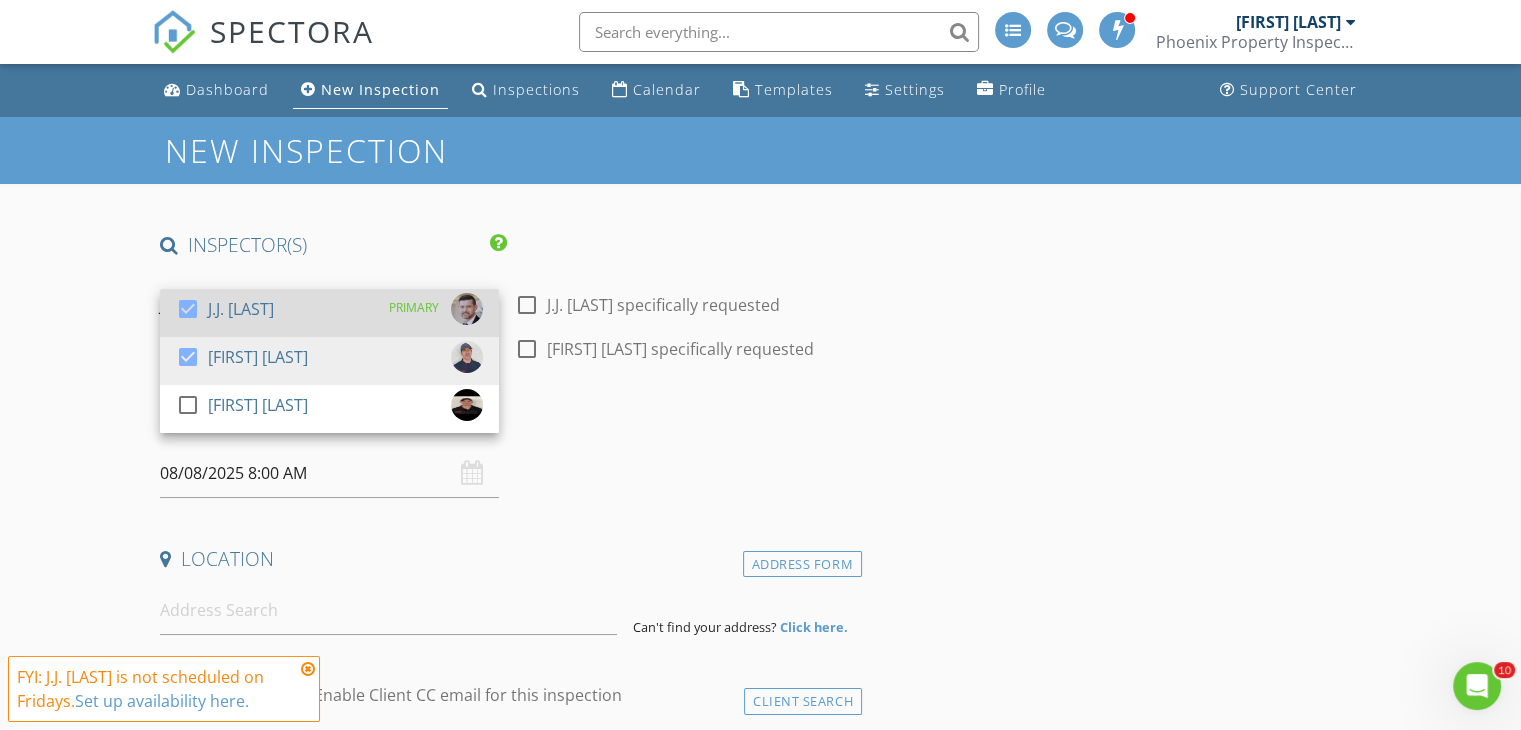 click on "J.J. [LAST]" at bounding box center [241, 309] 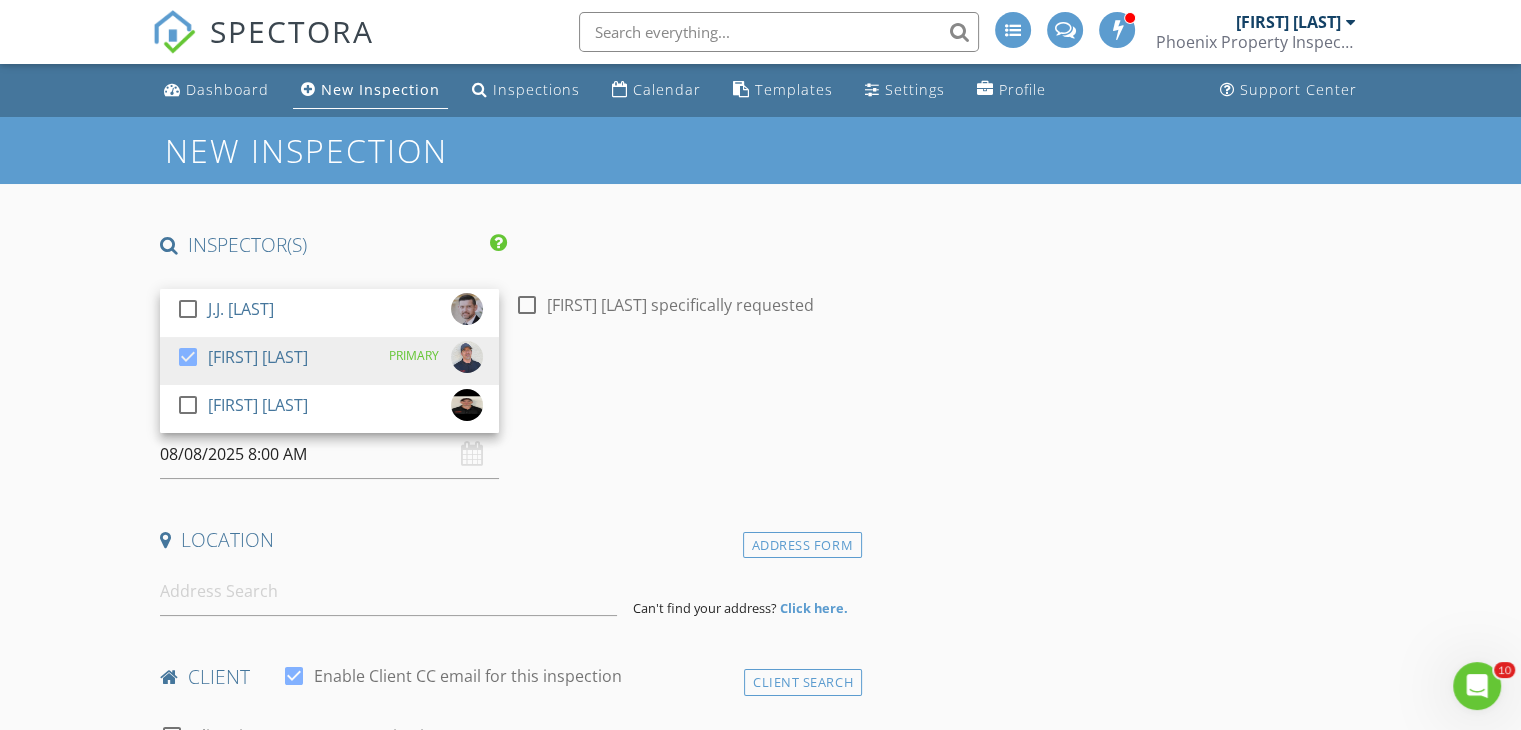 click on "INSPECTOR(S)
check_box_outline_blank   J.J. [LAST]     check_box   [FIRST] [LAST]   PRIMARY   check_box_outline_blank   [FIRST] [LAST]     [FIRST] [LAST] arrow_drop_down   check_box_outline_blank [FIRST] [LAST] specifically requested
Date/Time
08/08/2025 8:00 AM
Location
Address Form       Can't find your address?   Click here.
client
check_box Enable Client CC email for this inspection   Client Search     check_box_outline_blank Client is a Company/Organization     First Name   Last Name   Email   CC Email   Phone         Tags         Notes   Private Notes
ADDITIONAL client
SERVICES
check_box_outline_blank   Residential Inspection   check_box_outline_blank   Repair Validation Inspection   Inspection of repairs requested of seller by buyer. check_box_outline_blank" at bounding box center (760, 1916) 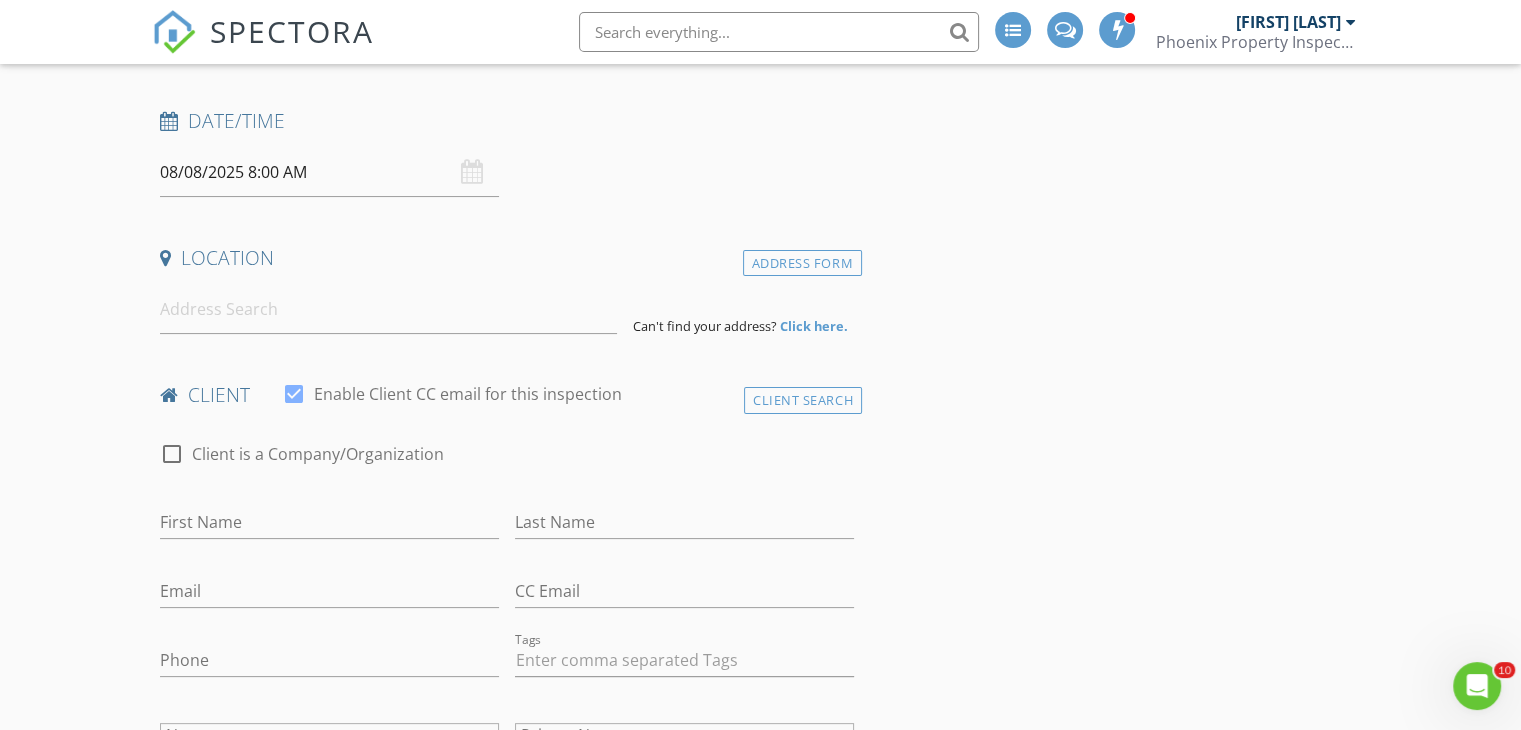 scroll, scrollTop: 288, scrollLeft: 0, axis: vertical 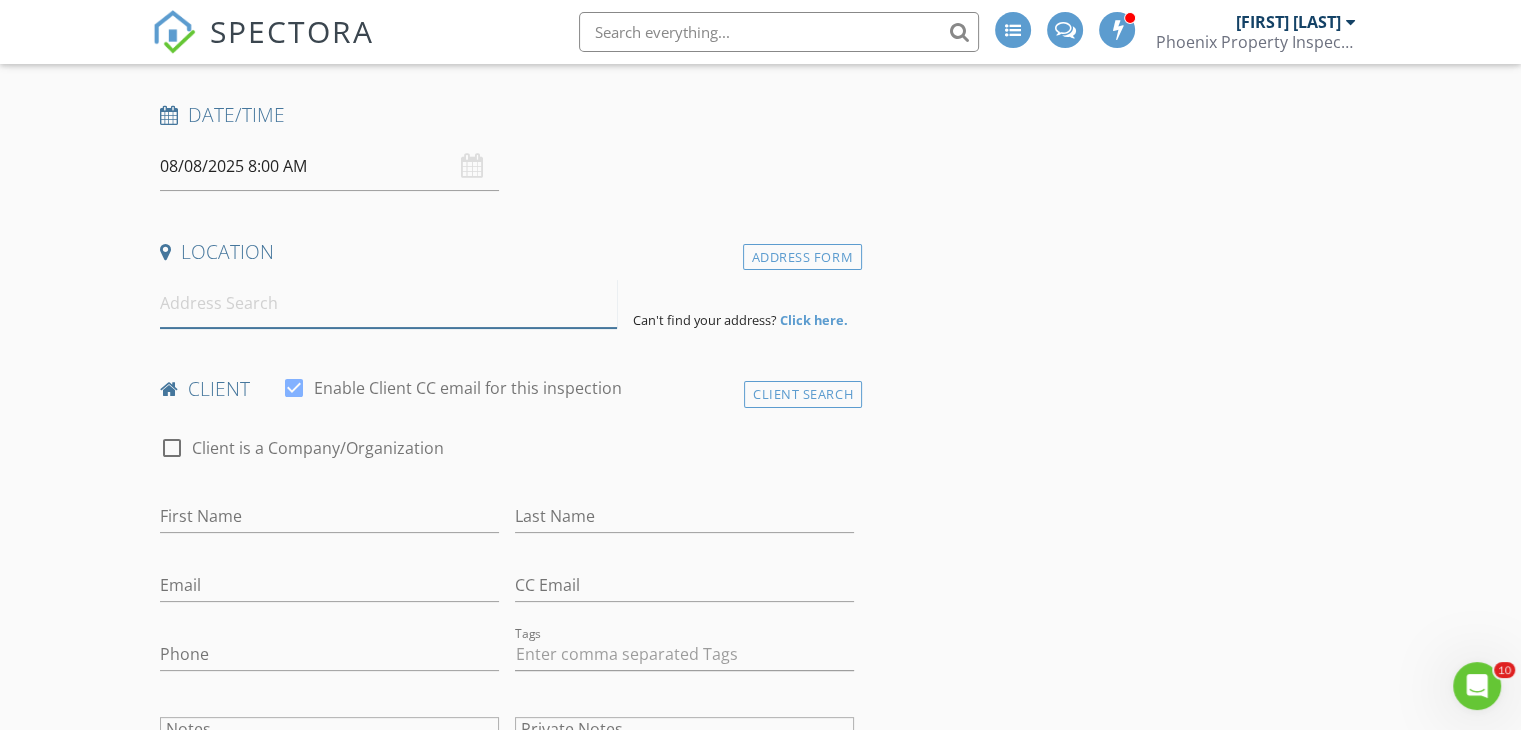 click at bounding box center [388, 303] 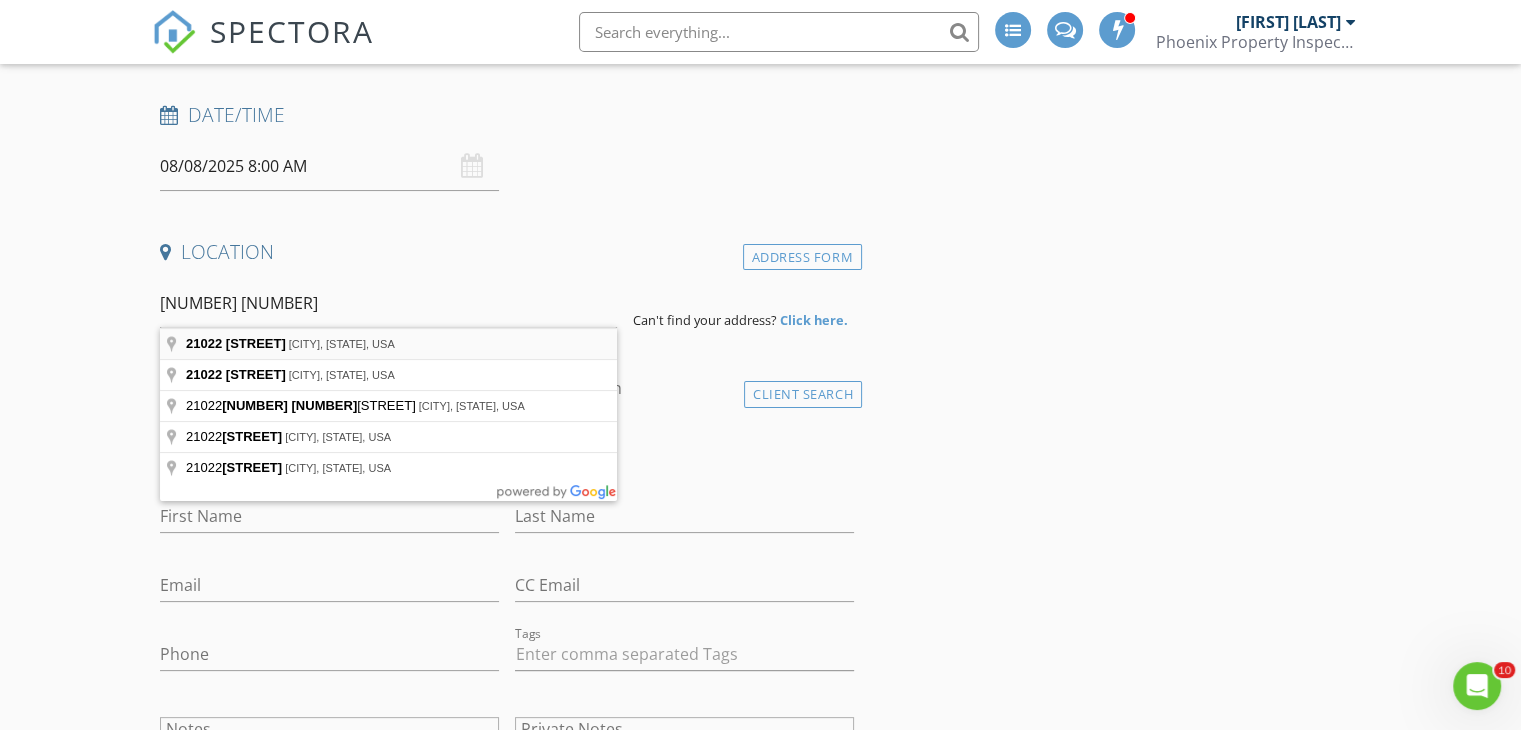 type on "[NUMBER] [NUMBER] [STREET], [CITY], [STATE], USA" 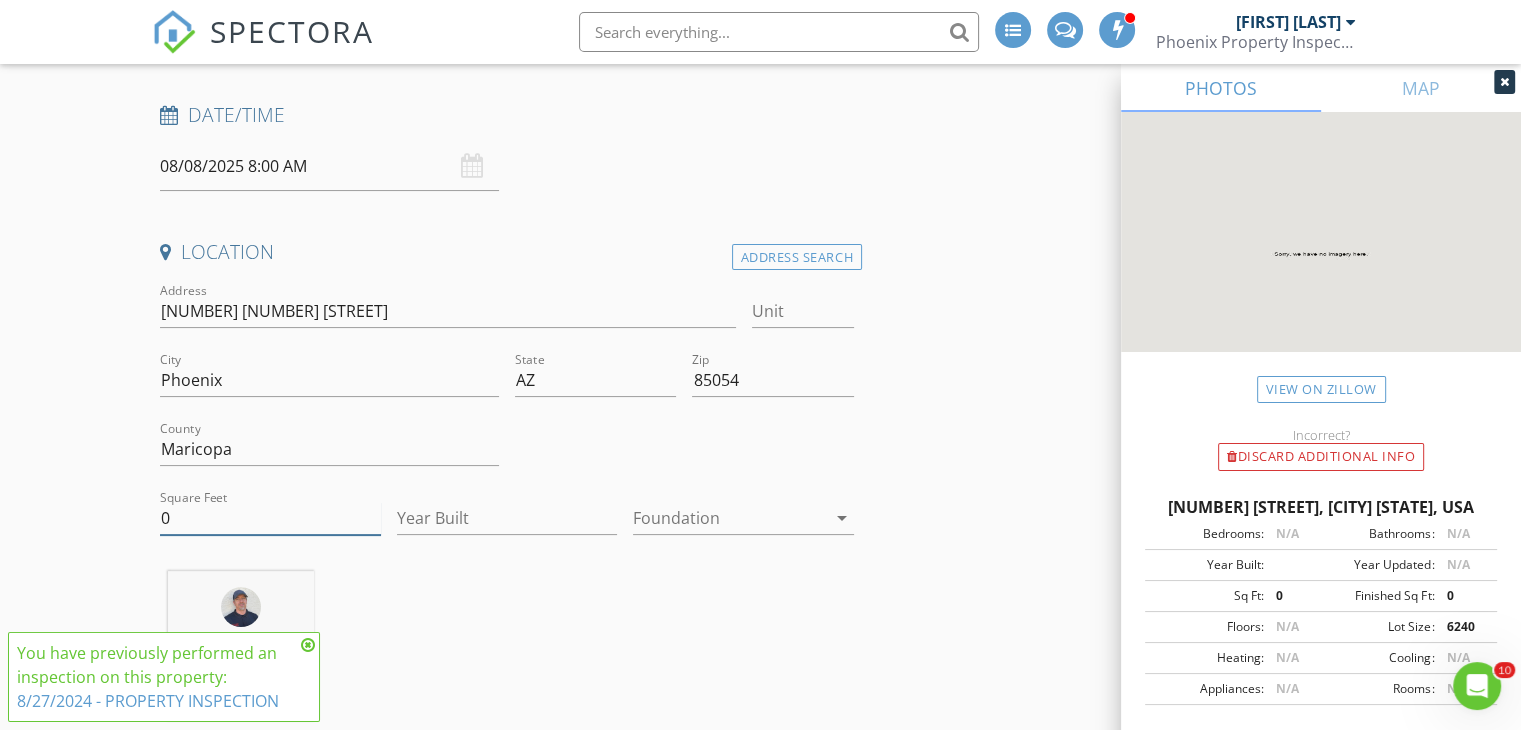 click on "0" at bounding box center (270, 518) 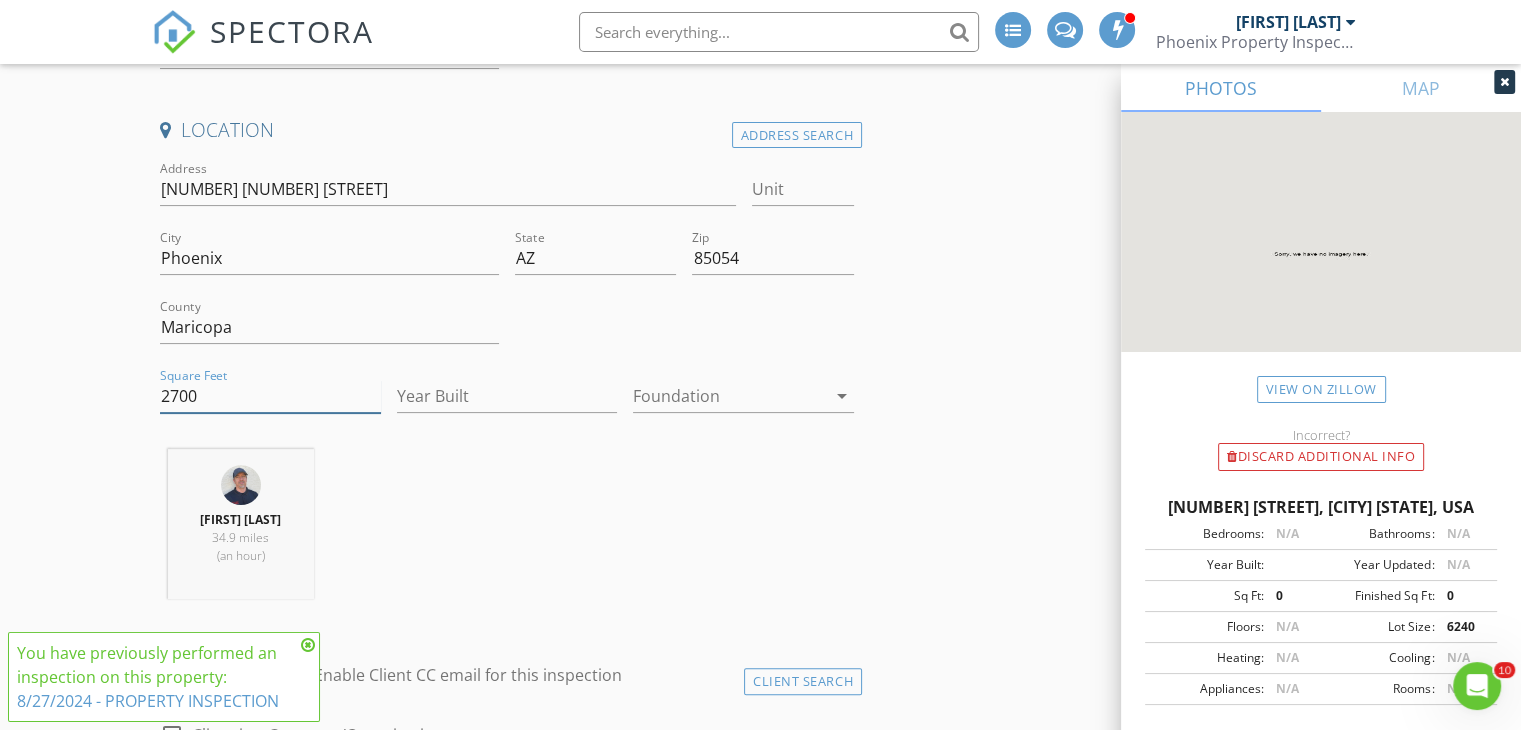scroll, scrollTop: 408, scrollLeft: 0, axis: vertical 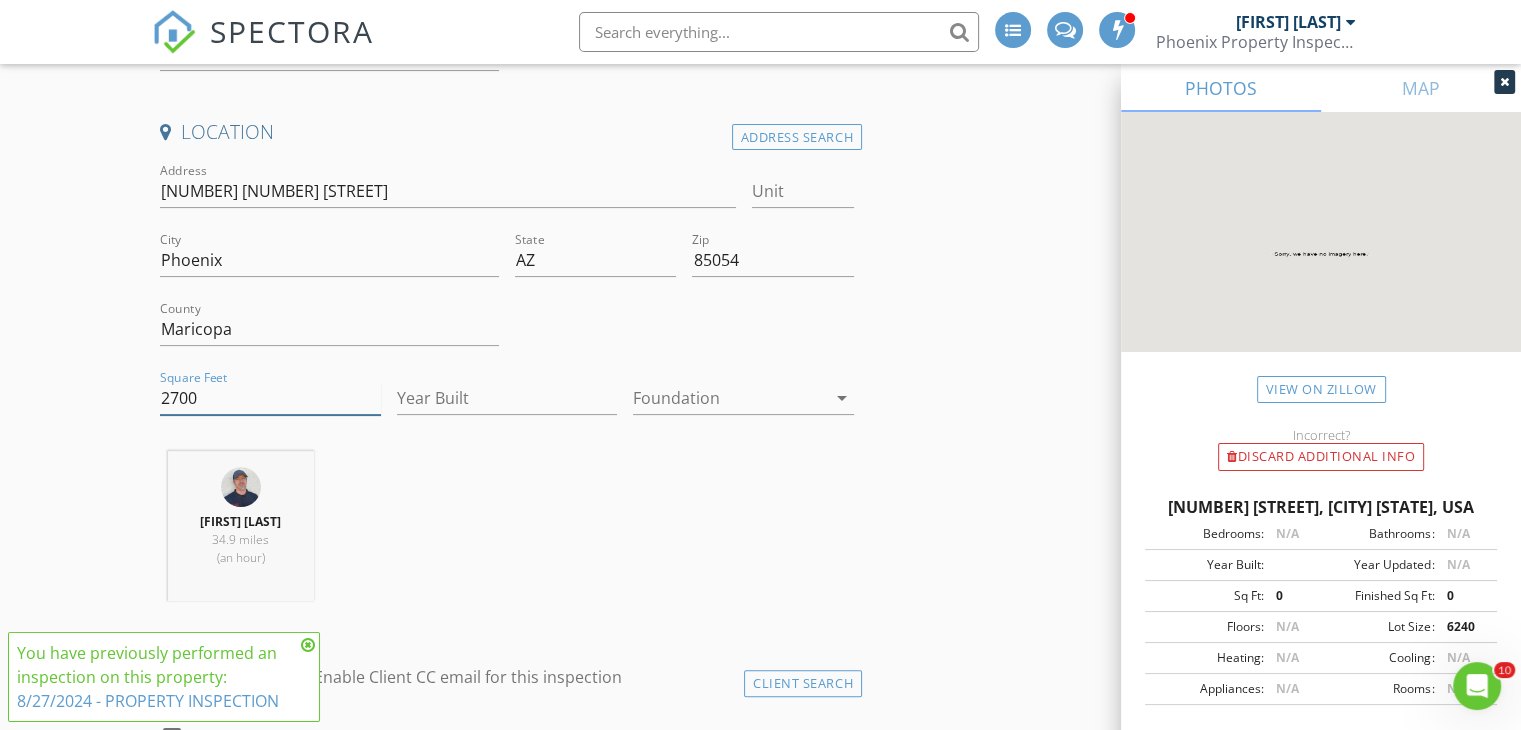 type on "2700" 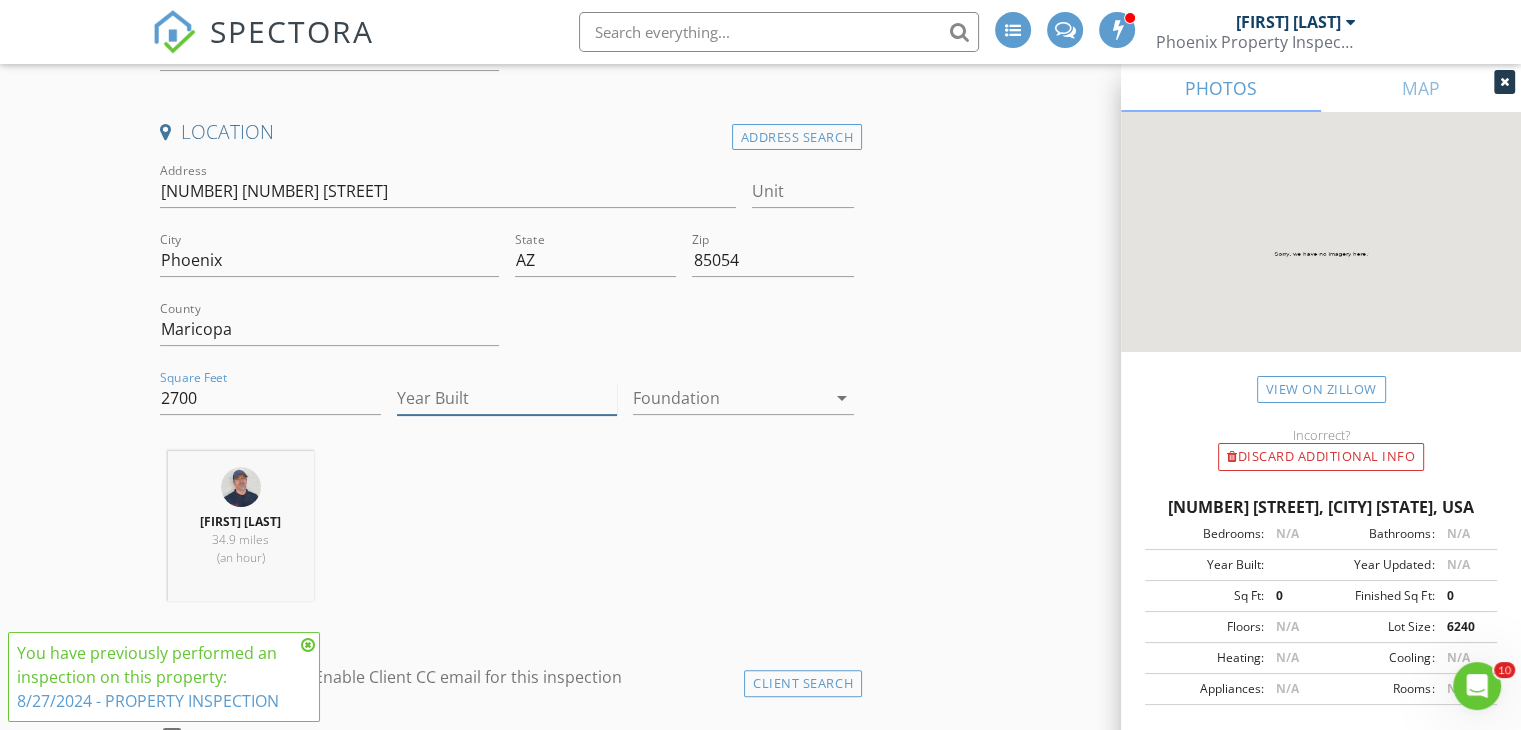 click on "Year Built" at bounding box center [507, 398] 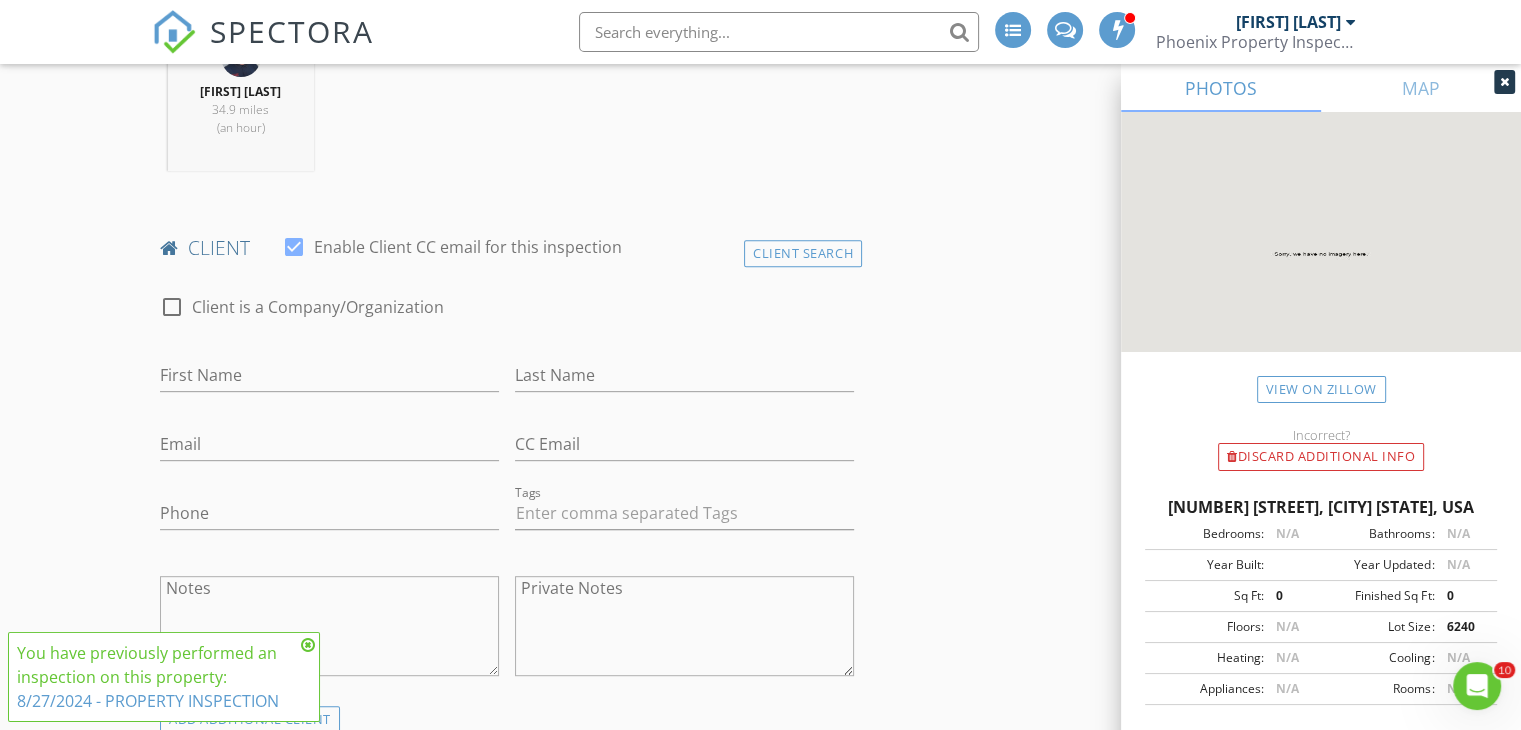 scroll, scrollTop: 840, scrollLeft: 0, axis: vertical 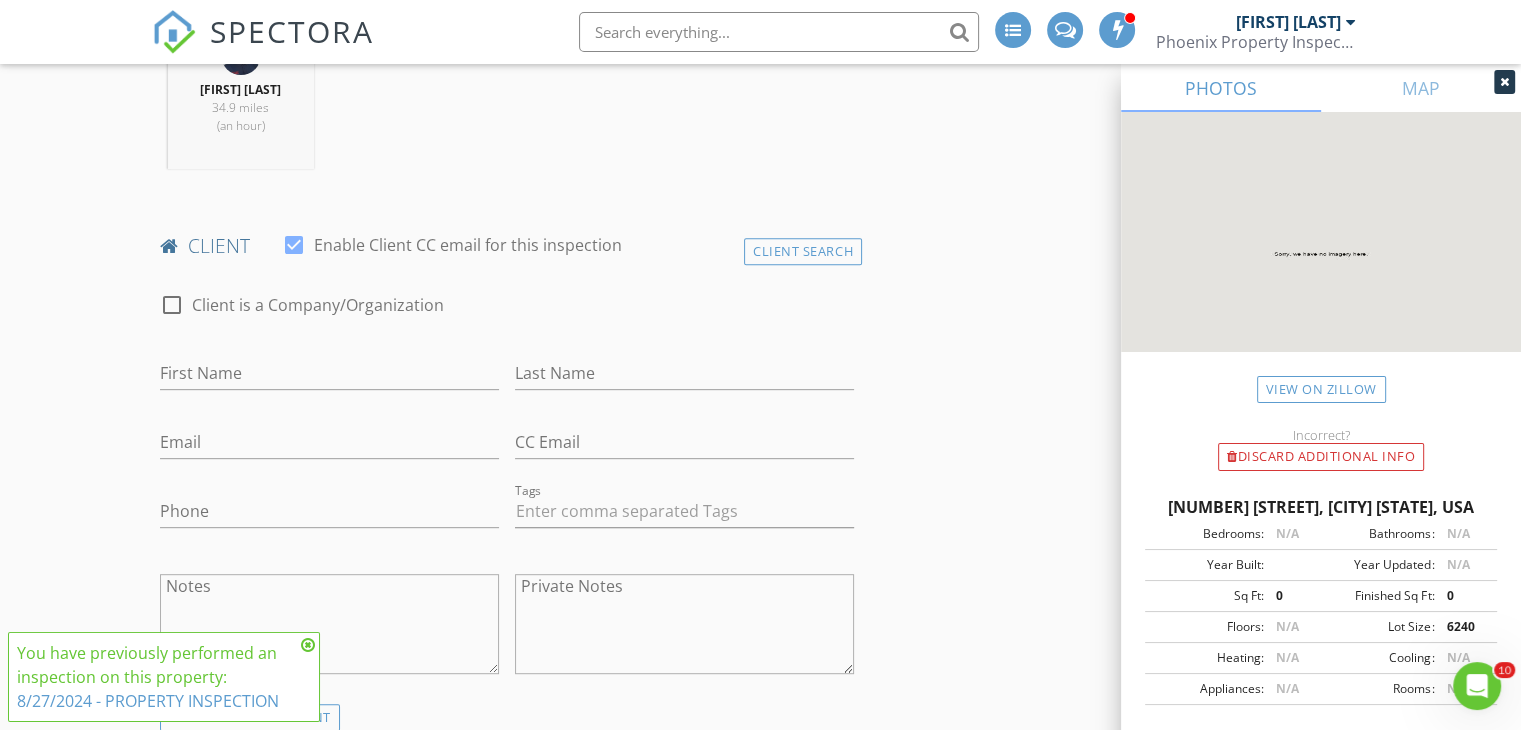 type on "2024" 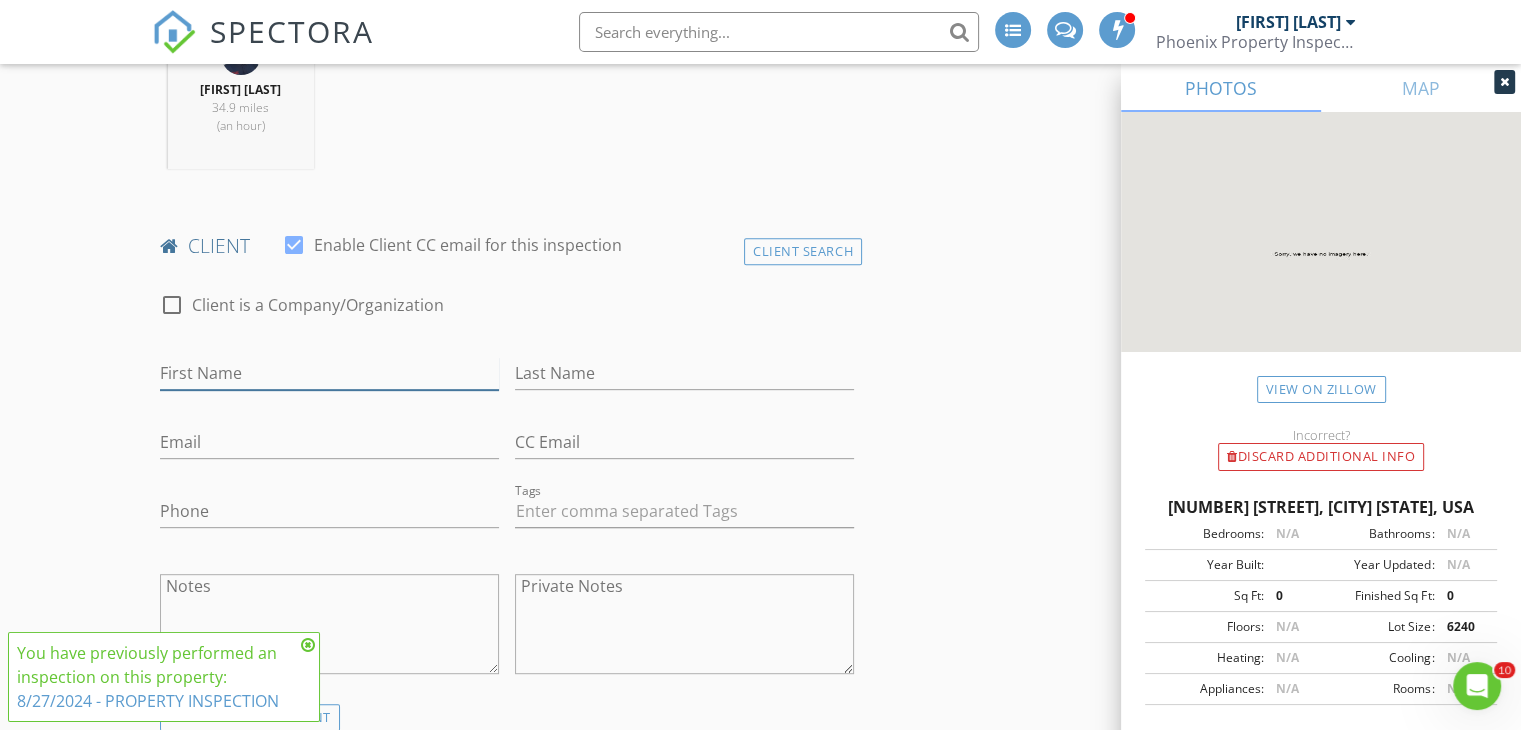 click on "First Name" at bounding box center [329, 373] 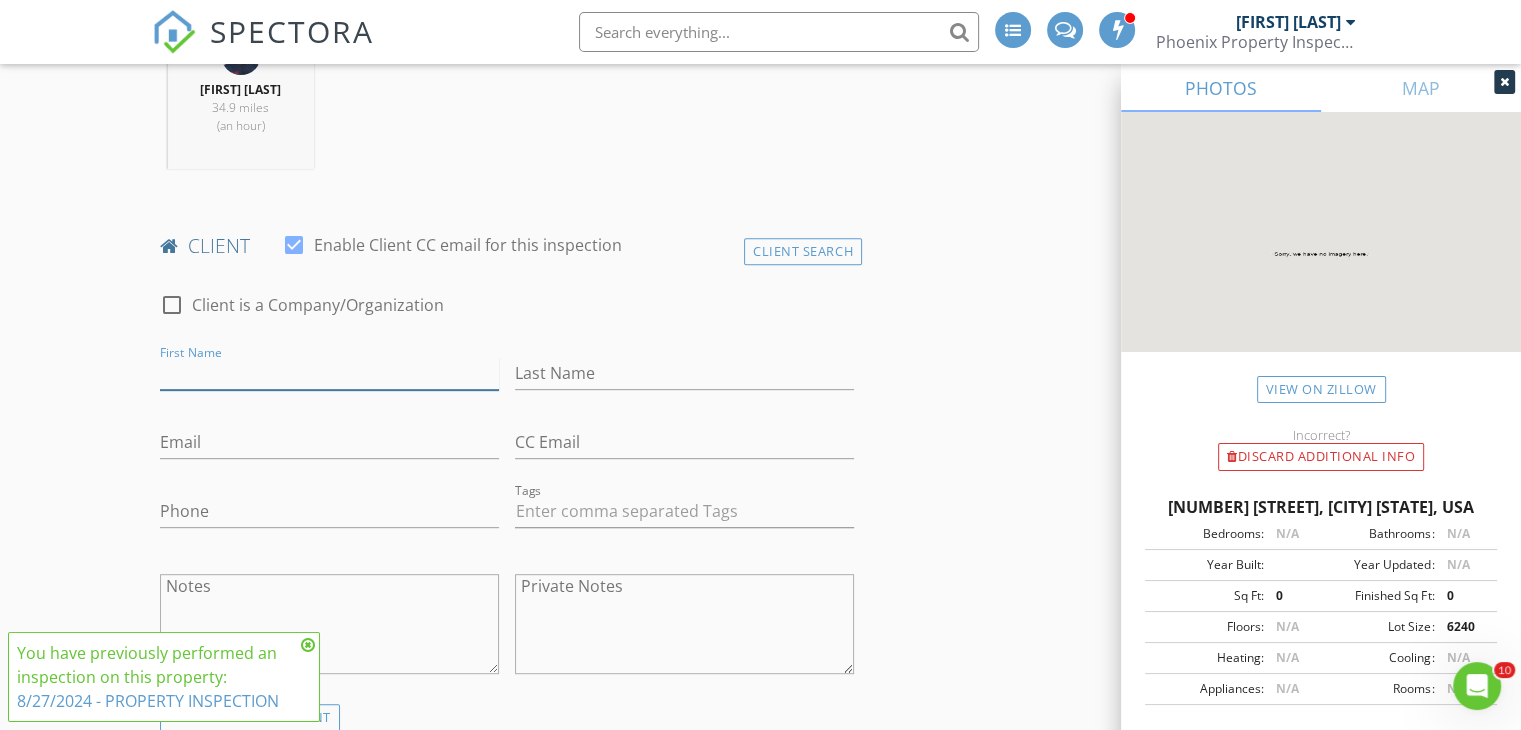 paste on "Client Dhar Vemuri 623-363-4615 dharmendra.vemuri@gmail.com" 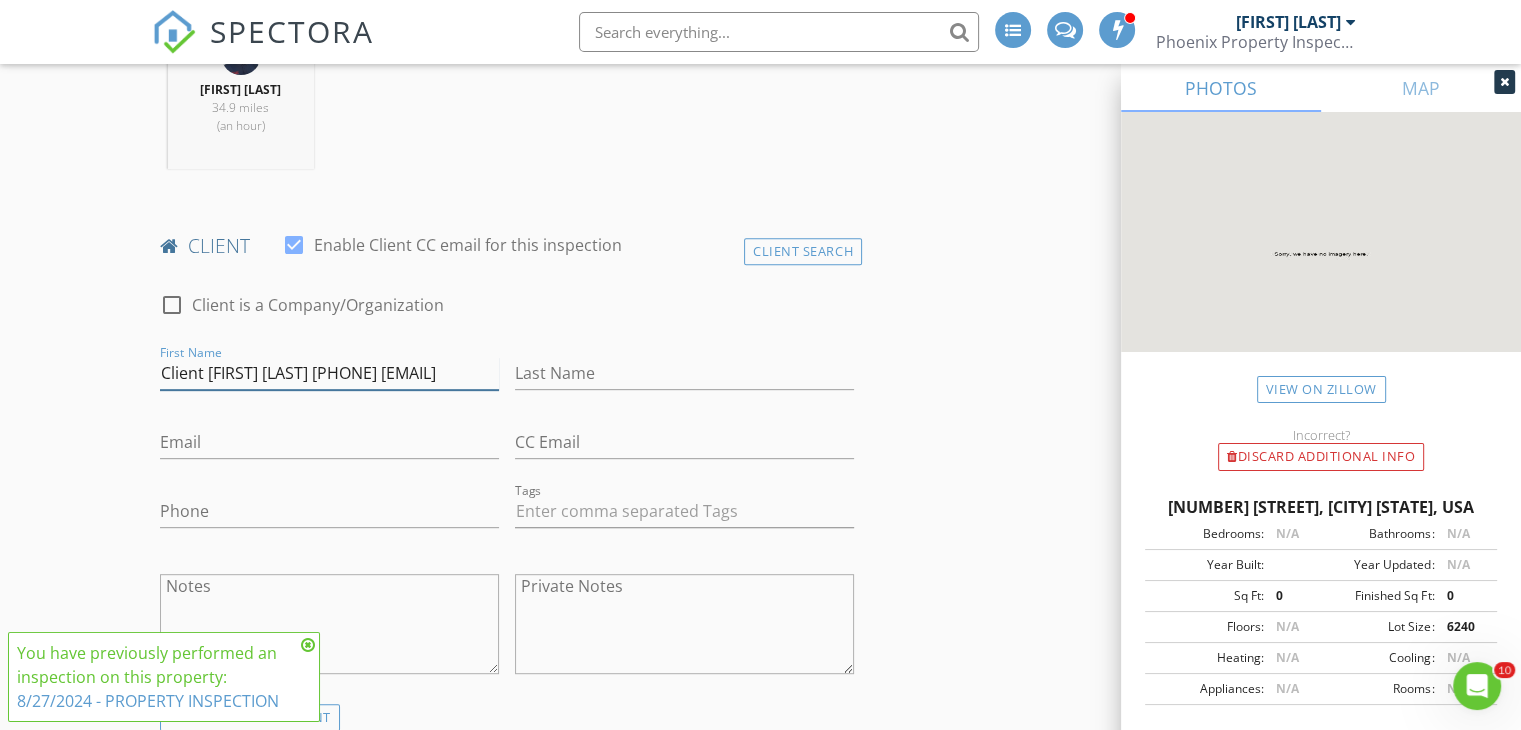 scroll, scrollTop: 0, scrollLeft: 155, axis: horizontal 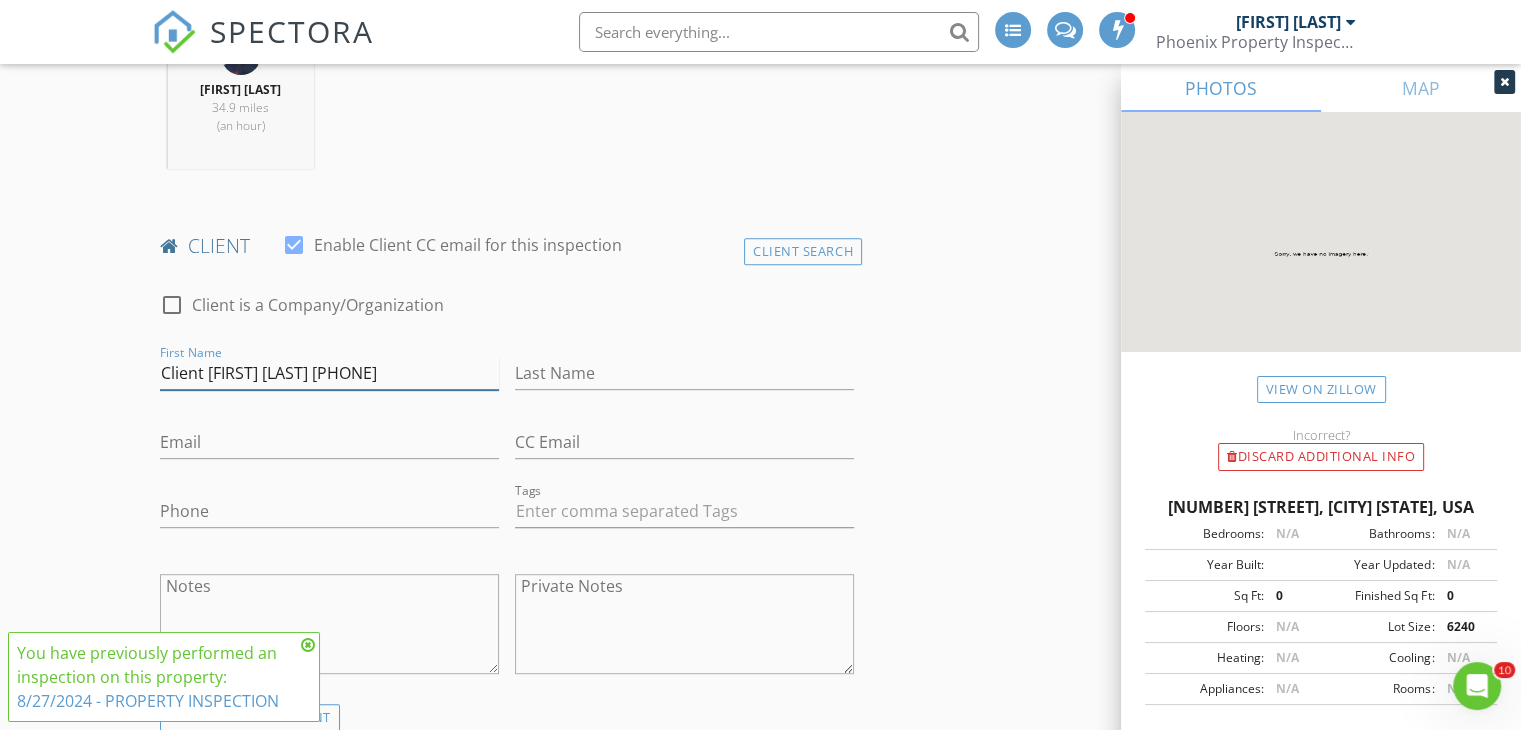 type on "Client Dhar Vemuri 623-363-4615" 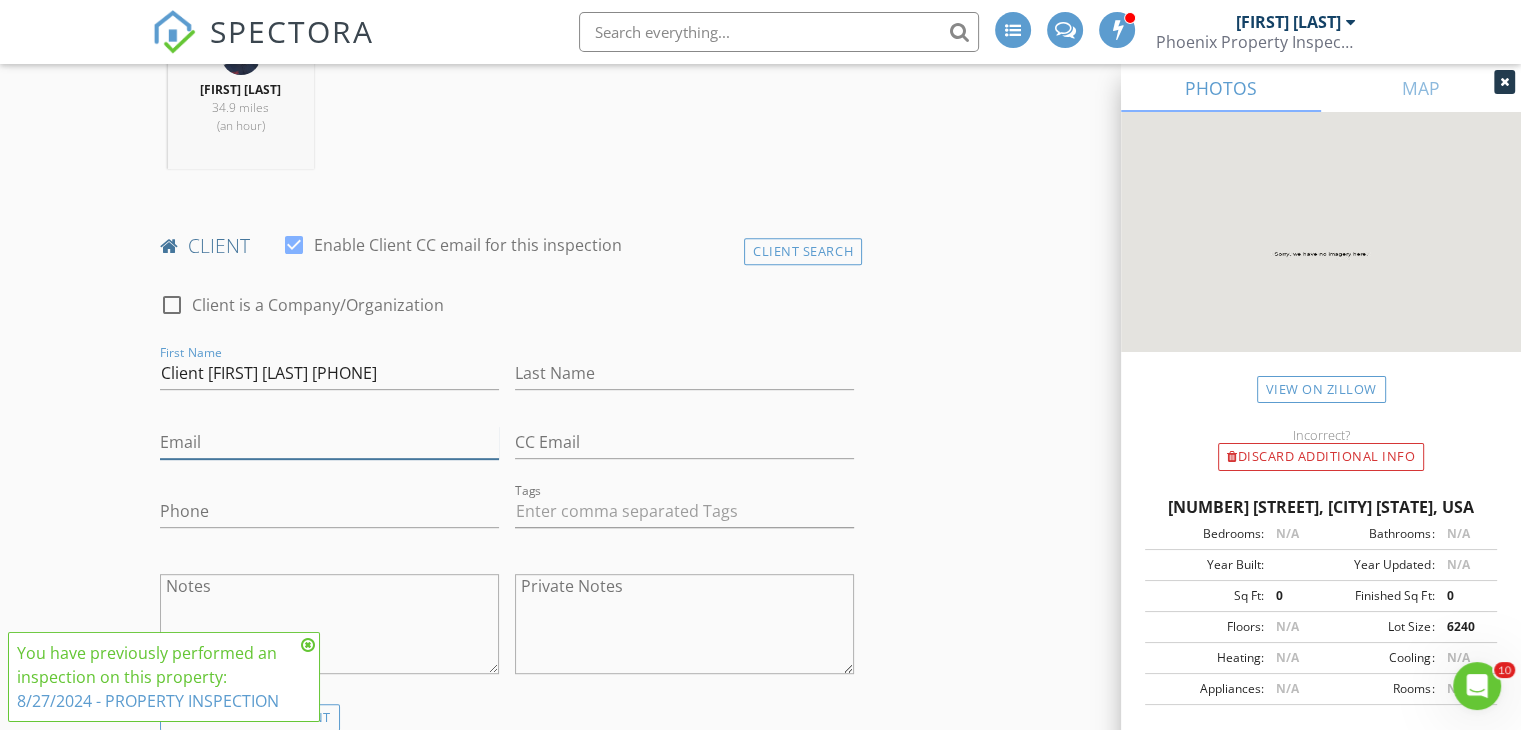 click on "Email" at bounding box center (329, 442) 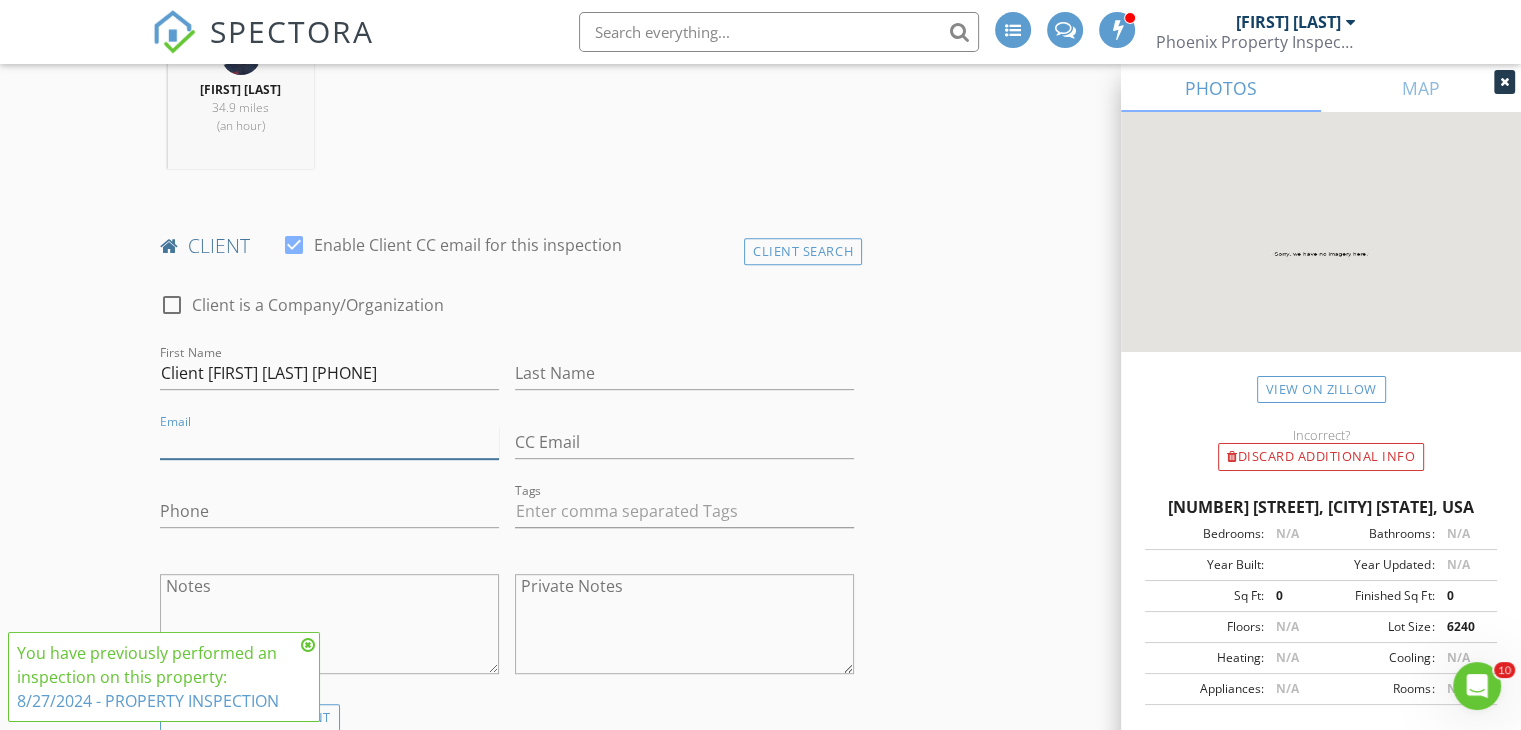 paste on "dharmendra.vemuri@gmail.com" 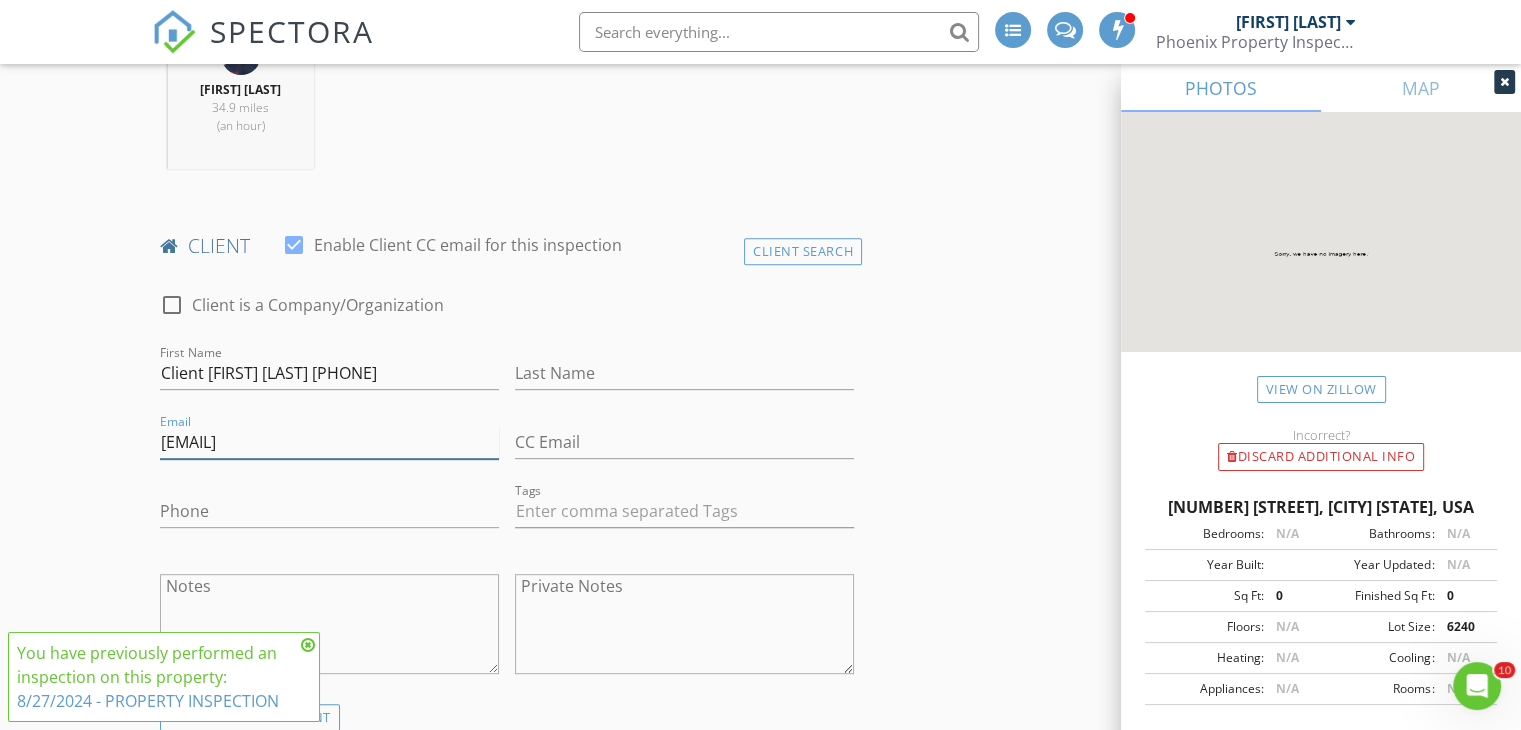 type on "dharmendra.vemuri@gmail.com" 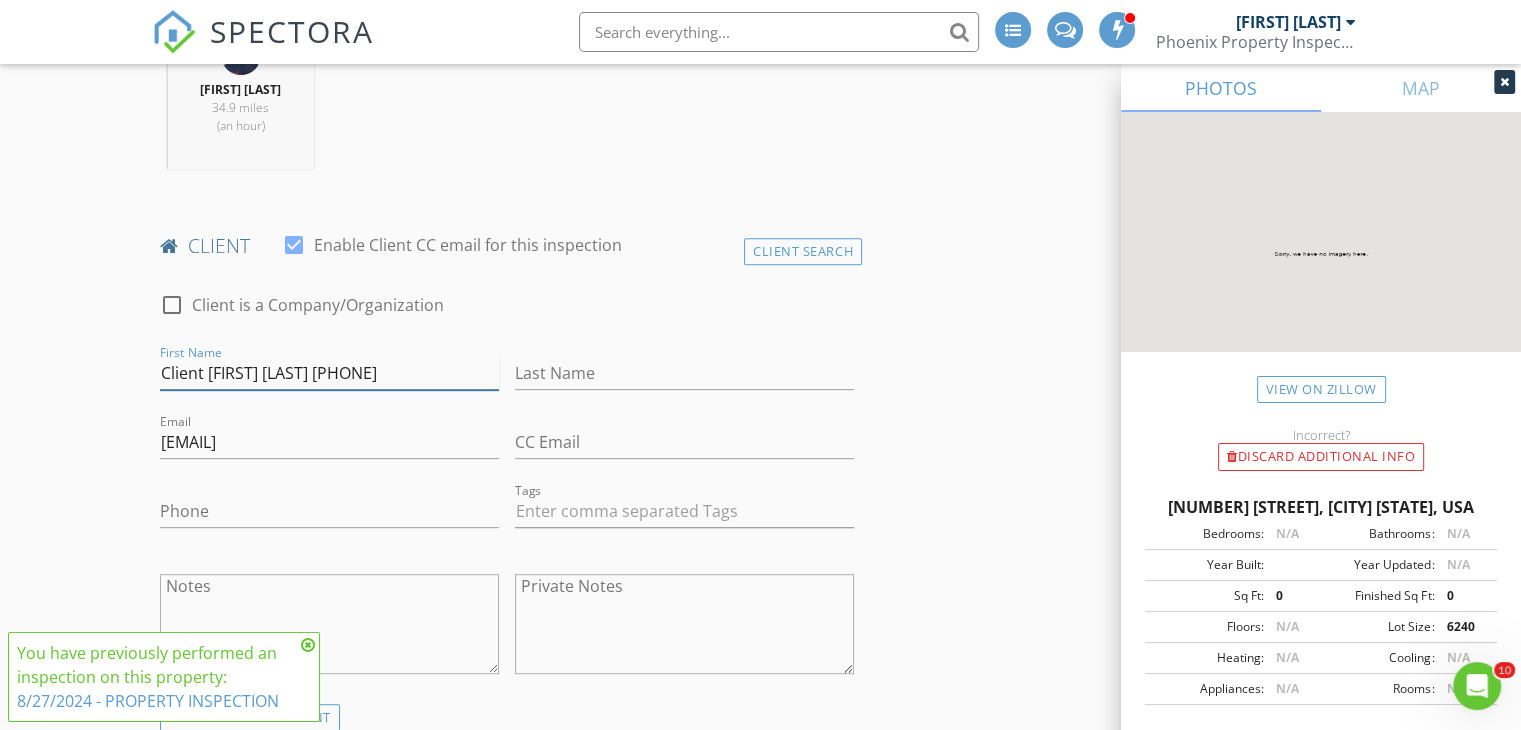 drag, startPoint x: 414, startPoint y: 376, endPoint x: 310, endPoint y: 377, distance: 104.00481 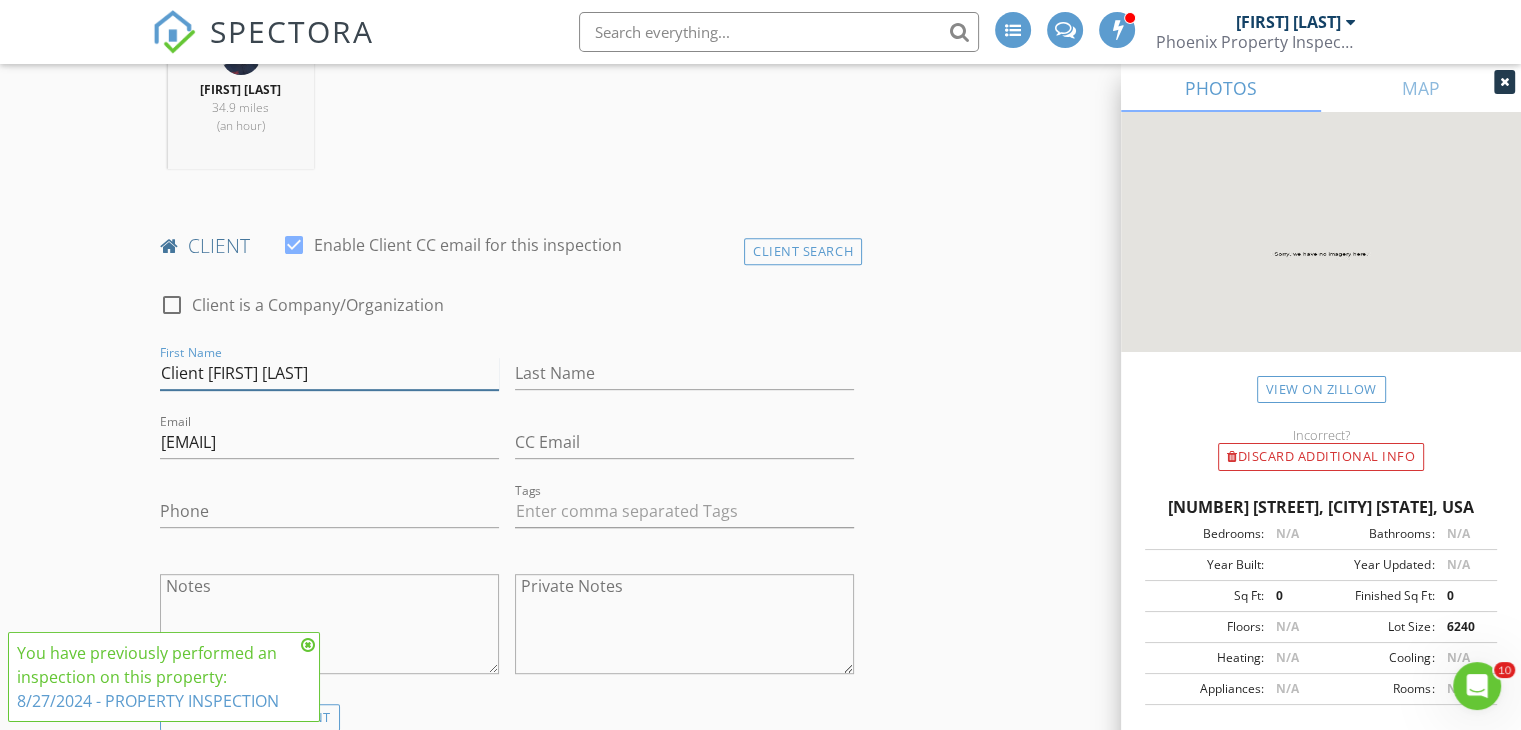 type on "Client Dhar Vemuri" 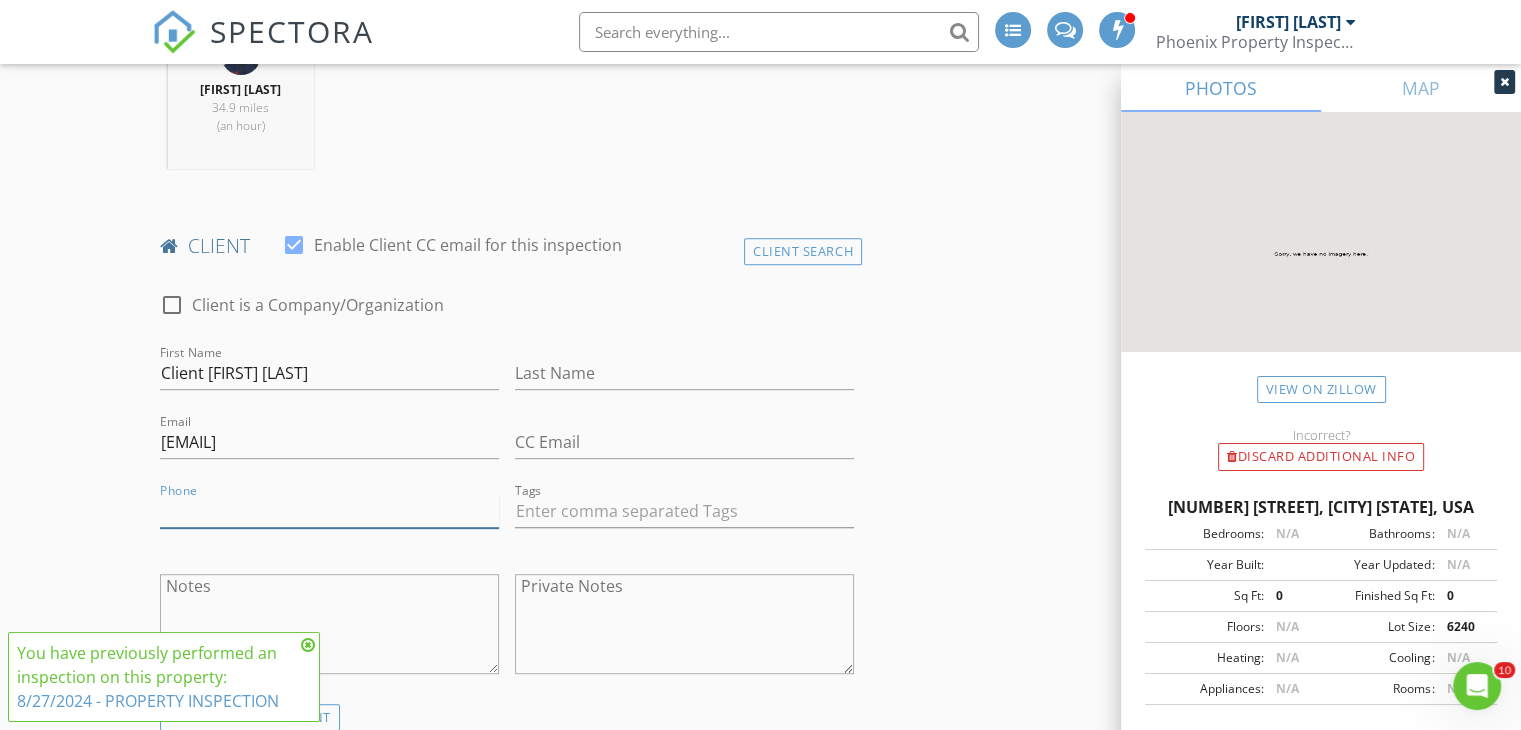 click on "Phone" at bounding box center (329, 511) 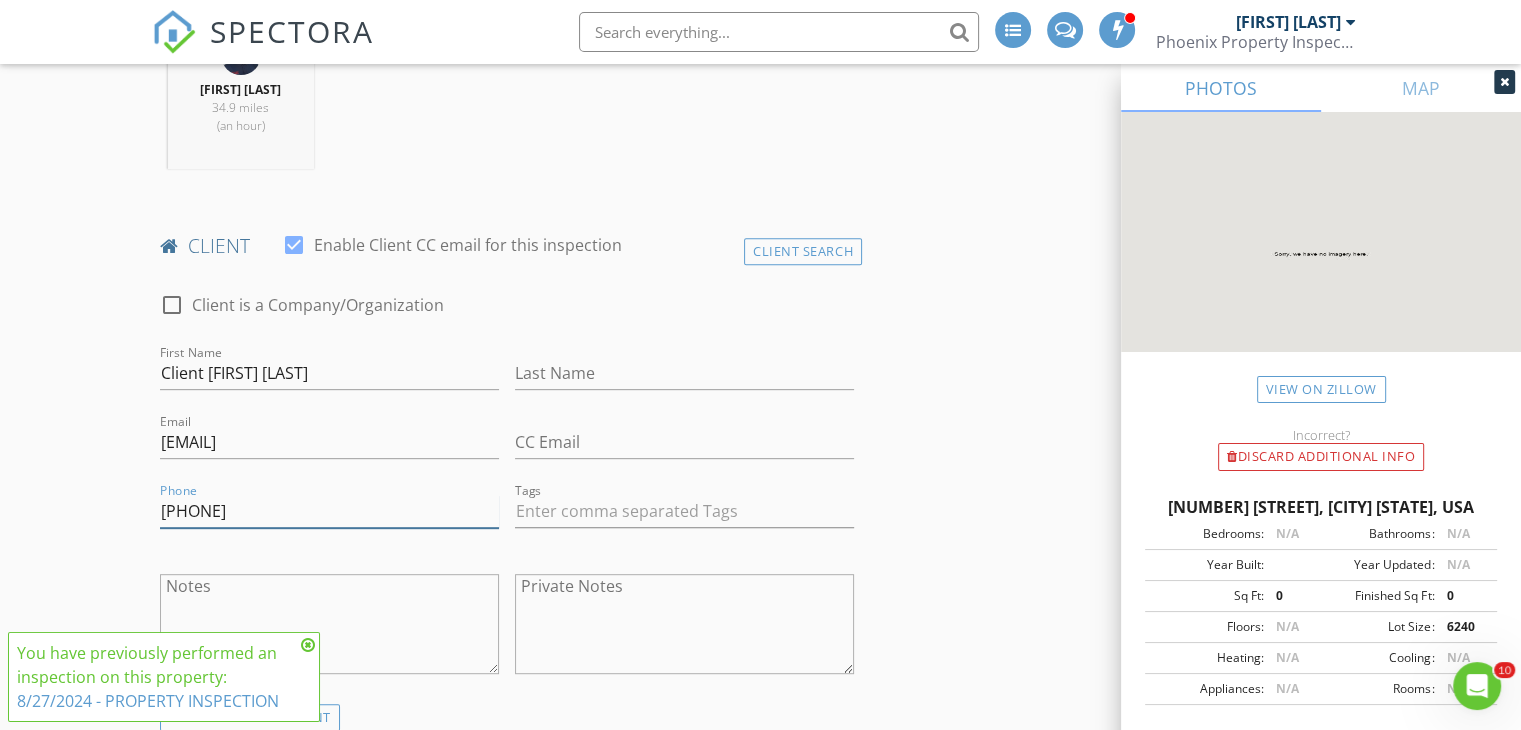 type on "623-363-4615" 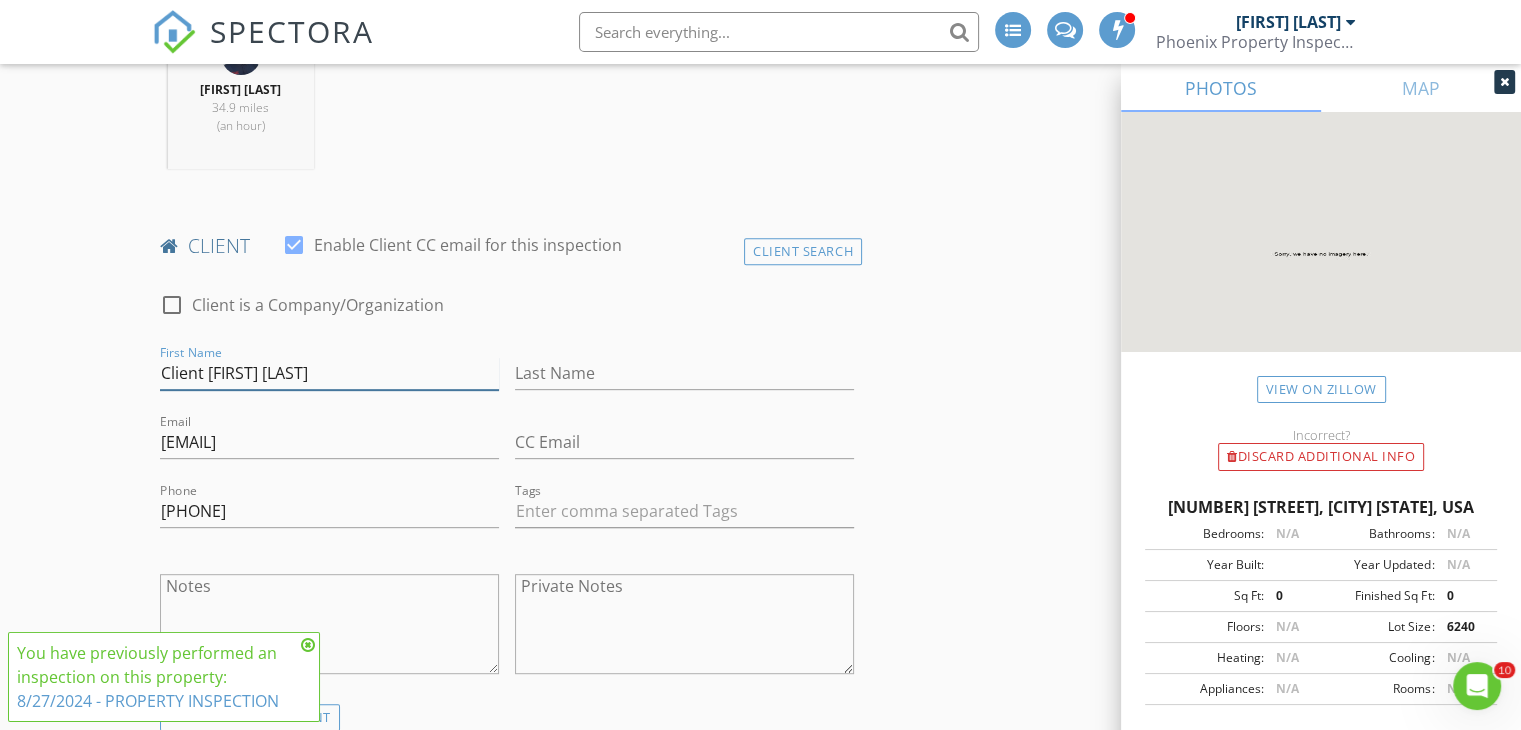 drag, startPoint x: 315, startPoint y: 378, endPoint x: 251, endPoint y: 375, distance: 64.070274 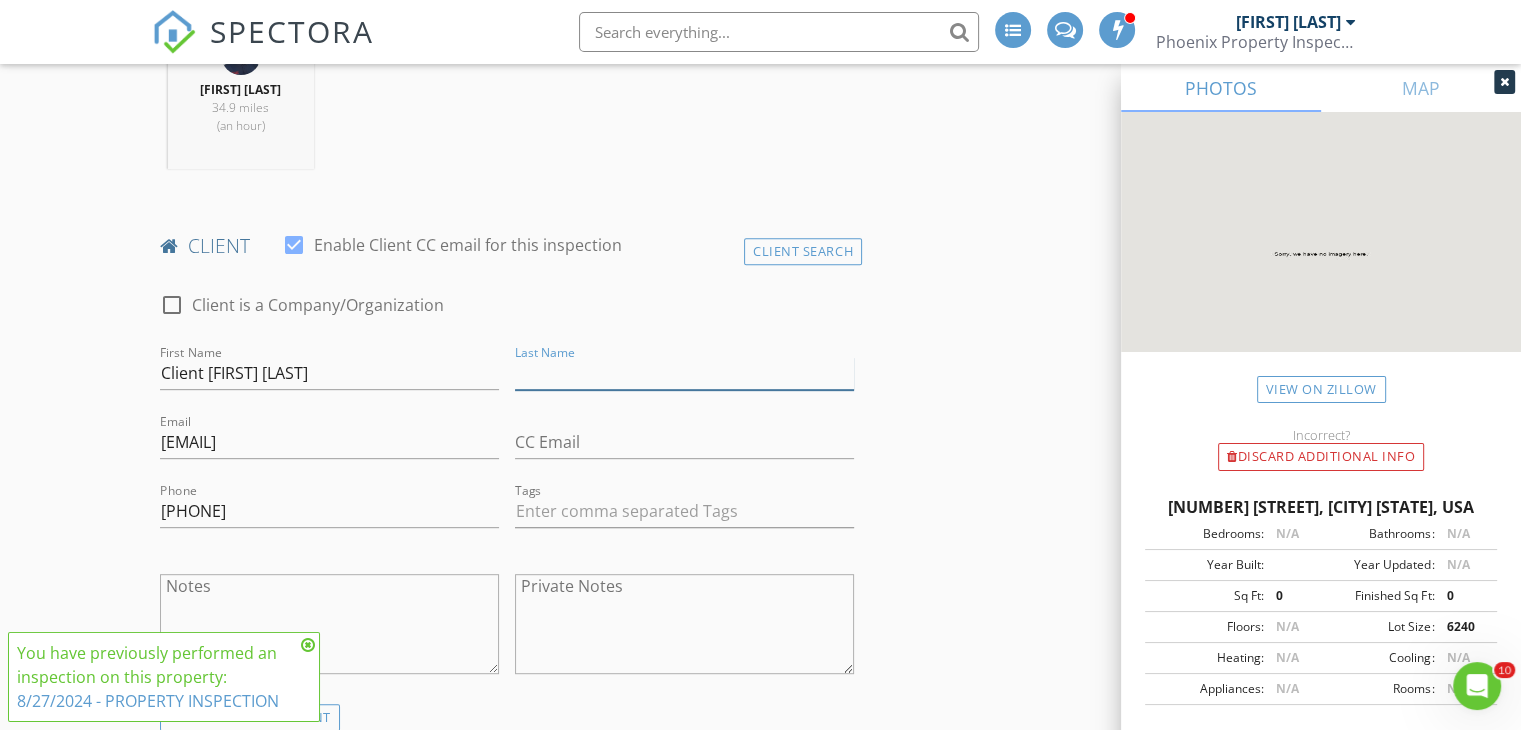 click on "Last Name" at bounding box center [684, 373] 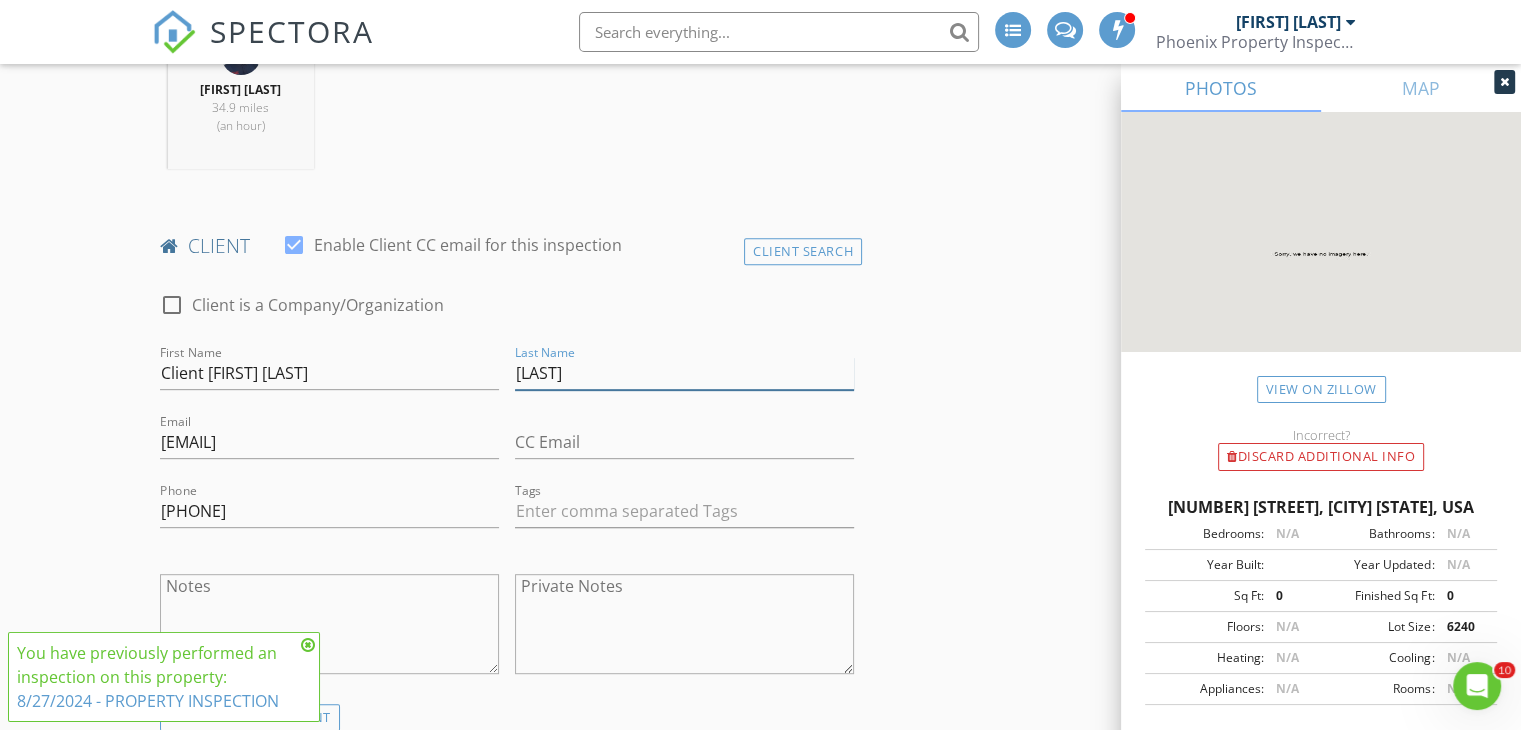 type on "Vemuri" 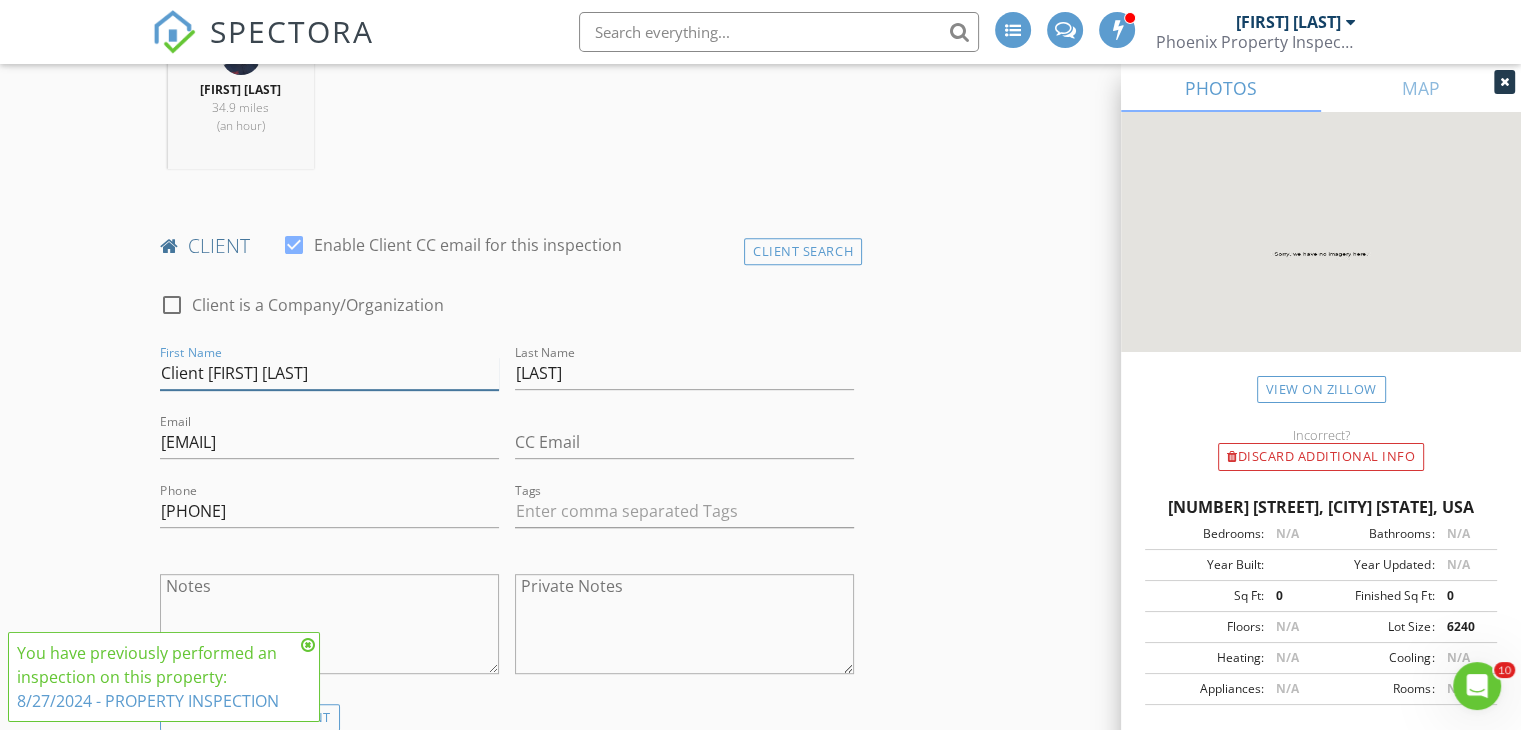 drag, startPoint x: 207, startPoint y: 371, endPoint x: 120, endPoint y: 377, distance: 87.20665 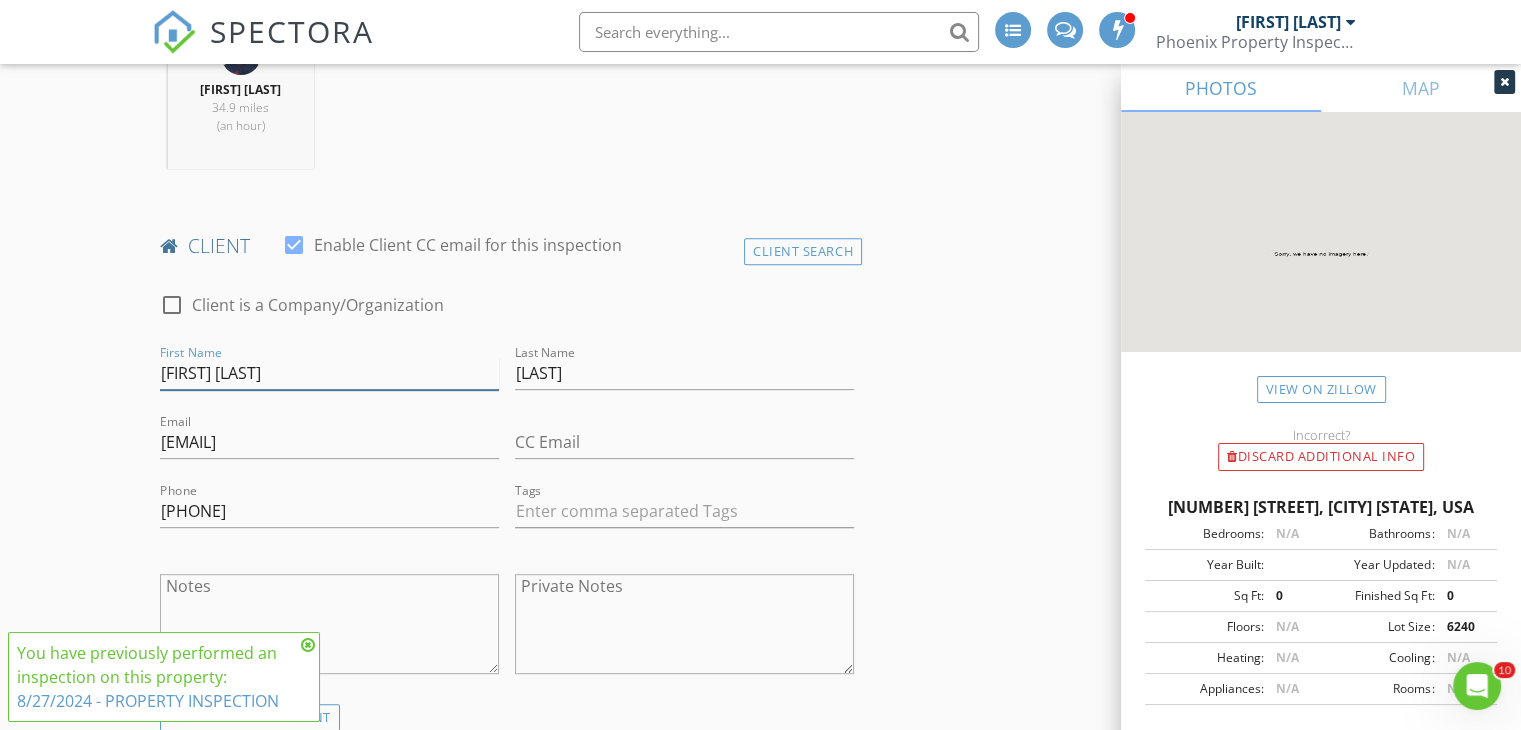 click on "Dhar Vemuri" at bounding box center [329, 373] 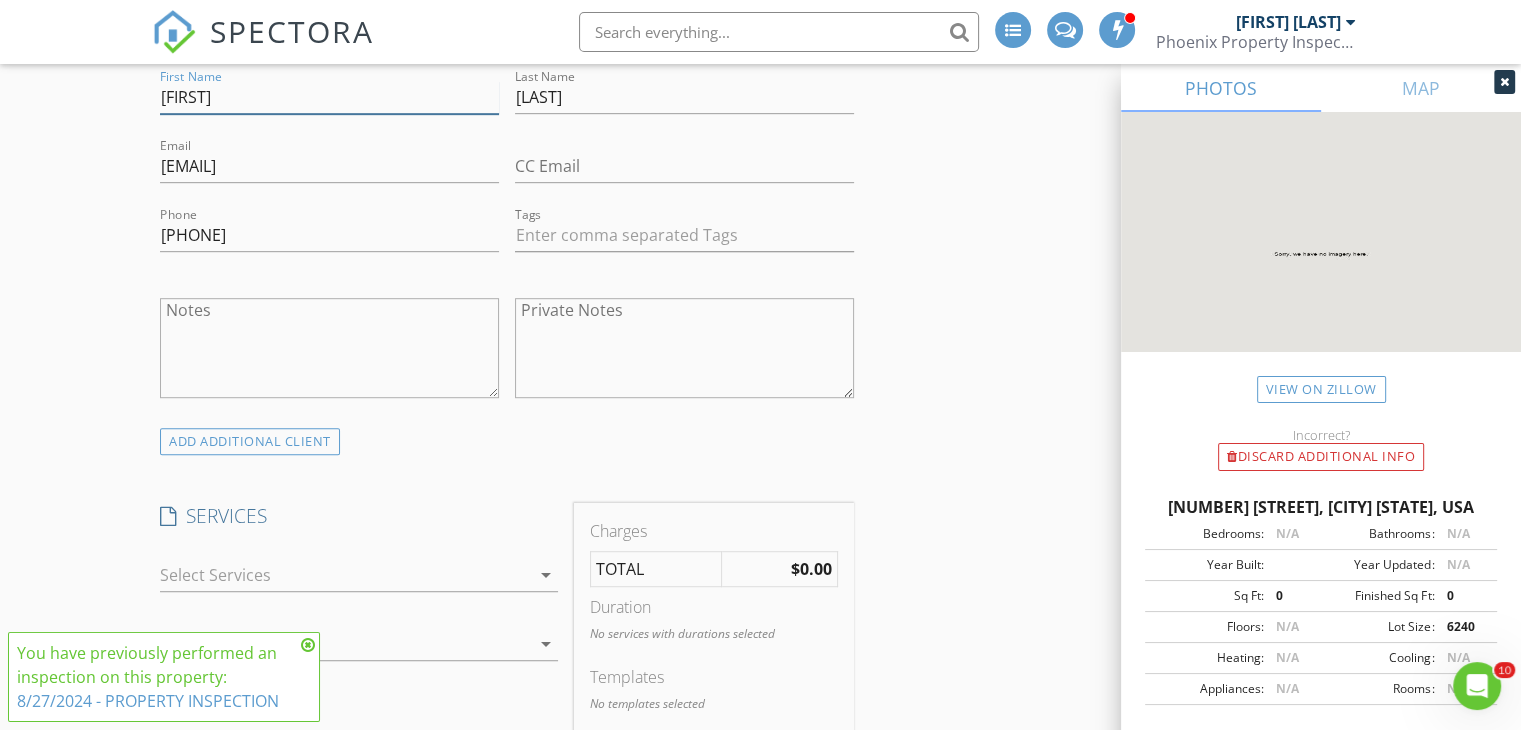 scroll, scrollTop: 1331, scrollLeft: 0, axis: vertical 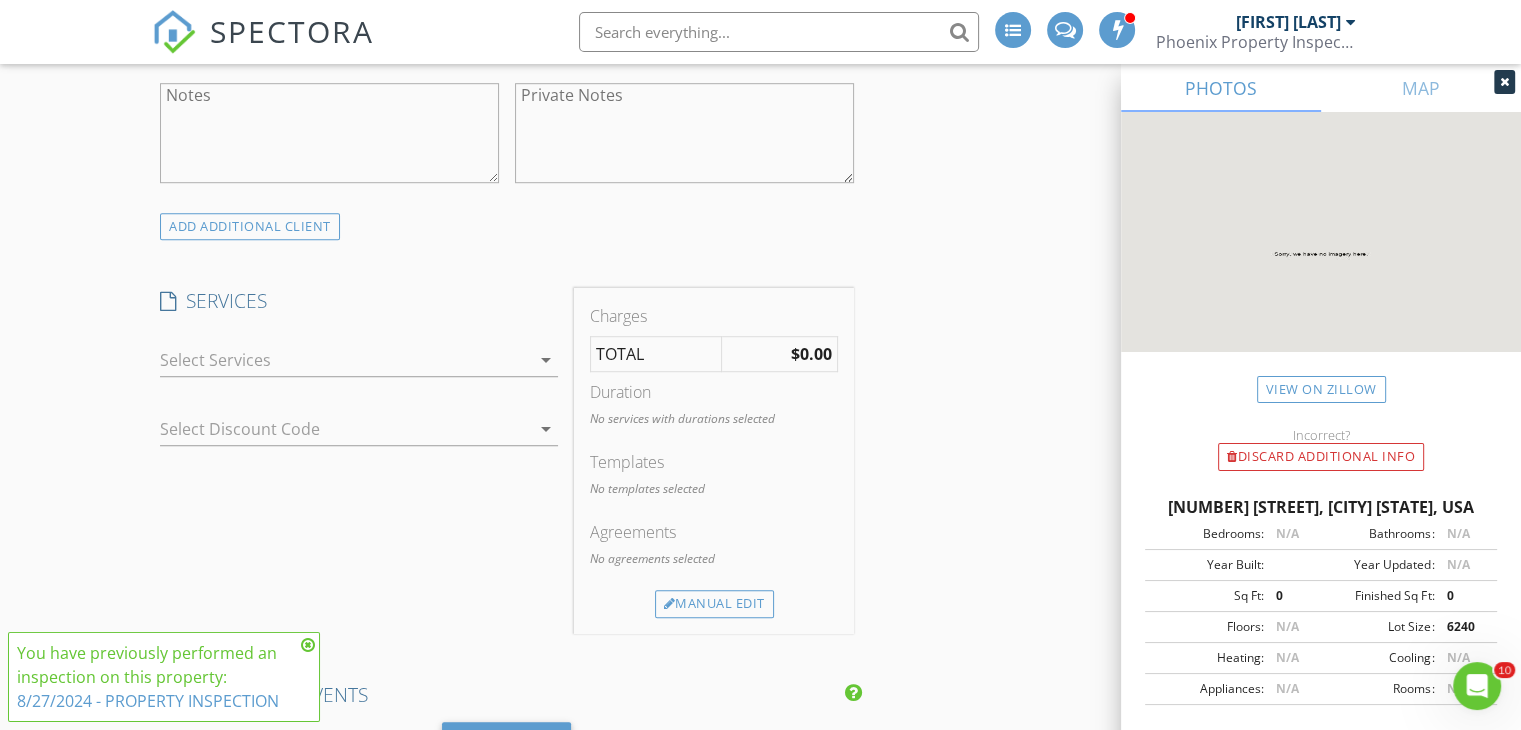 type on "Dhar" 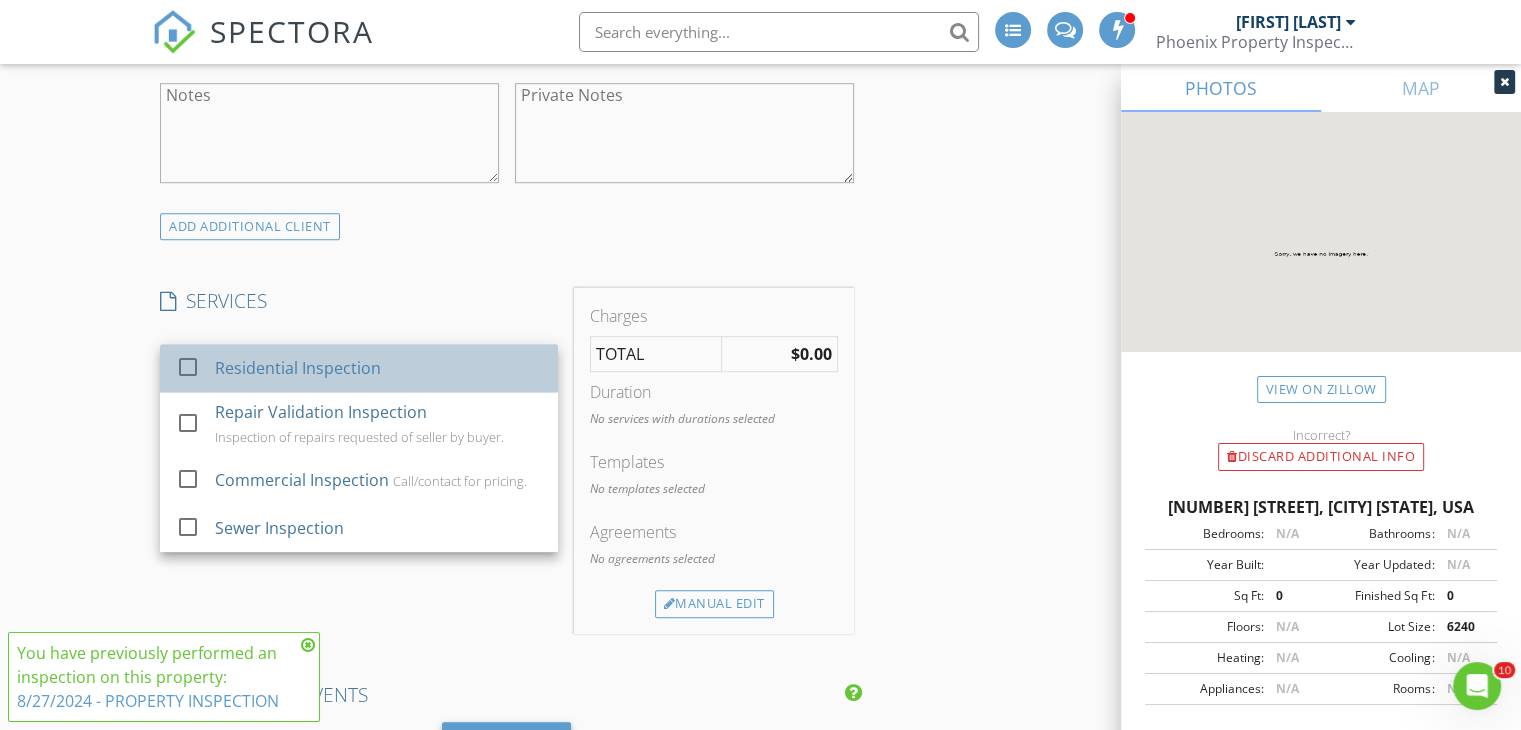 click on "Residential Inspection" at bounding box center (298, 368) 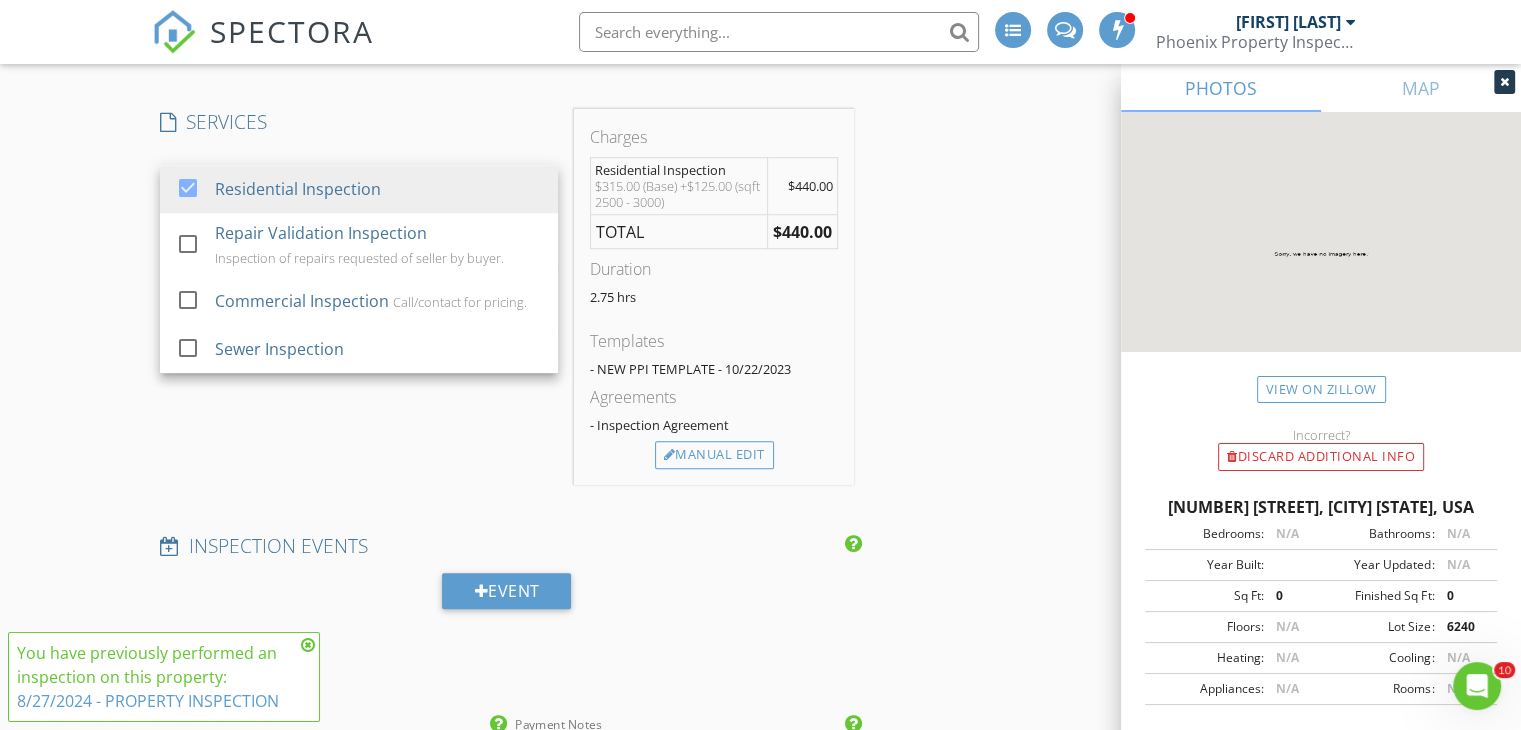 scroll, scrollTop: 1511, scrollLeft: 0, axis: vertical 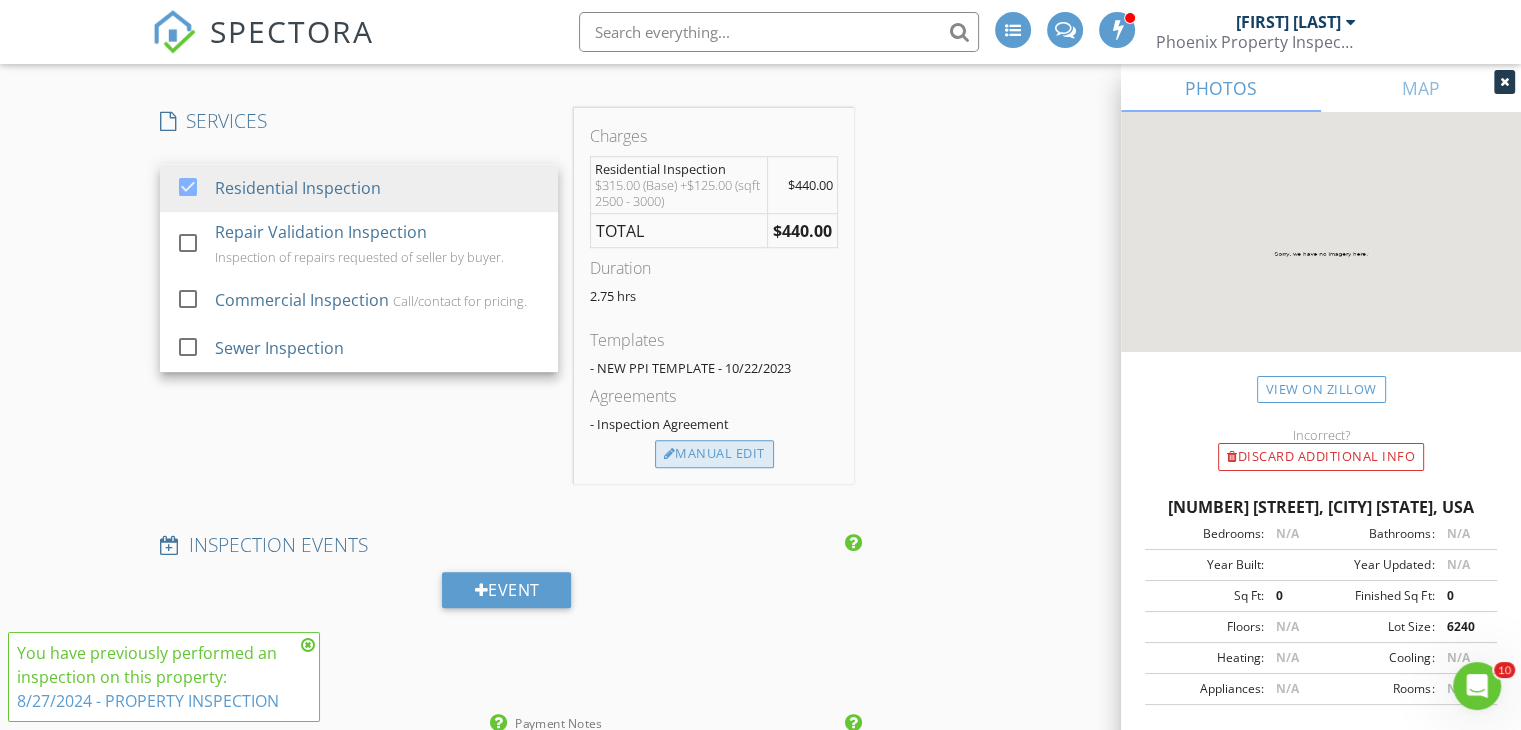 click on "Manual Edit" at bounding box center [714, 454] 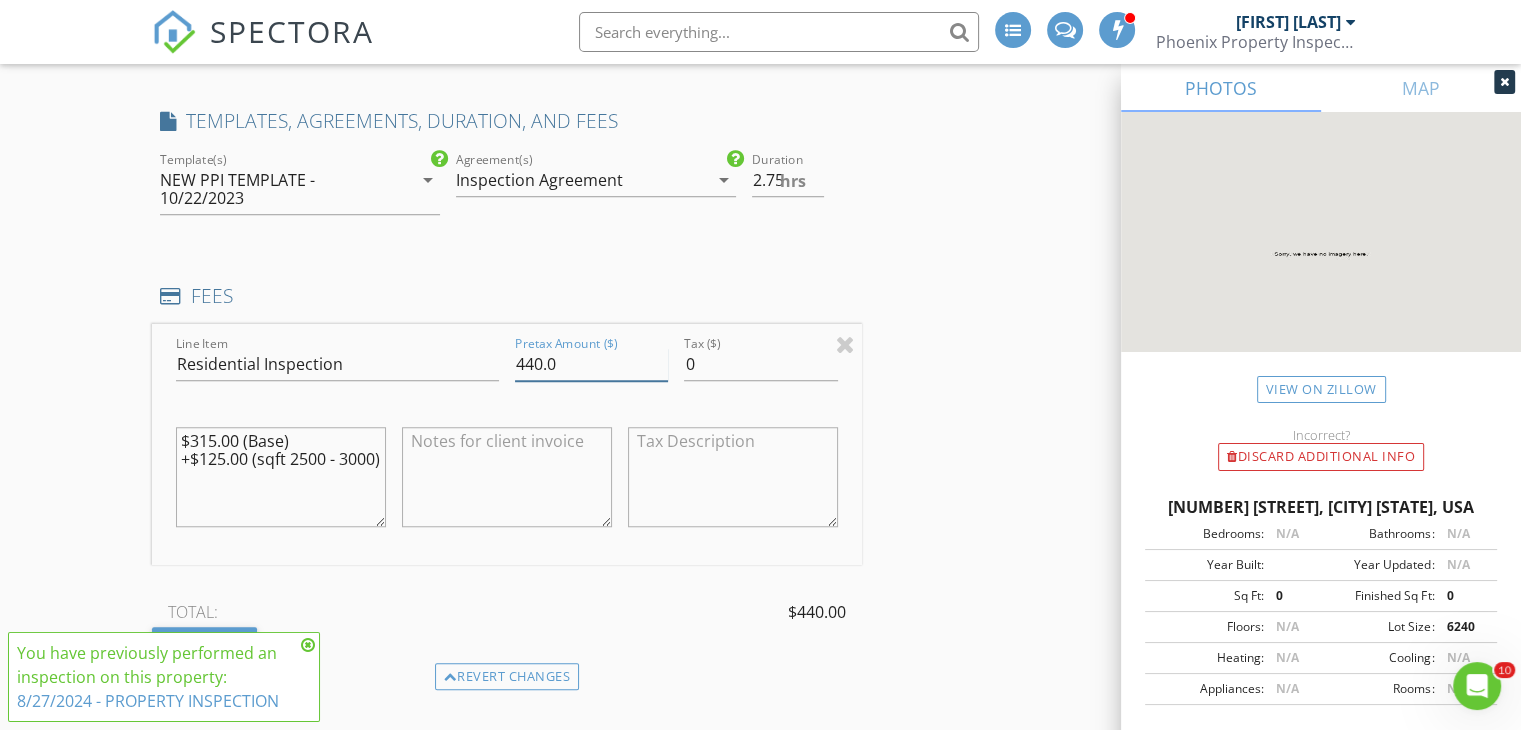 drag, startPoint x: 593, startPoint y: 363, endPoint x: 386, endPoint y: 327, distance: 210.10712 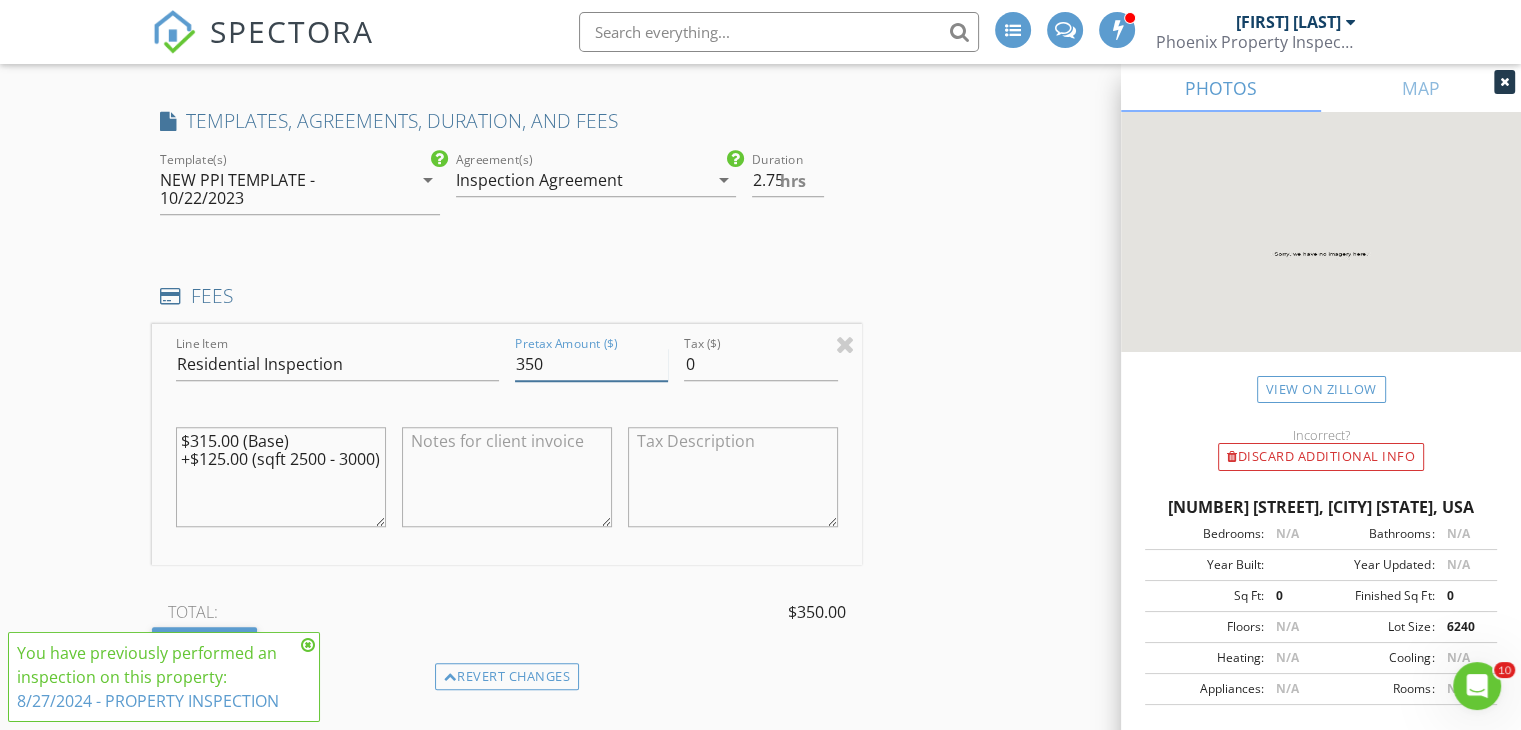type on "350" 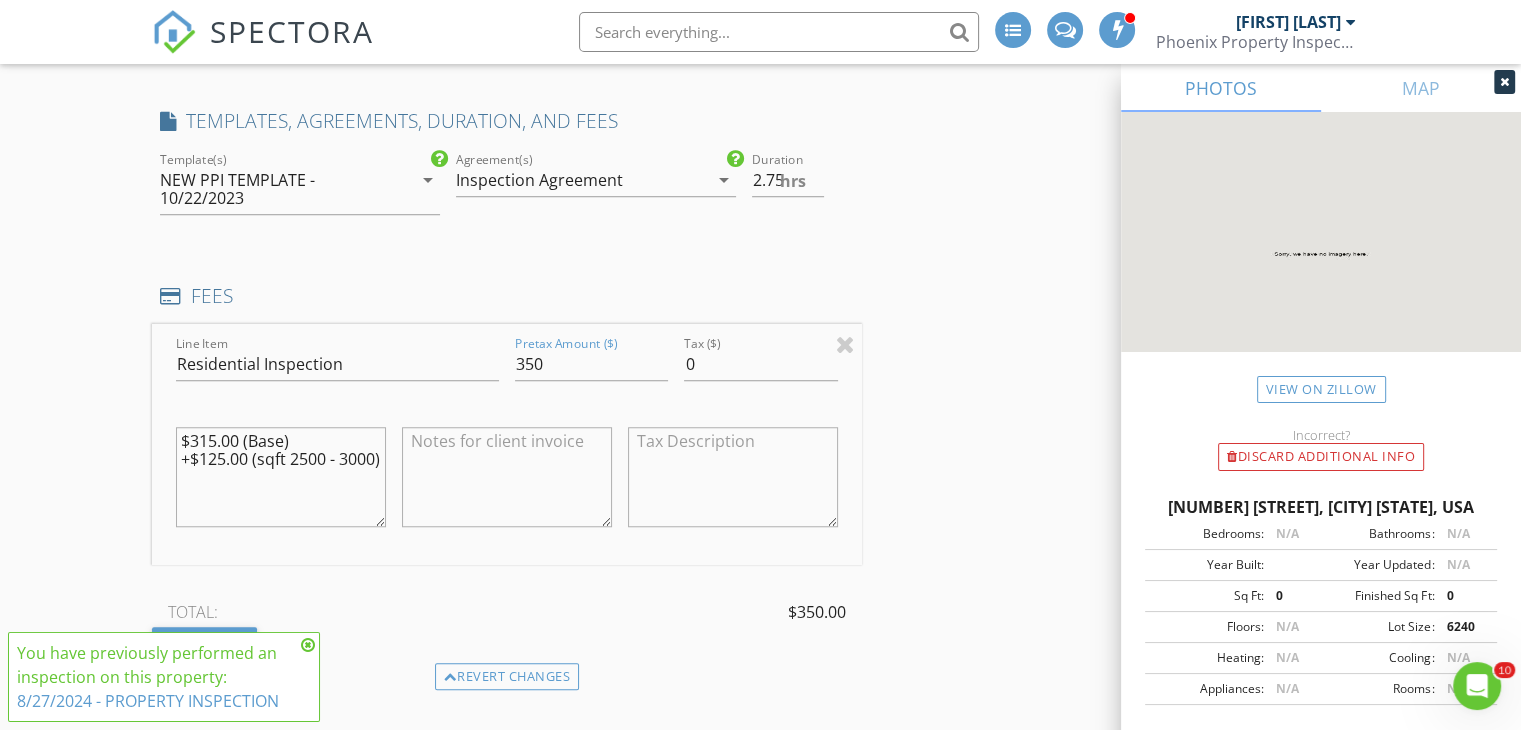 click on "INSPECTOR(S)
check_box_outline_blank   J.J. Tantillo     check_box   Richard Nielsen   PRIMARY   check_box_outline_blank   Corey Stephens     Richard Nielsen arrow_drop_down   check_box_outline_blank Richard Nielsen specifically requested
Date/Time
08/08/2025 8:00 AM
Location
Address Search       Address 21022 N 61st St   Unit   City Phoenix   State AZ   Zip 85054   County Maricopa     Square Feet 2700   Year Built 2024   Foundation arrow_drop_down     Richard Nielsen     34.9 miles     (an hour)
client
check_box Enable Client CC email for this inspection   Client Search     check_box_outline_blank Client is a Company/Organization     First Name Dhar   Last Name Vemuri   Email dharmendra.vemuri@gmail.com   CC Email   Phone 623-363-4615         Tags         Notes   Private Notes
ADD ADDITIONAL client
check_box" at bounding box center (760, 728) 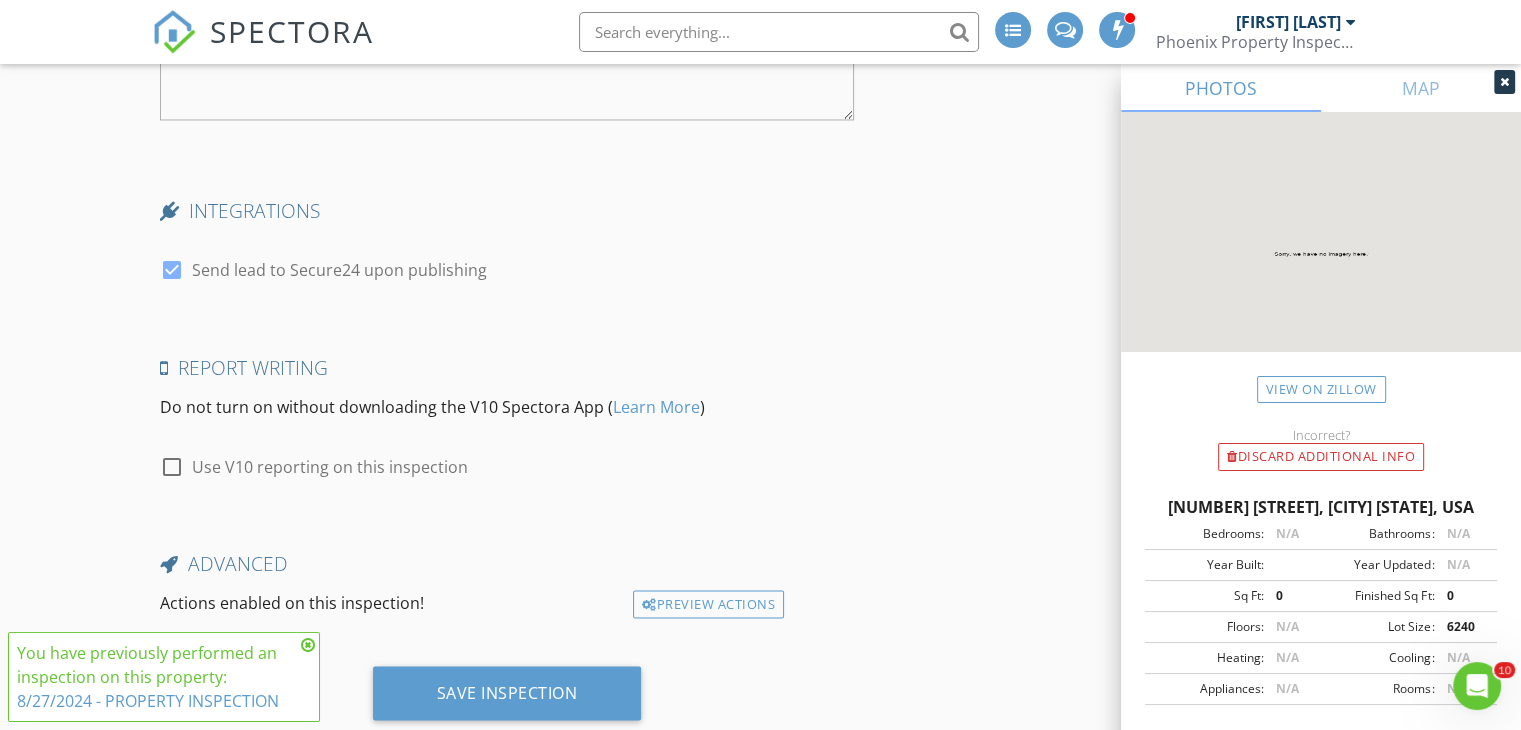 scroll, scrollTop: 3557, scrollLeft: 0, axis: vertical 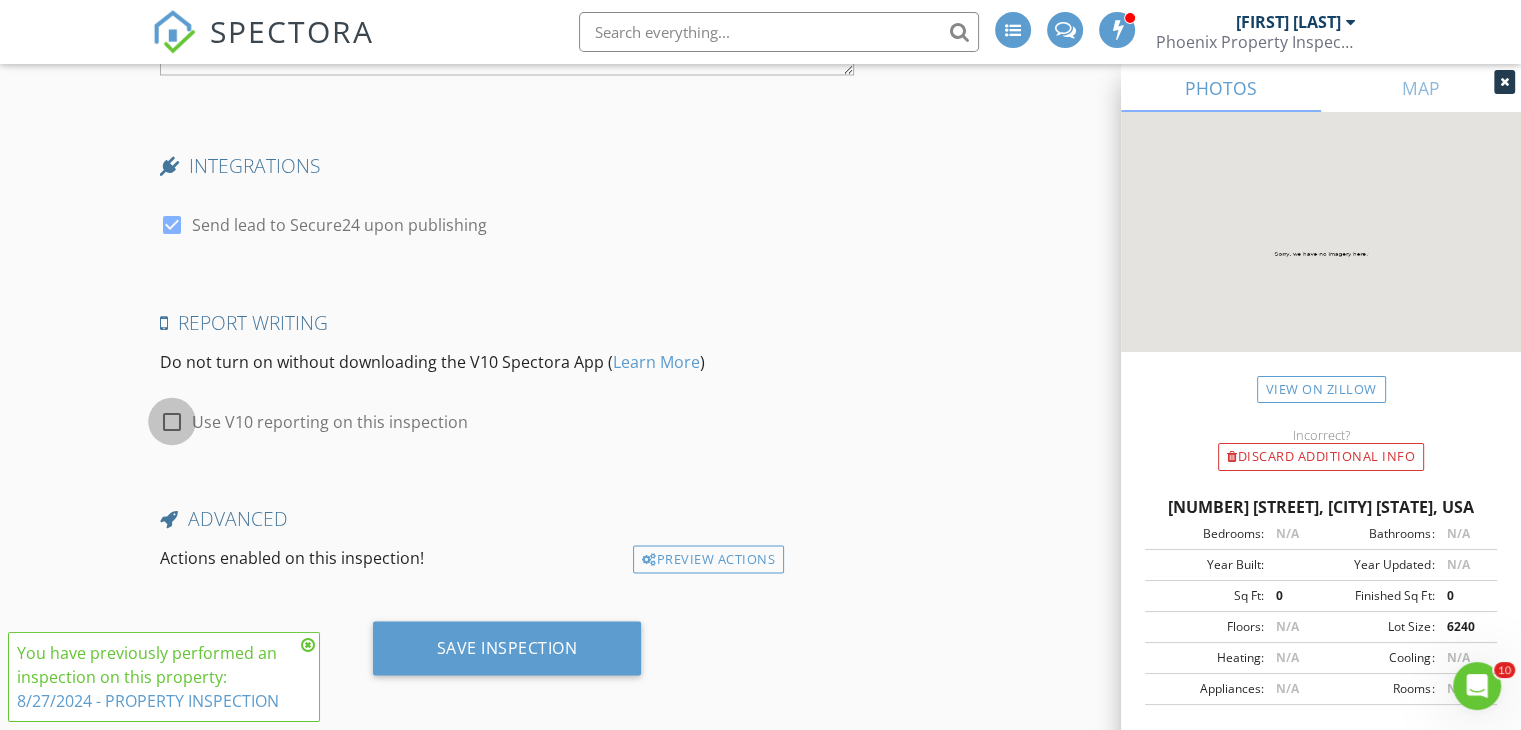 click at bounding box center (172, 421) 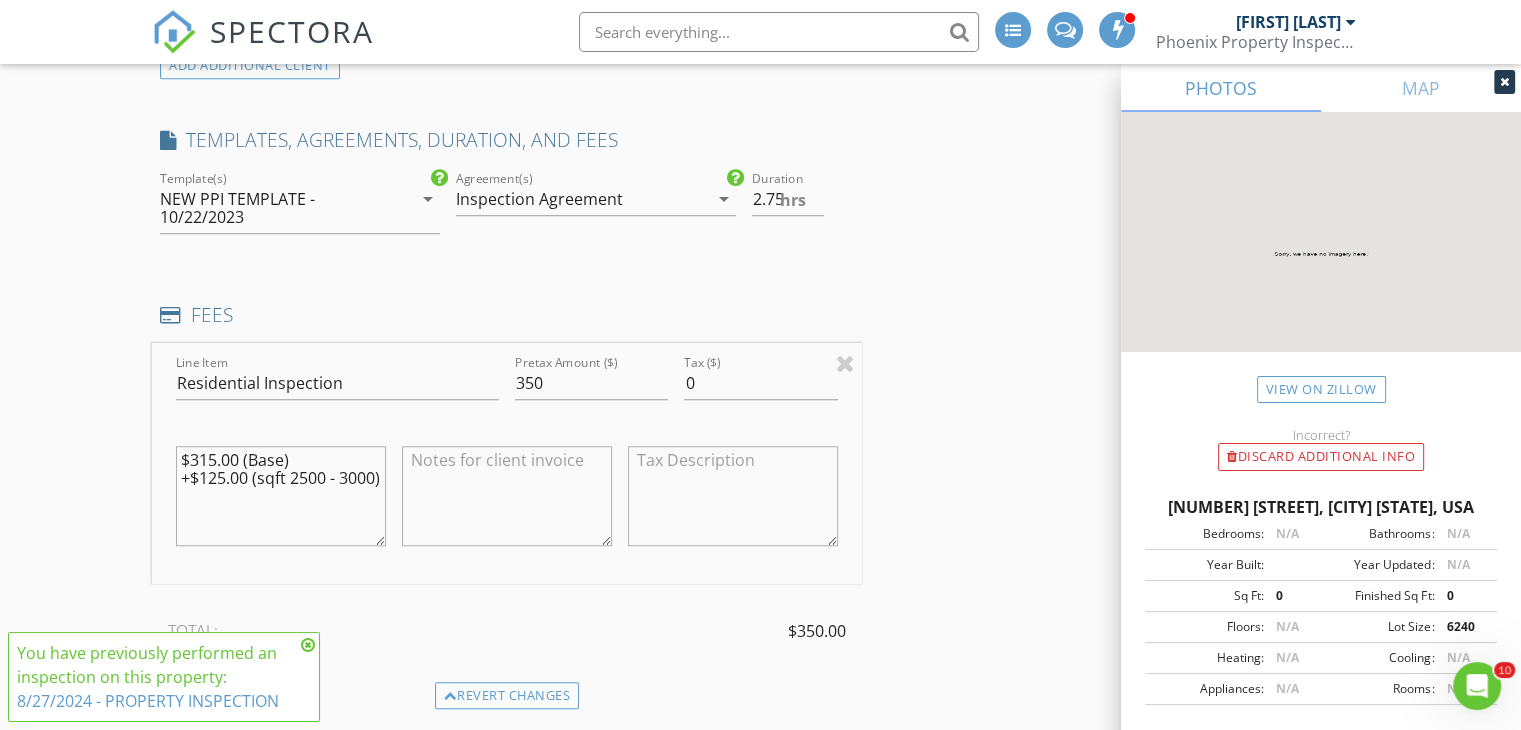 scroll, scrollTop: 1481, scrollLeft: 0, axis: vertical 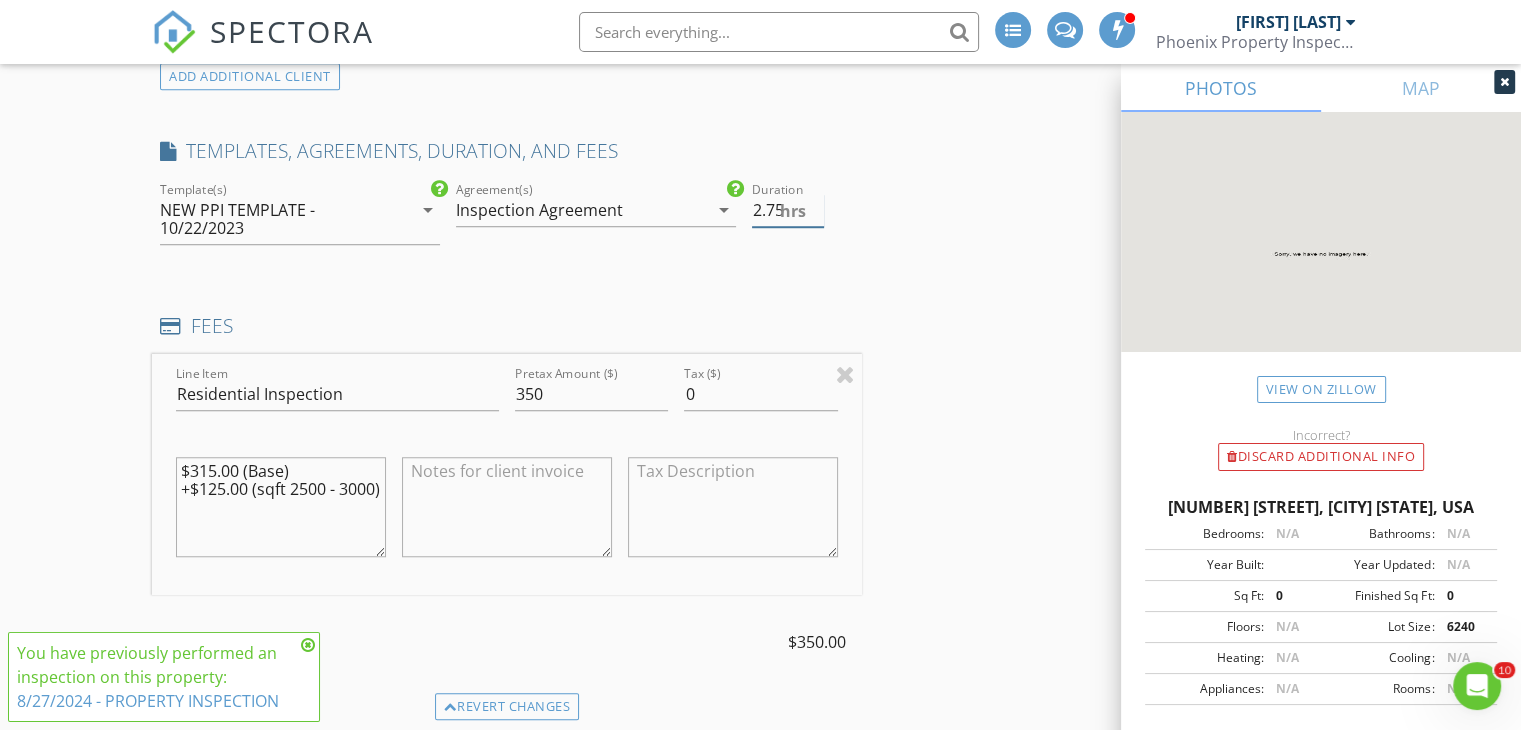 type on "3" 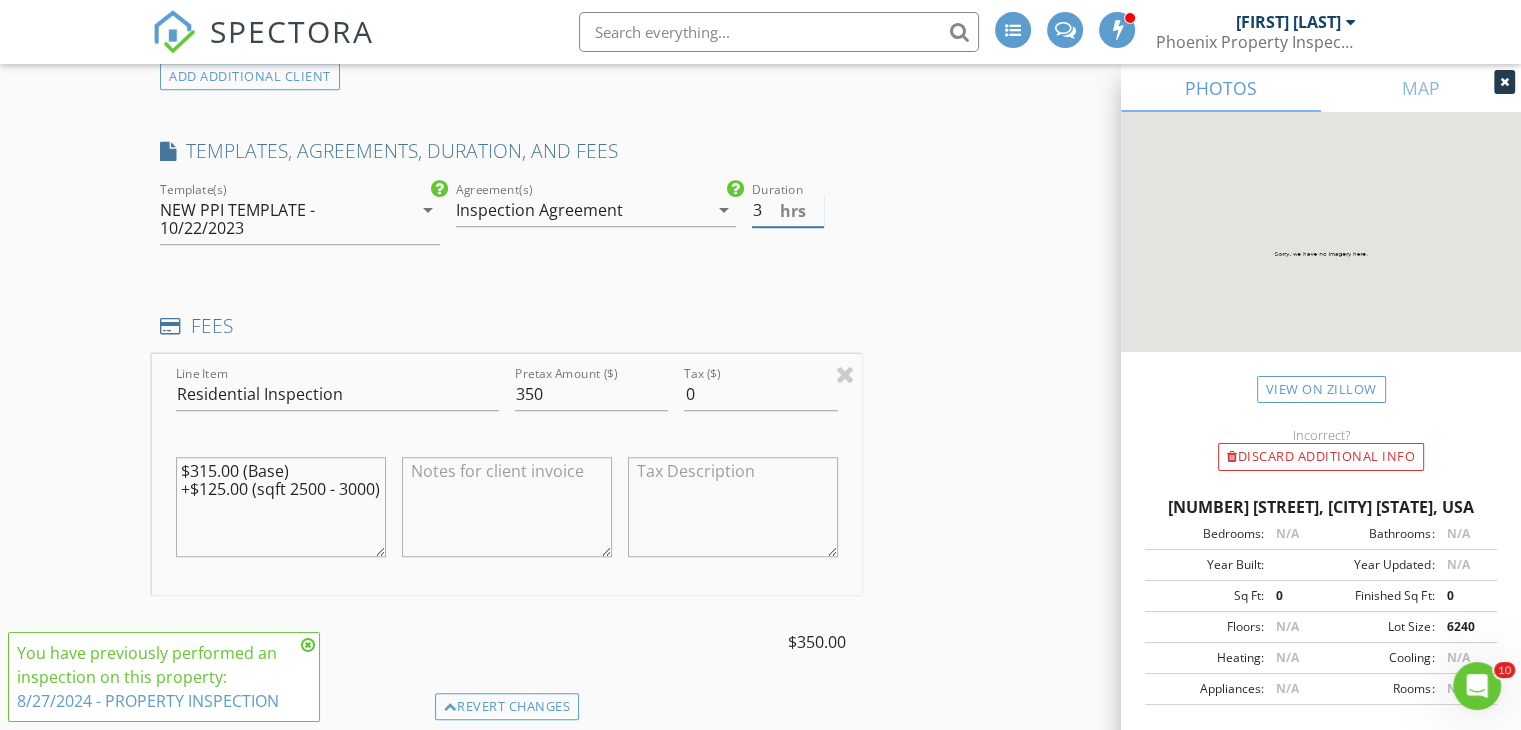 click on "3" at bounding box center (788, 210) 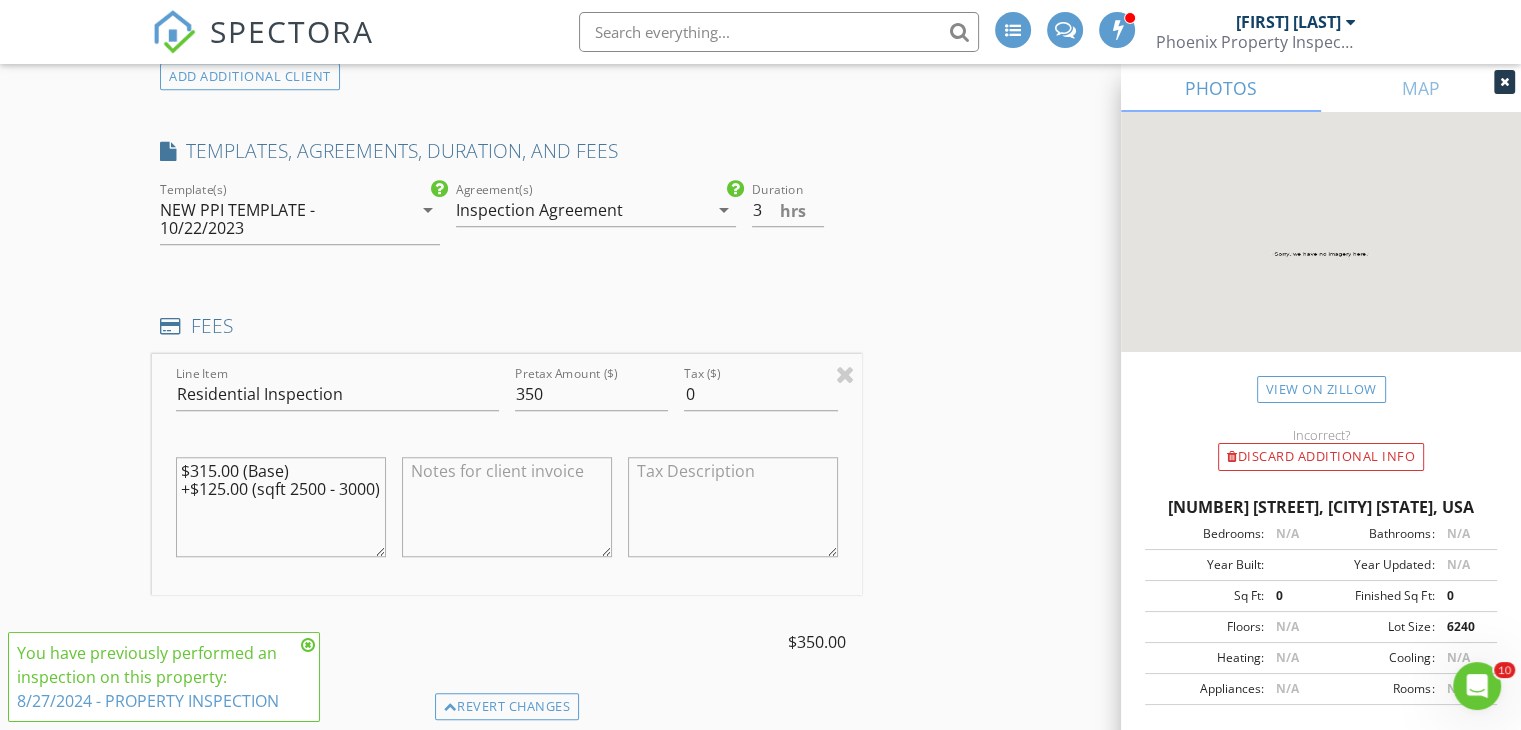 click on "INSPECTOR(S)
check_box_outline_blank   J.J. Tantillo     check_box   Richard Nielsen   PRIMARY   check_box_outline_blank   Corey Stephens     Richard Nielsen arrow_drop_down   check_box_outline_blank Richard Nielsen specifically requested
Date/Time
08/08/2025 8:00 AM
Location
Address Search       Address 21022 N 61st St   Unit   City Phoenix   State AZ   Zip 85054   County Maricopa     Square Feet 2700   Year Built 2024   Foundation arrow_drop_down     Richard Nielsen     34.9 miles     (an hour)
client
check_box Enable Client CC email for this inspection   Client Search     check_box_outline_blank Client is a Company/Organization     First Name Dhar   Last Name Vemuri   Email dharmendra.vemuri@gmail.com   CC Email   Phone 623-363-4615         Tags         Notes   Private Notes
ADD ADDITIONAL client
check_box" at bounding box center [760, 758] 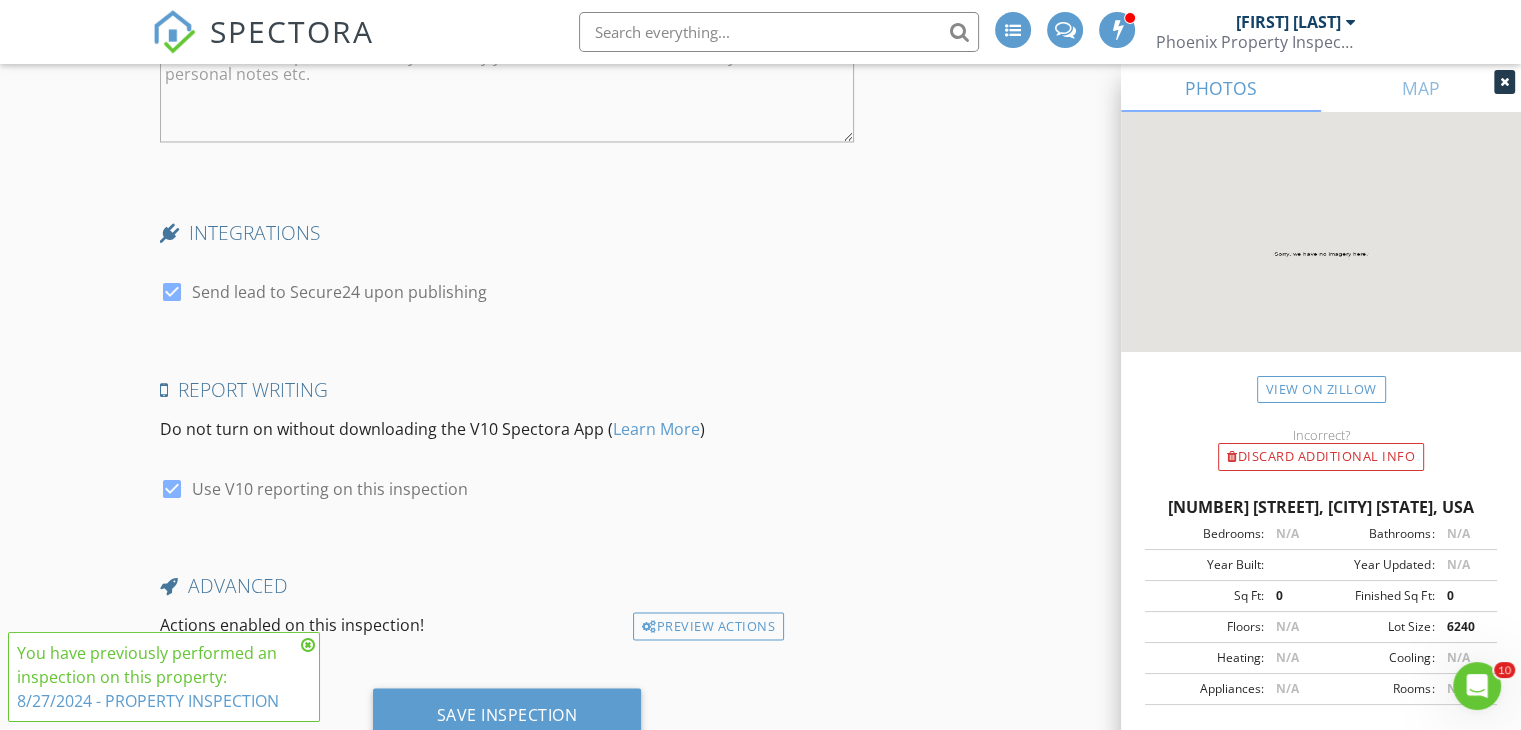 scroll, scrollTop: 3557, scrollLeft: 0, axis: vertical 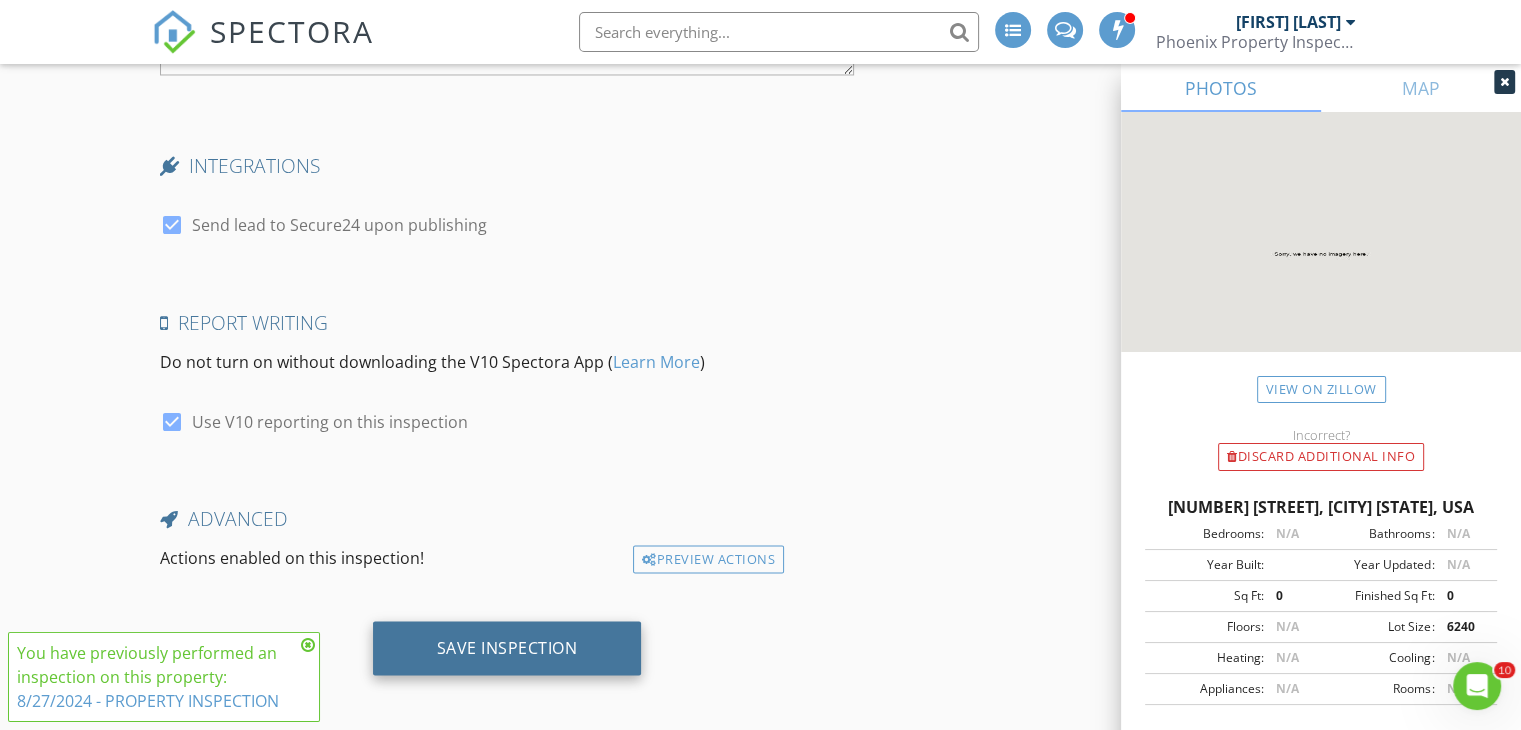 click on "Save Inspection" at bounding box center [507, 648] 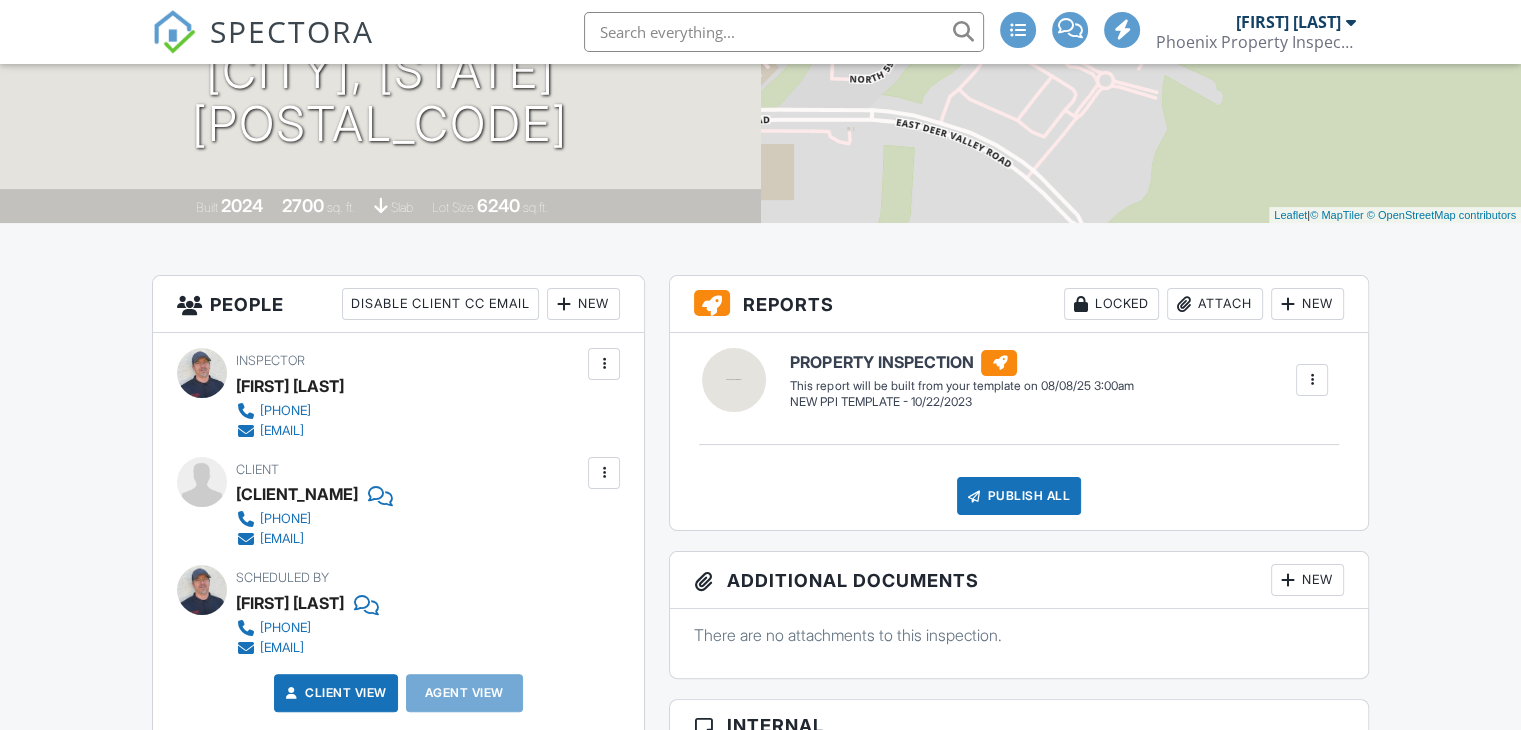 scroll, scrollTop: 472, scrollLeft: 0, axis: vertical 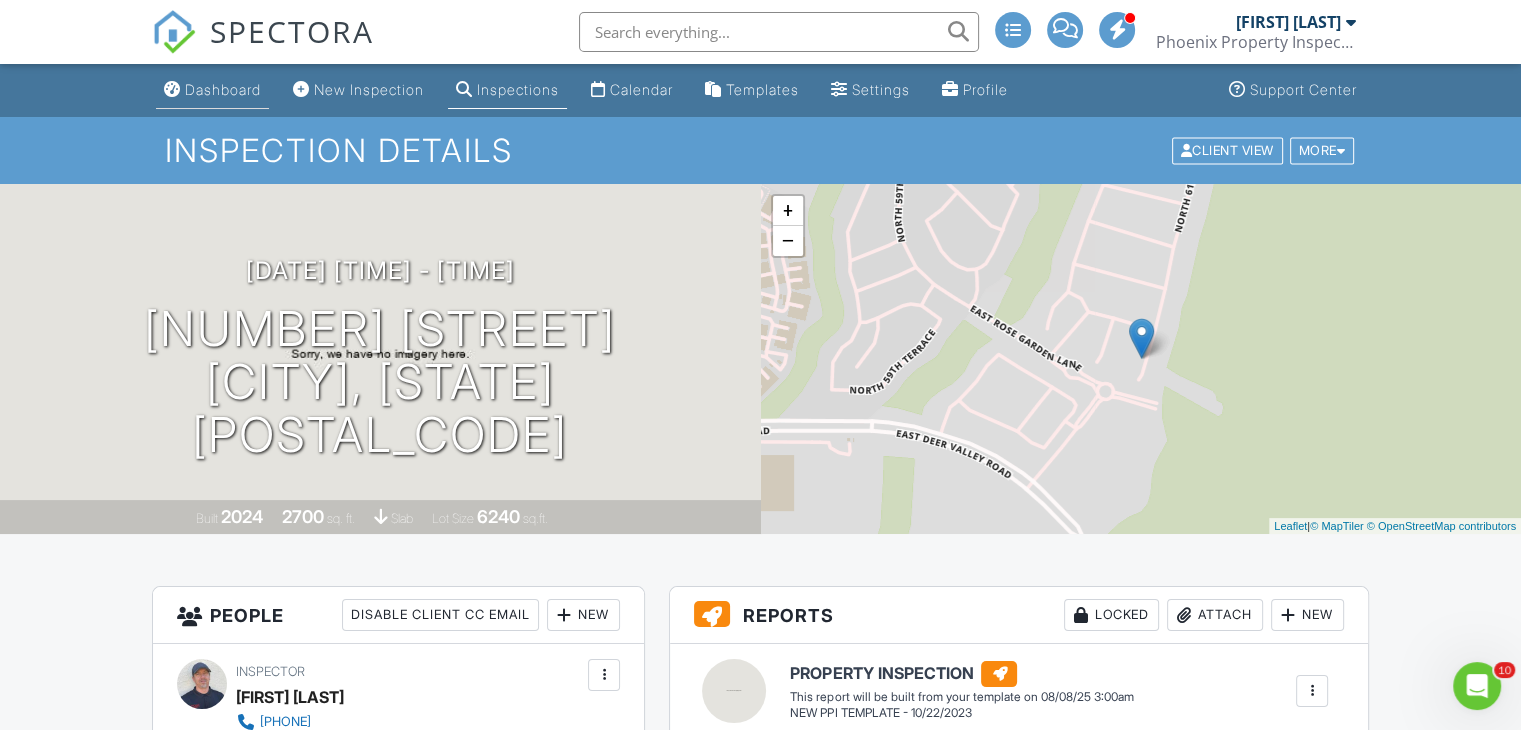 click on "Dashboard" at bounding box center (212, 90) 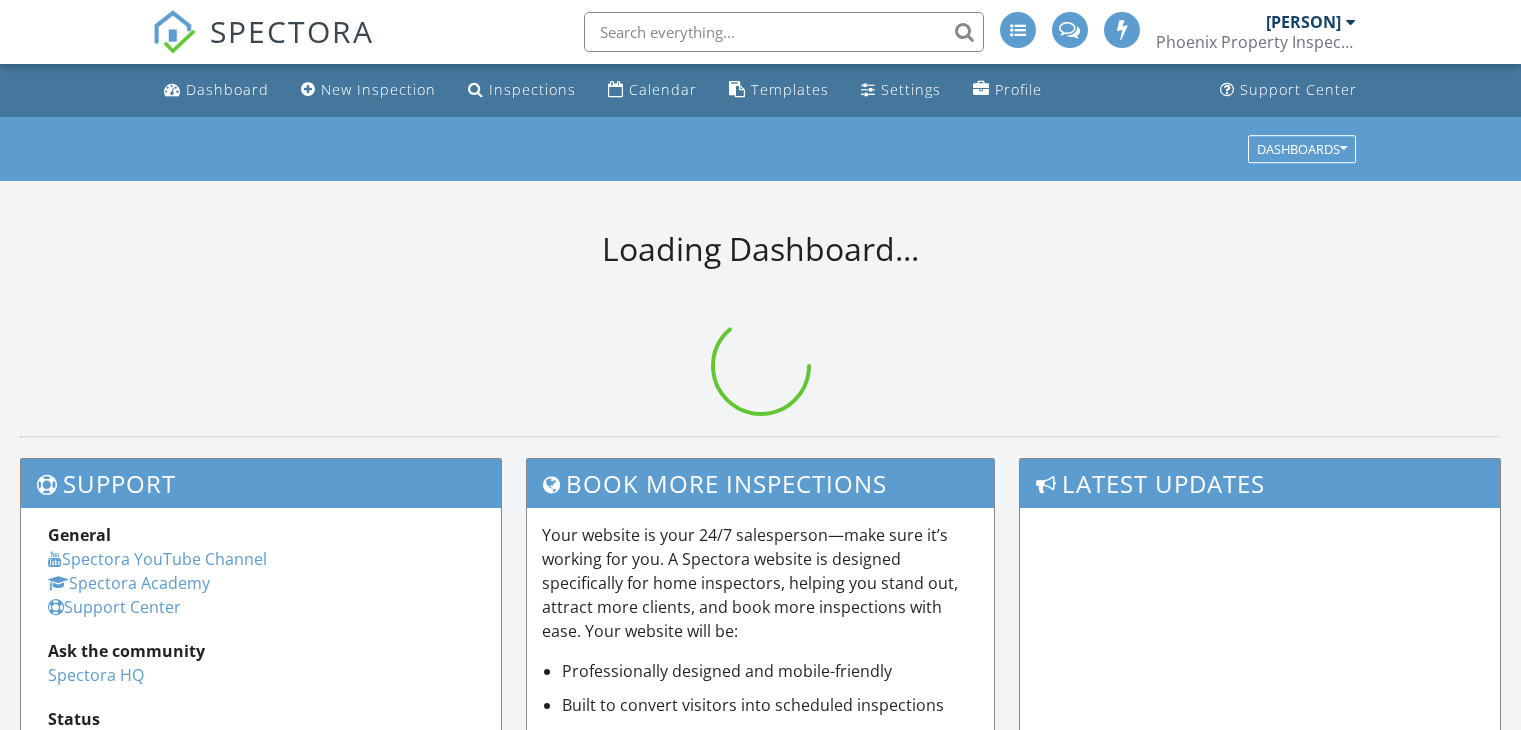 scroll, scrollTop: 0, scrollLeft: 0, axis: both 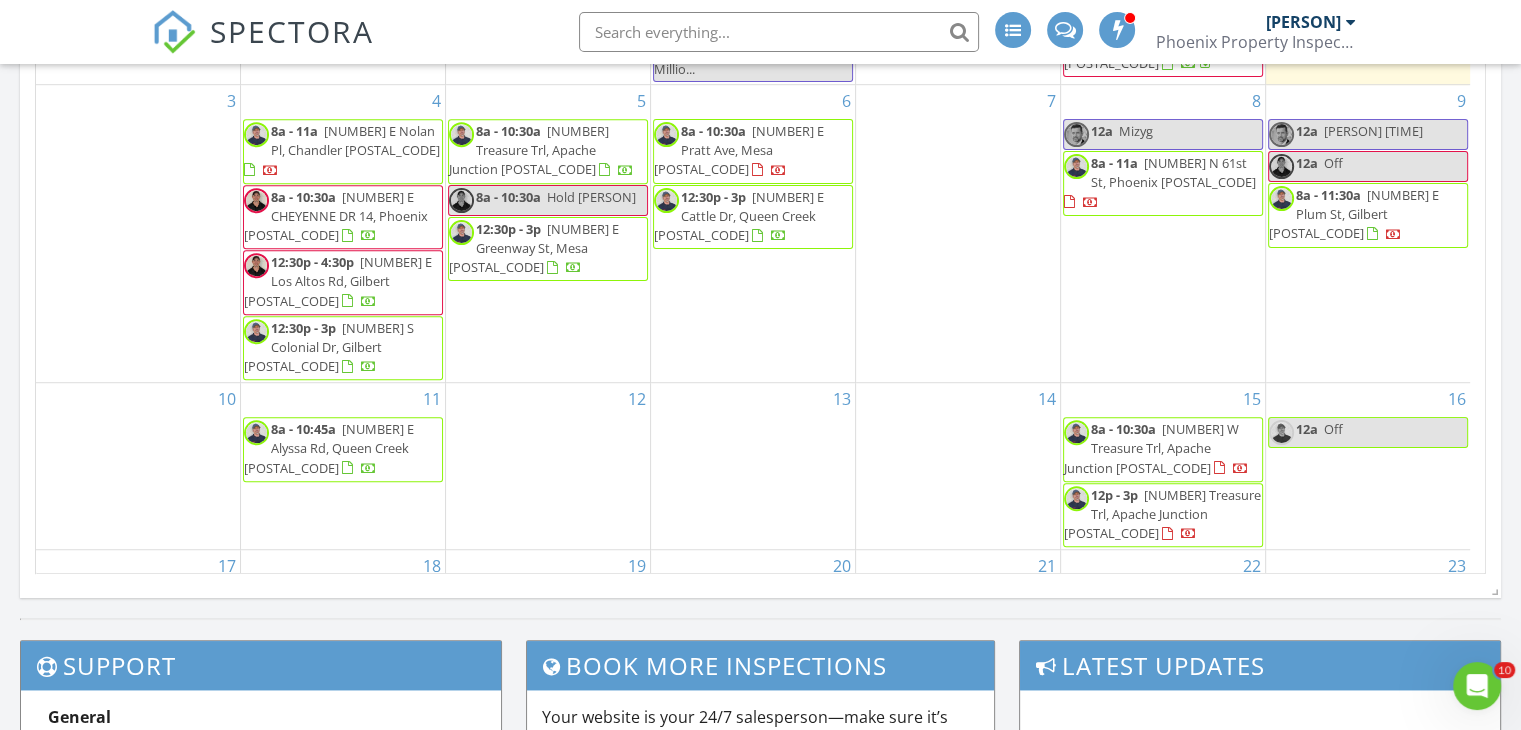 click on "[TIME] [NUMBER] Treasure Trl, Apache Junction [POSTAL_CODE] [TIME] Hold [PERSON] [TIME] [NUMBER] E Greenway St, Mesa [POSTAL_CODE]" at bounding box center [548, 233] 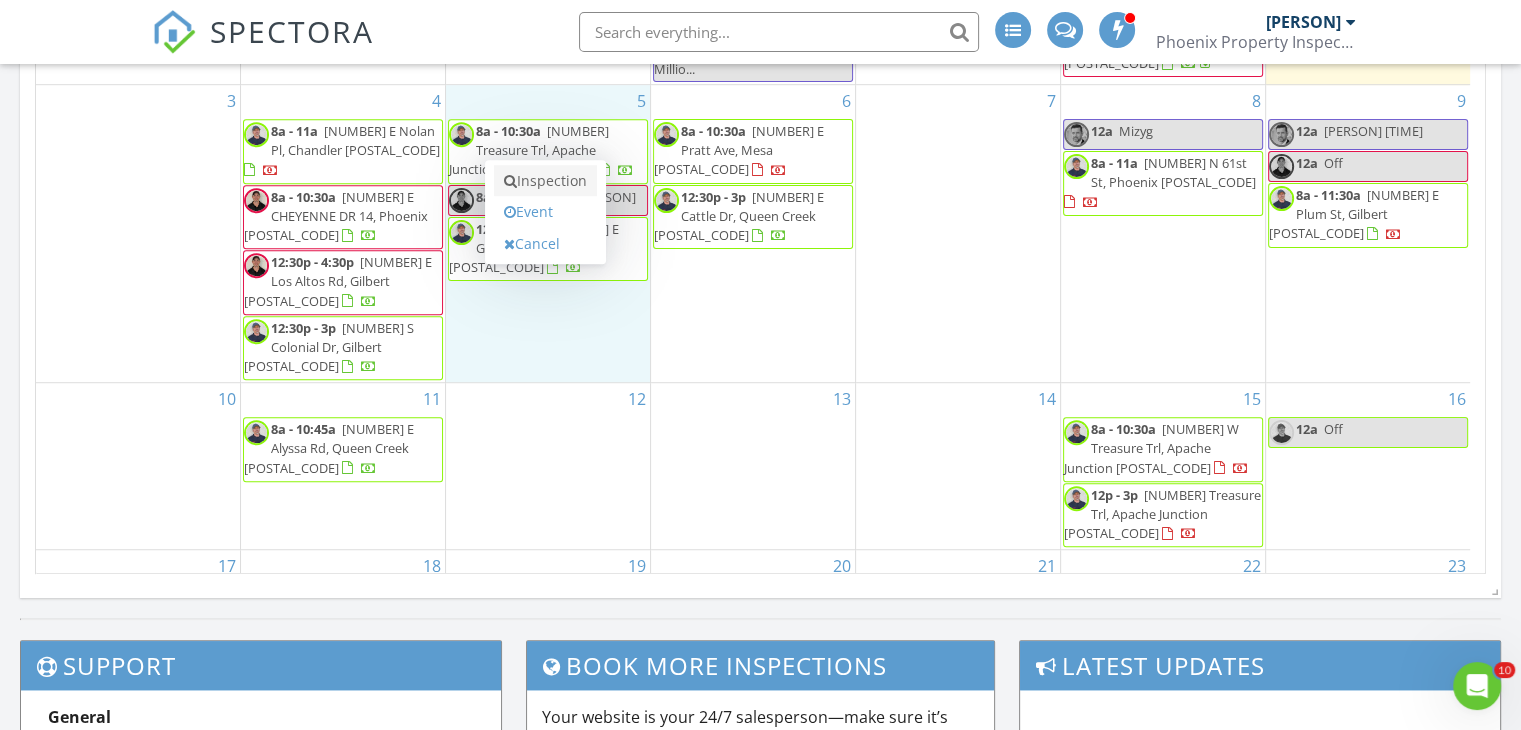 click on "Inspection" at bounding box center (545, 181) 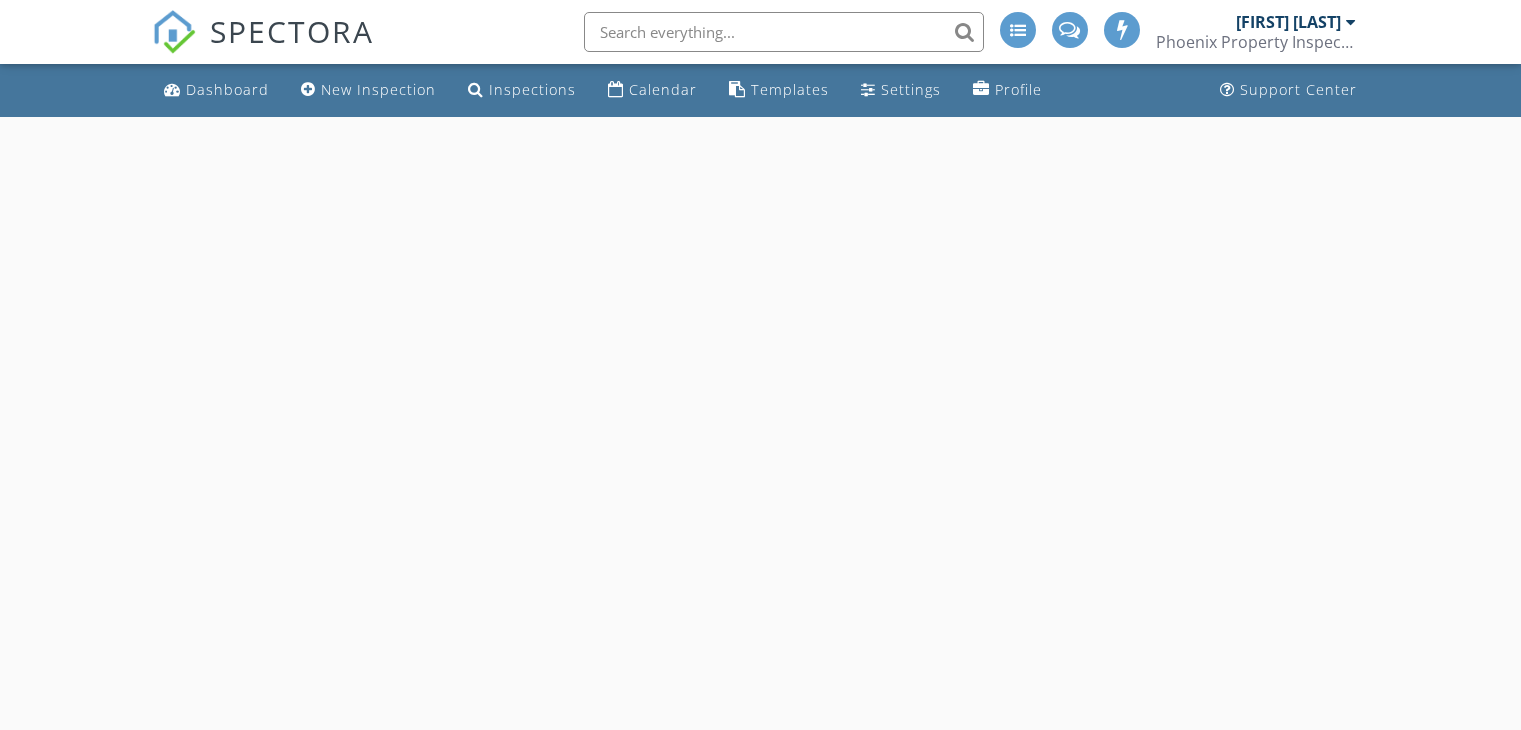 scroll, scrollTop: 0, scrollLeft: 0, axis: both 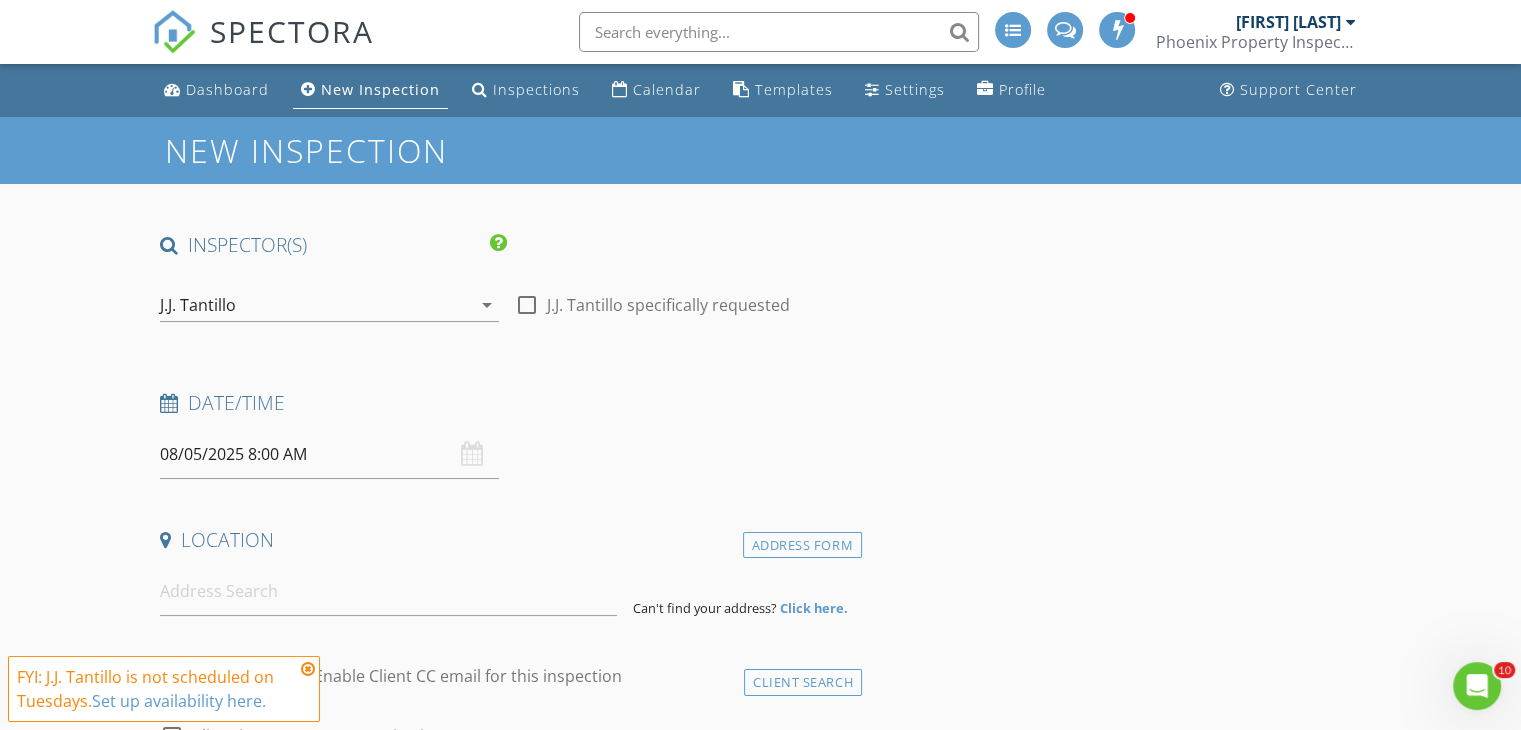 click on "J.J. Tantillo" at bounding box center (315, 305) 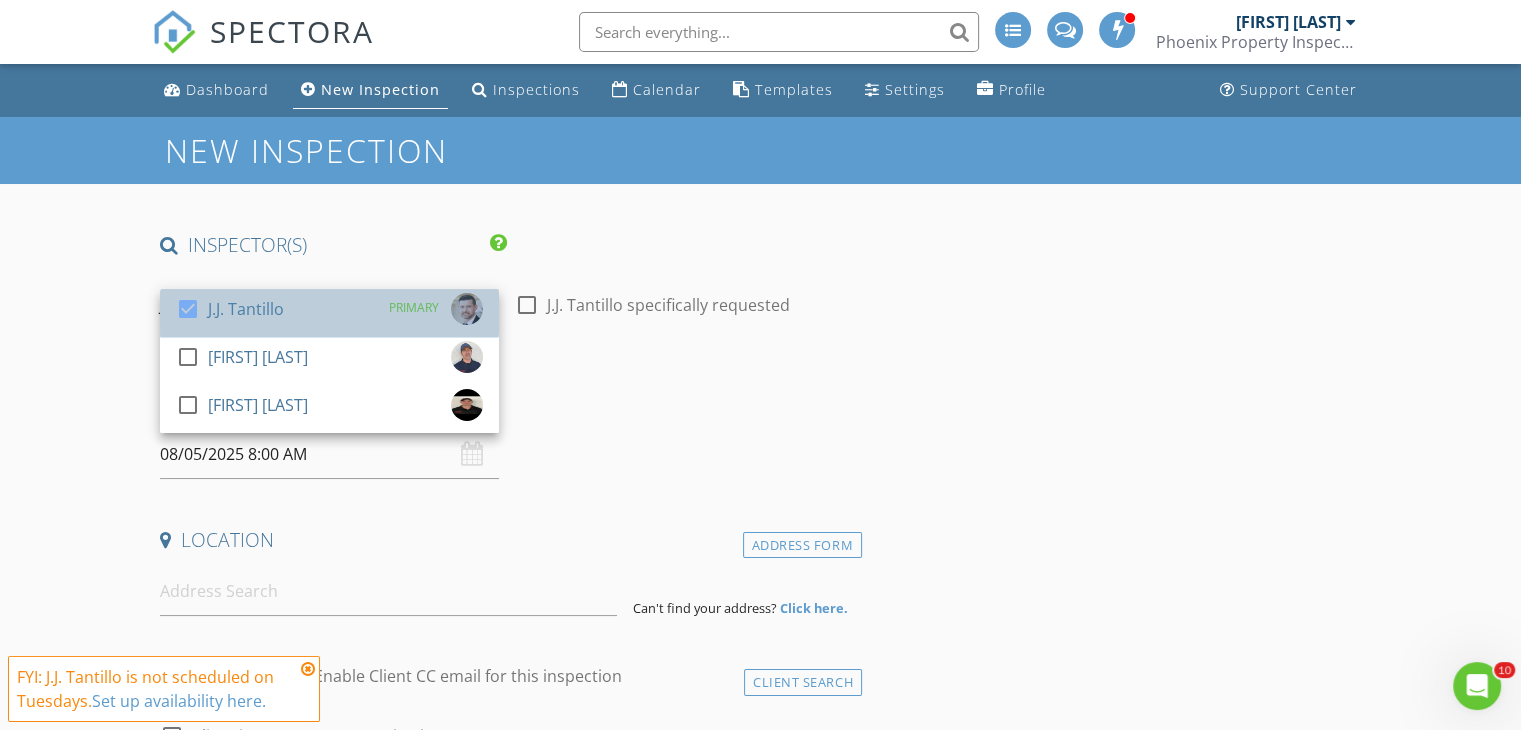 click on "check_box   J.J. Tantillo   PRIMARY" at bounding box center (329, 313) 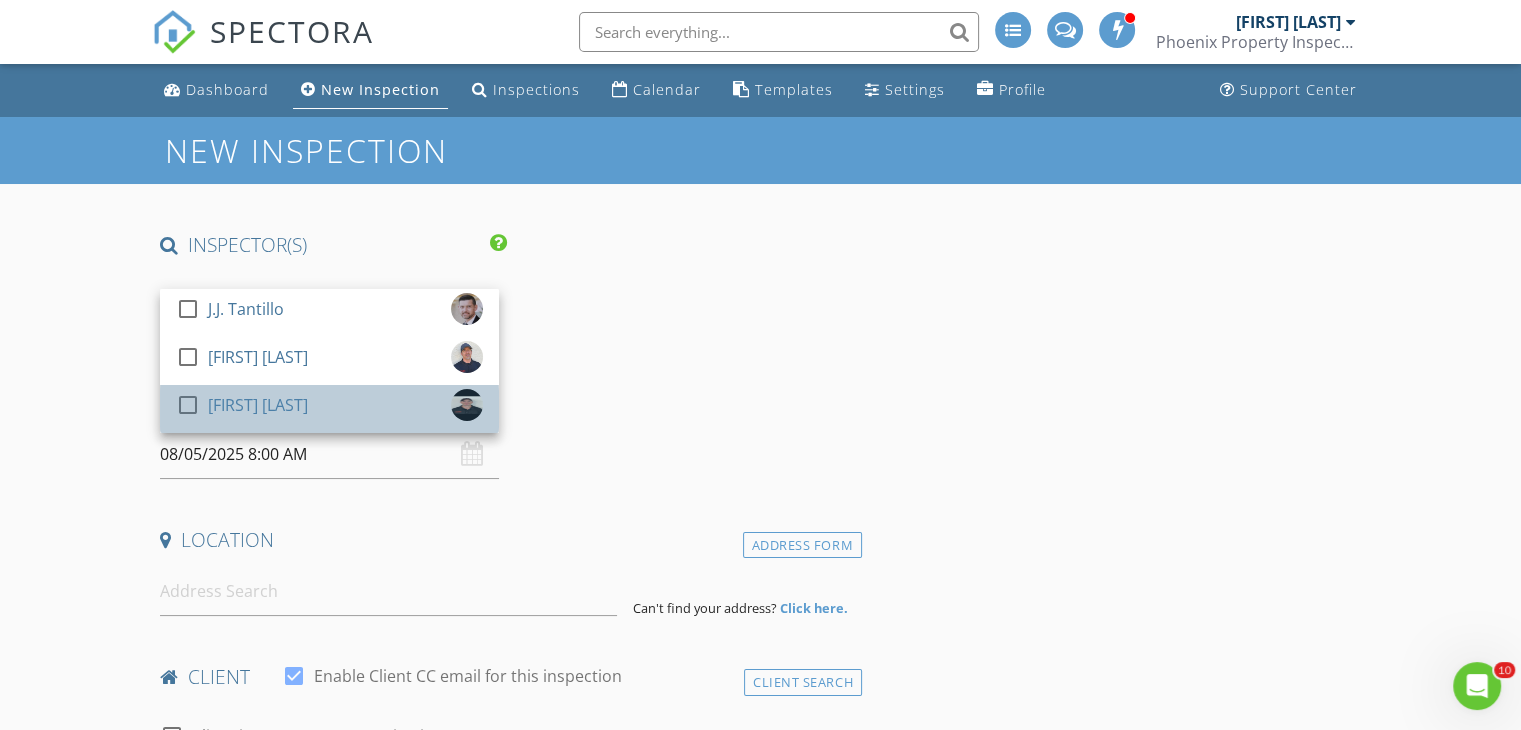 click on "[FIRST] [LAST]" at bounding box center (258, 405) 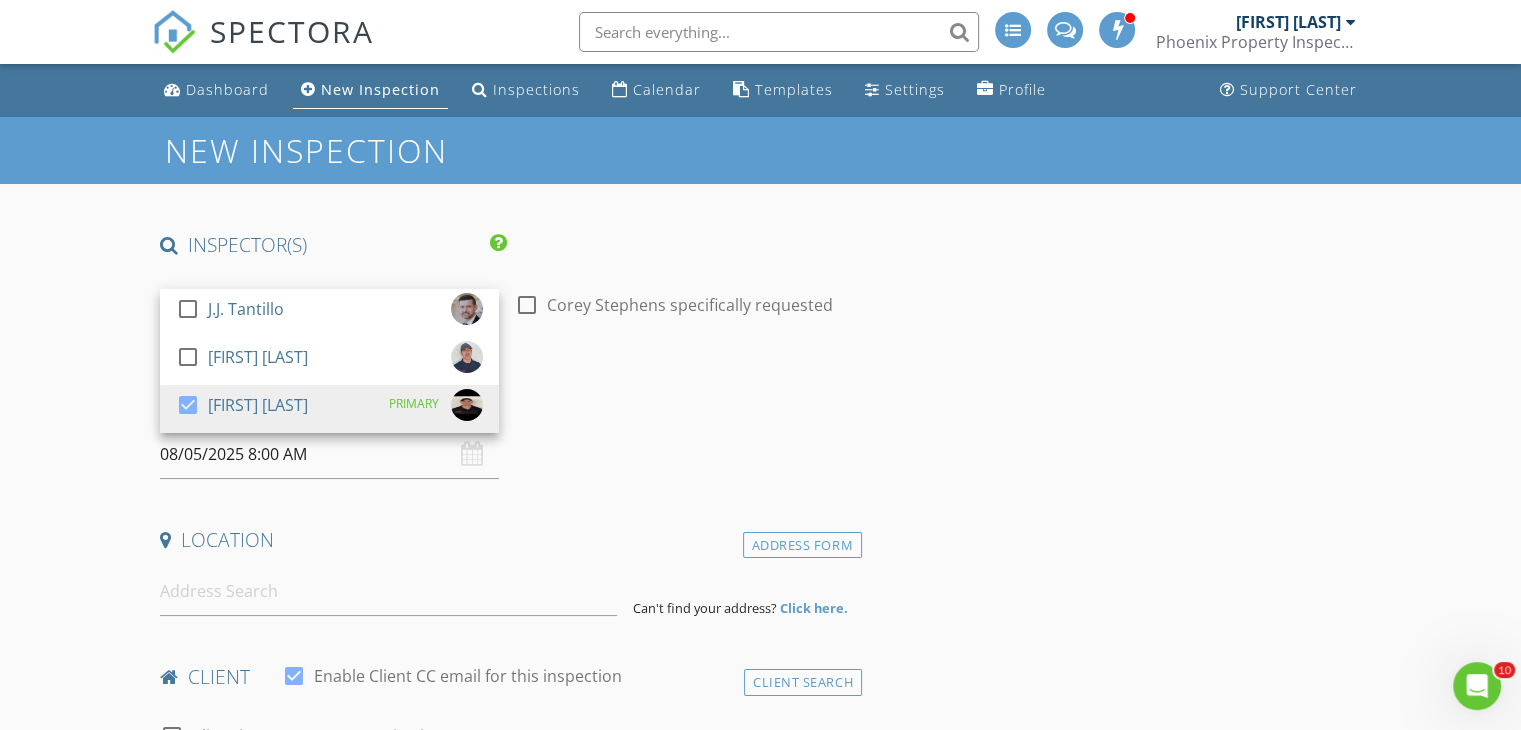 click on "Date/Time
08/05/2025 8:00 AM" at bounding box center [507, 434] 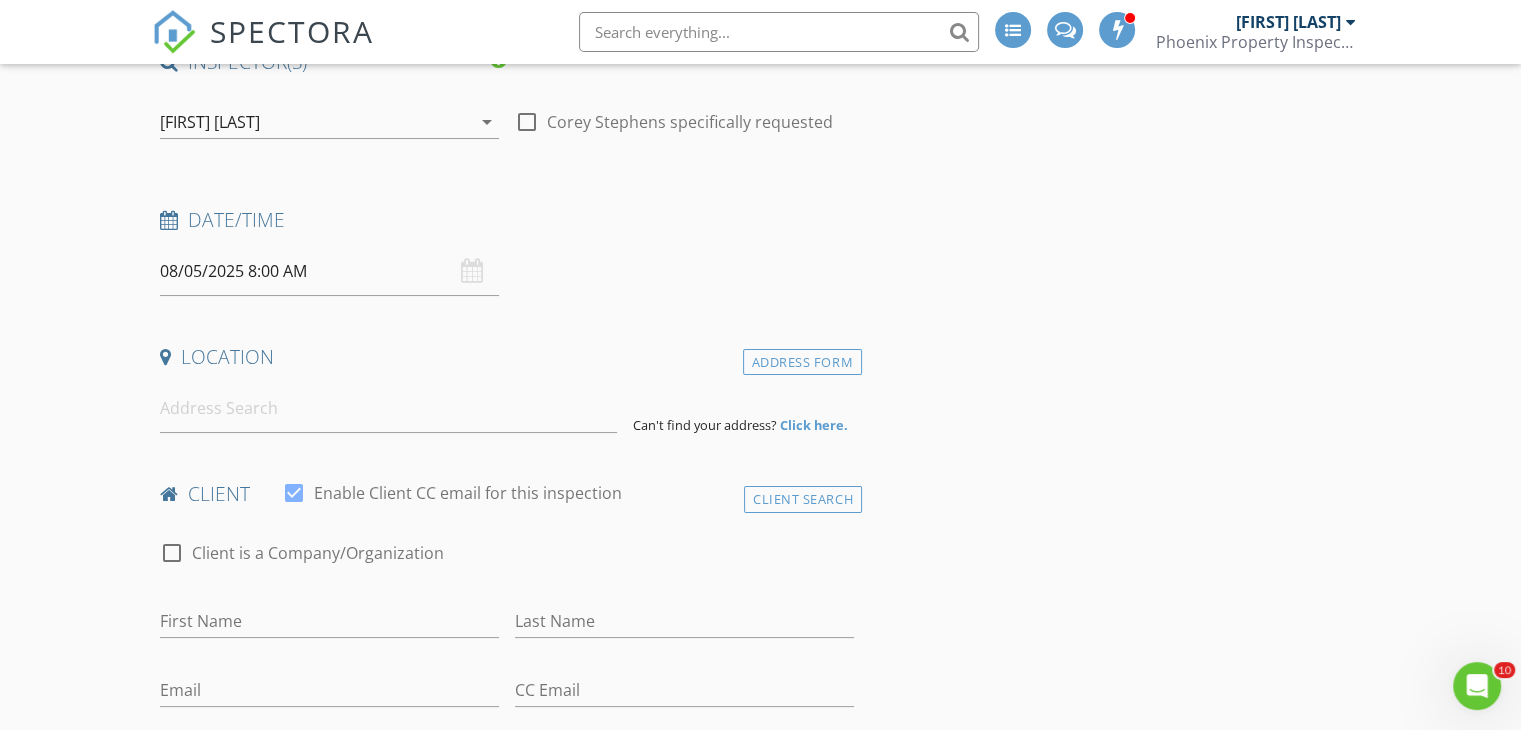 scroll, scrollTop: 184, scrollLeft: 0, axis: vertical 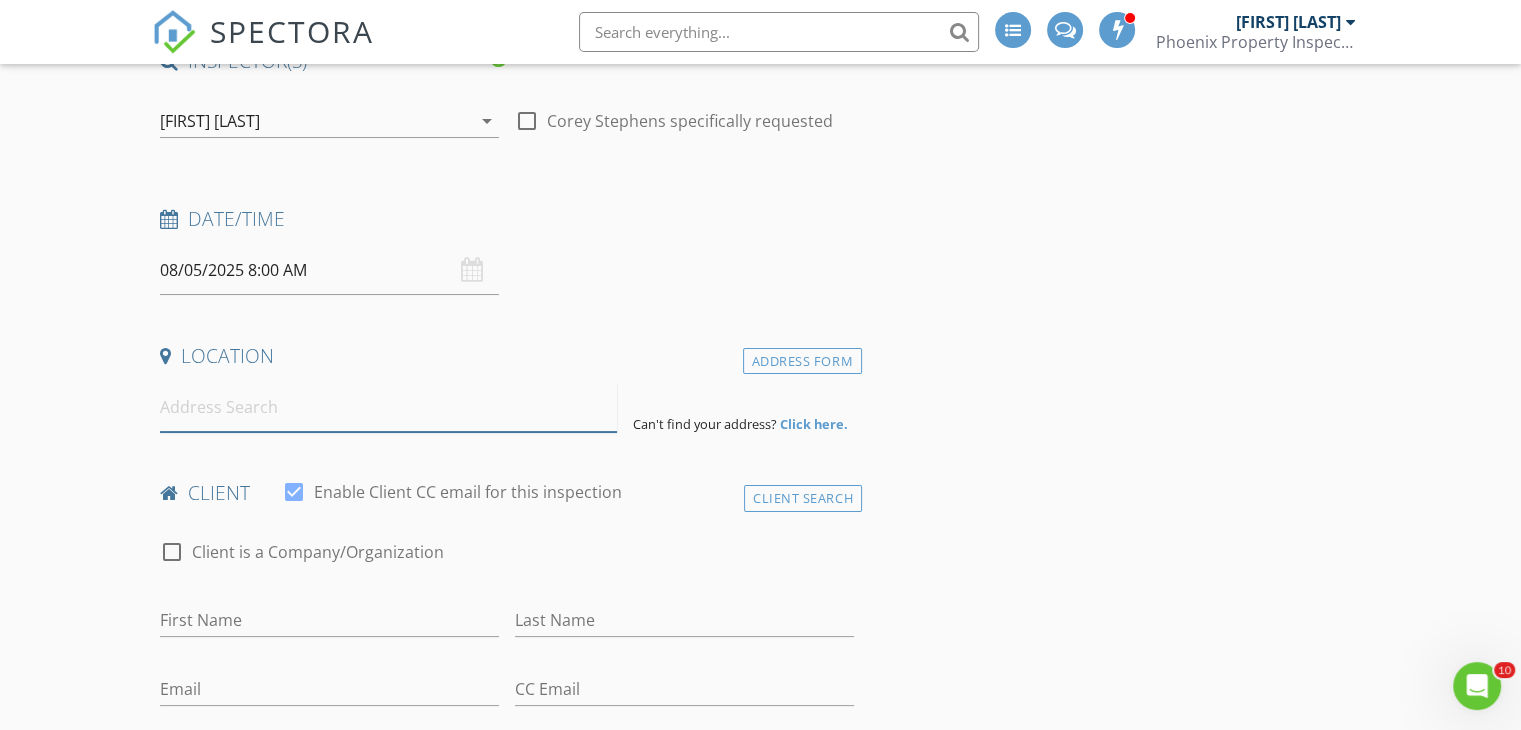 click at bounding box center [388, 407] 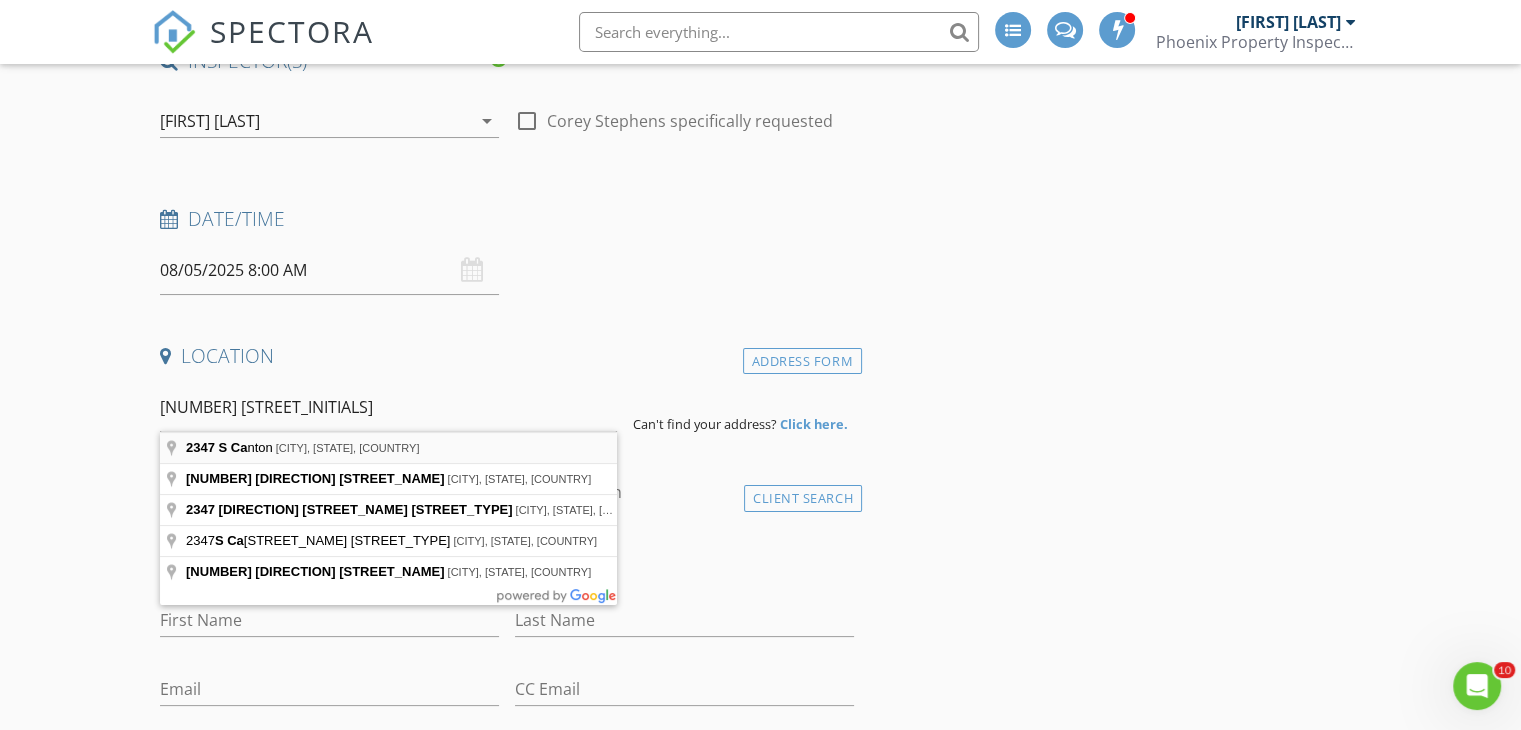 type on "[NUMBER] [STREET_NAME], [CITY], [STATE], [COUNTRY]" 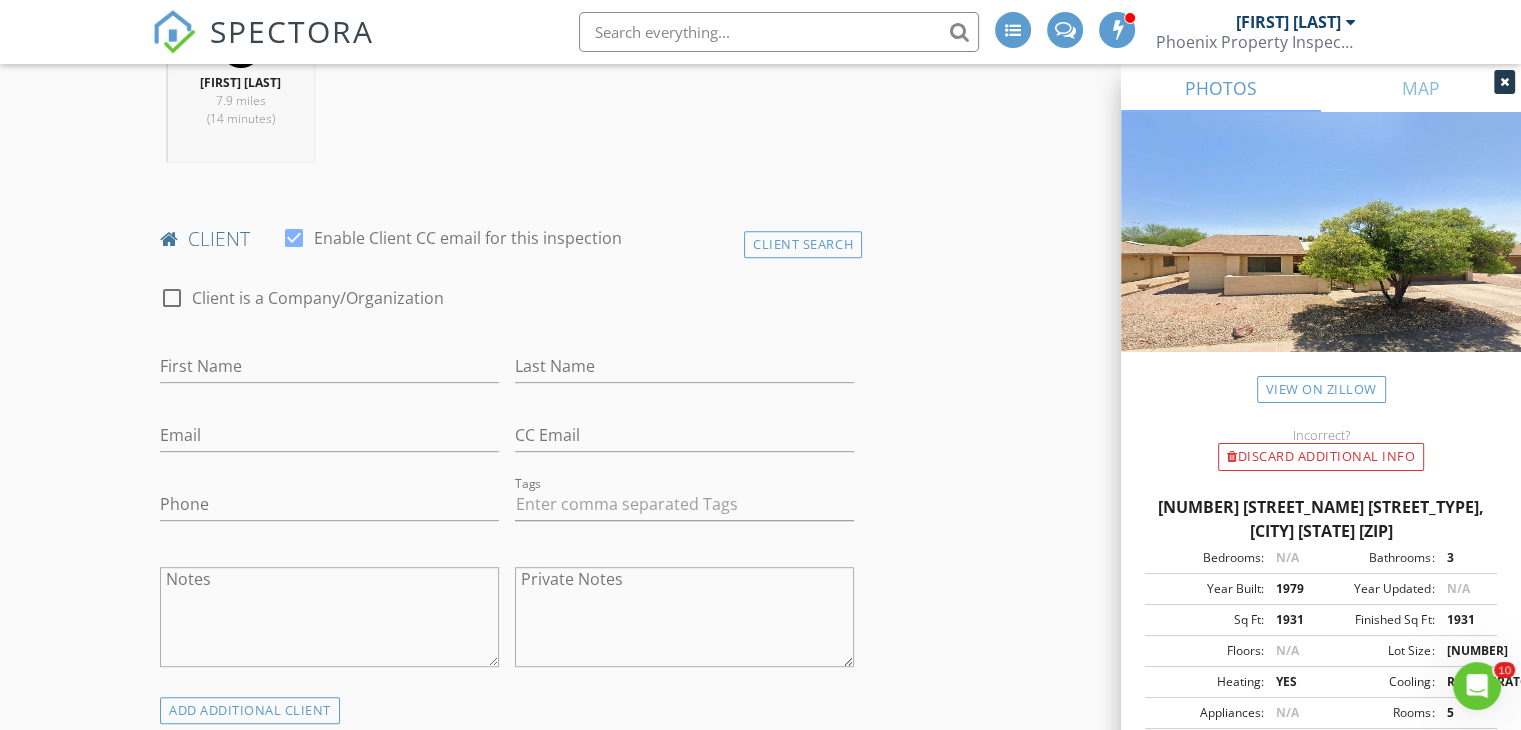 scroll, scrollTop: 848, scrollLeft: 0, axis: vertical 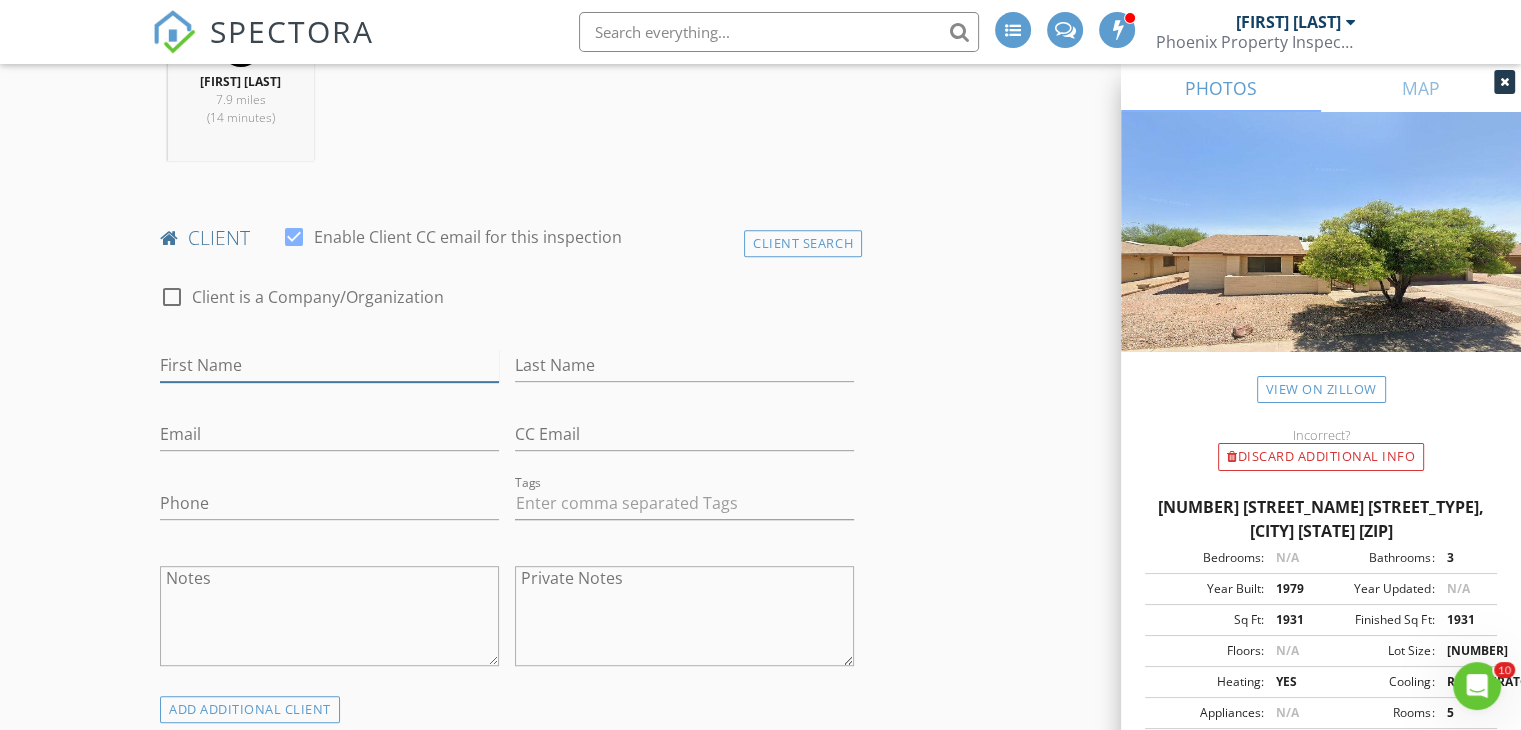click on "First Name" at bounding box center [329, 365] 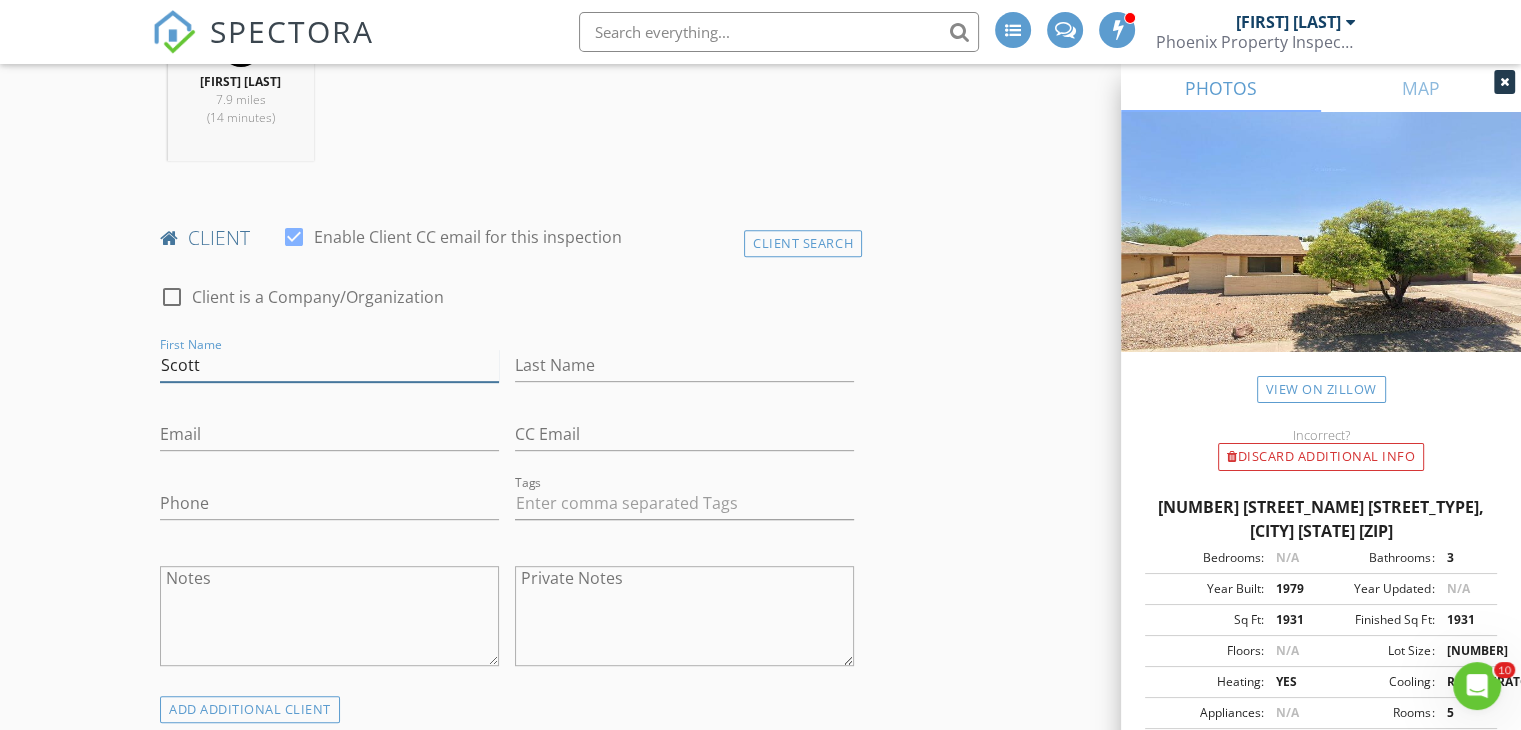 type on "Scott" 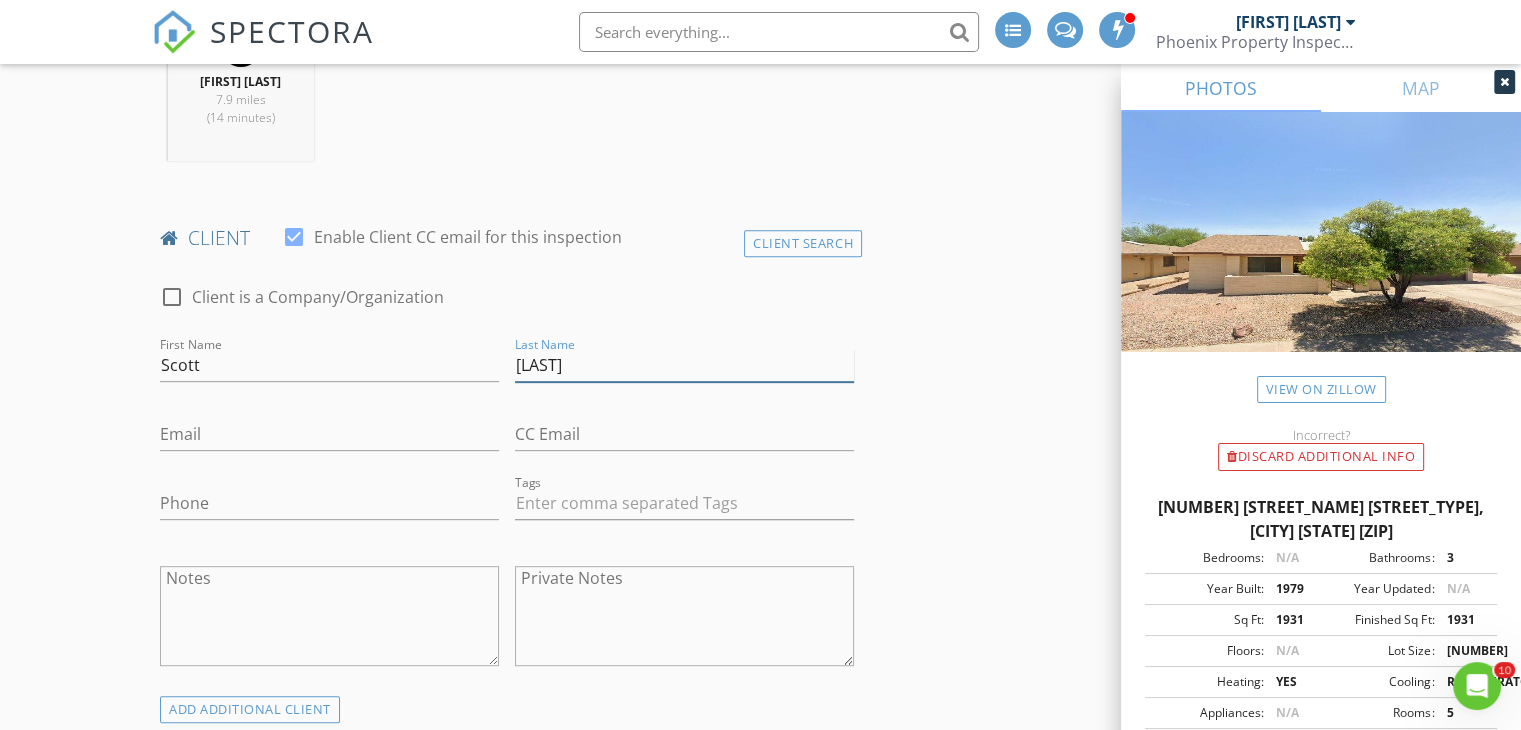 type on "[LAST]" 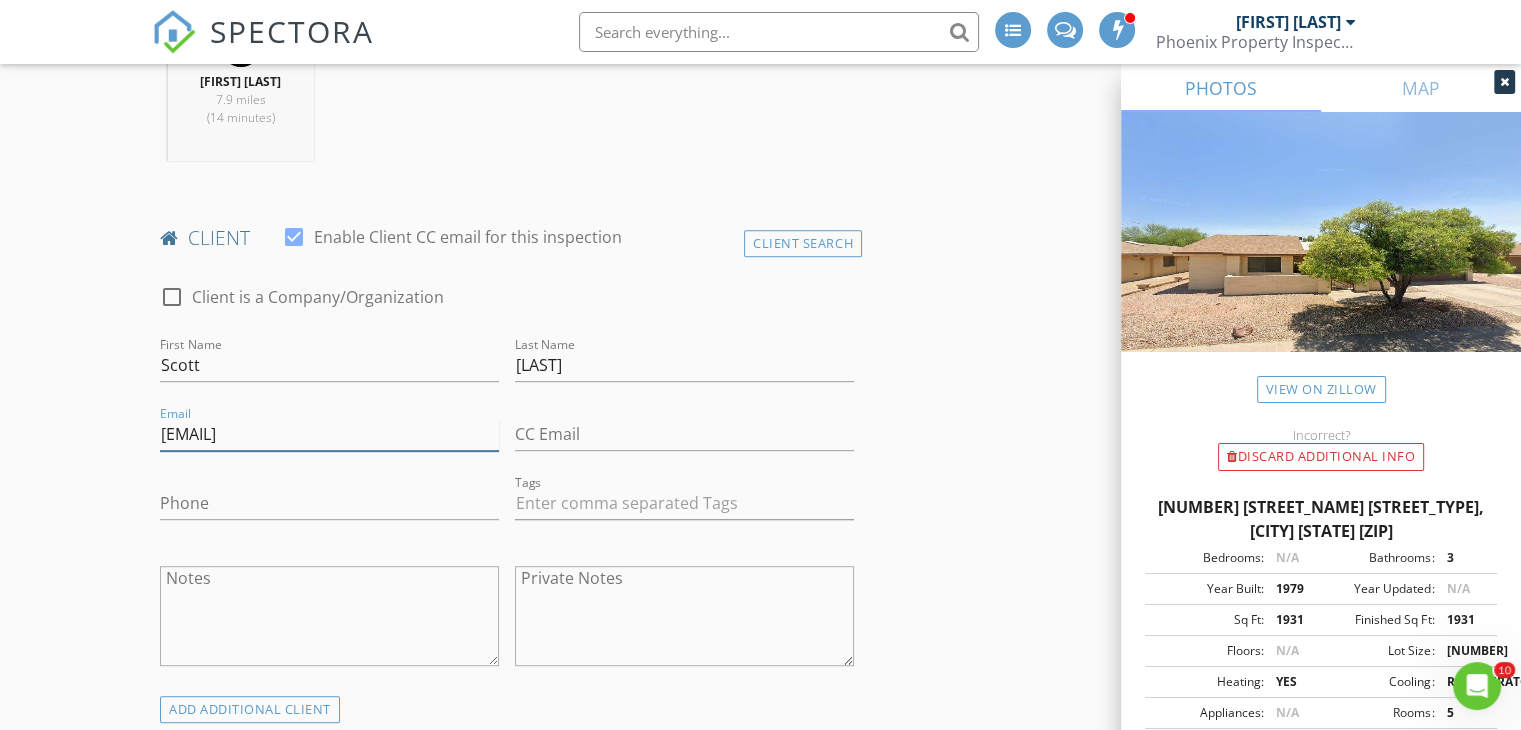 type on "[EMAIL]" 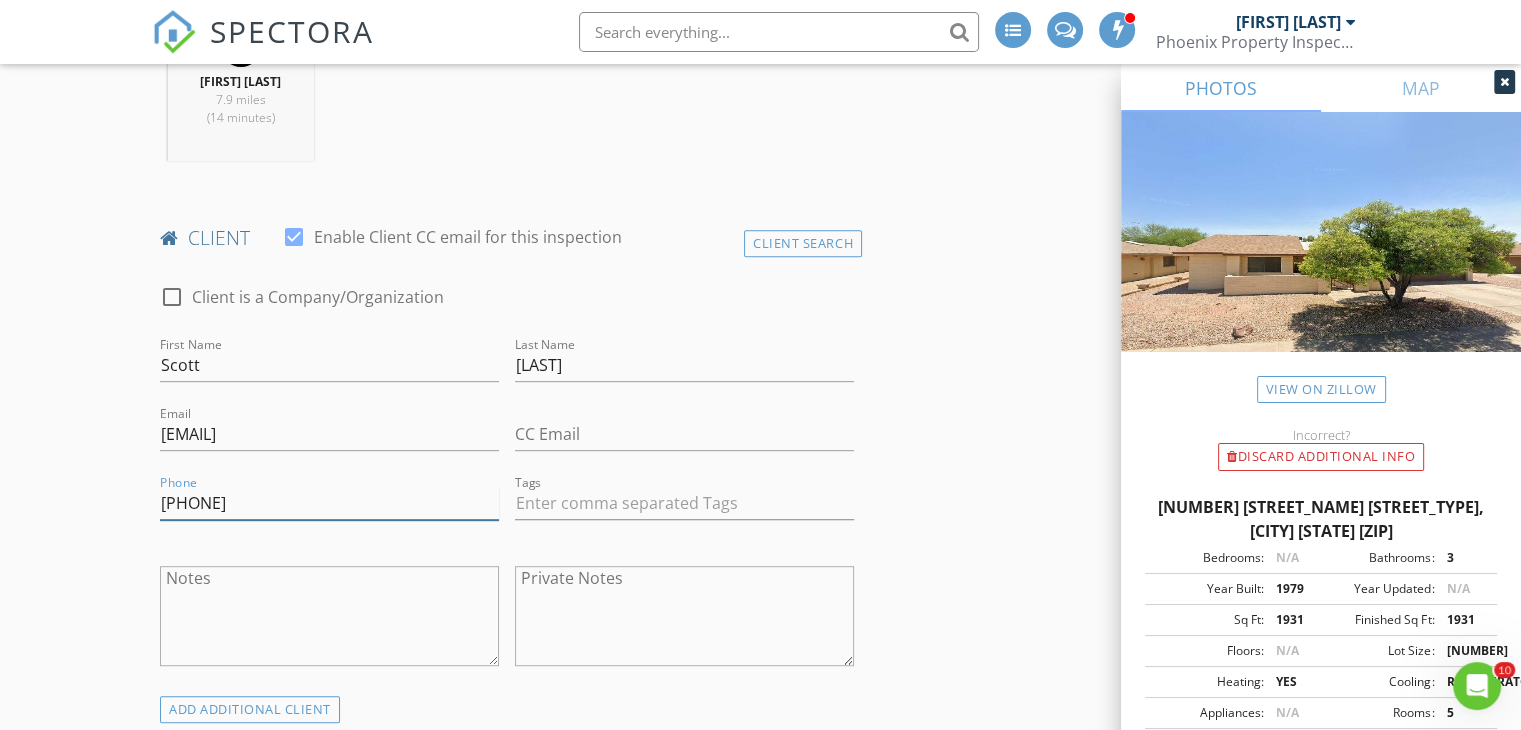 type on "[PHONE]" 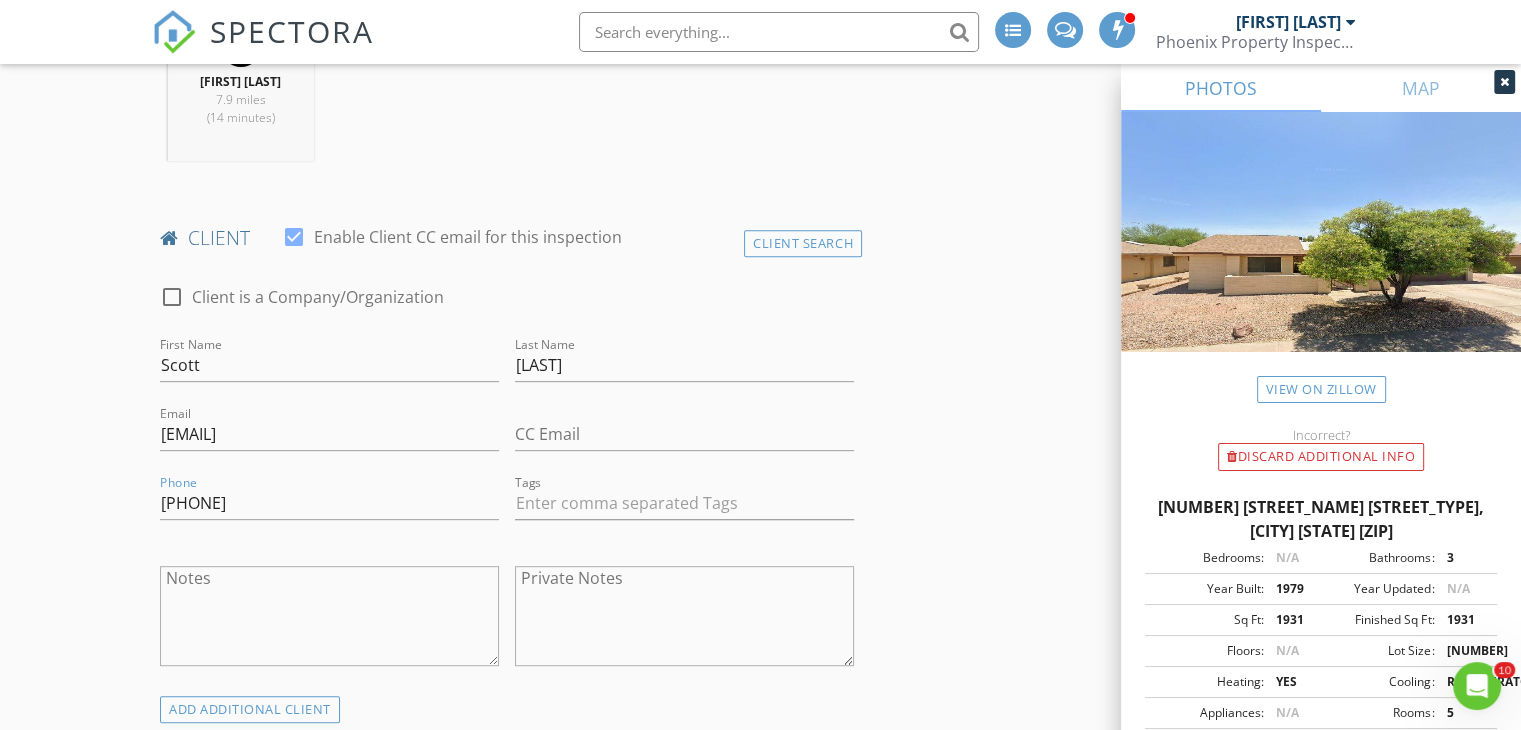 click on "New Inspection
INSPECTOR(S)
check_box_outline_blank   J.J. Tantillo     check_box_outline_blank   Richard Nielsen     check_box   Corey Stephens   PRIMARY   Corey Stephens arrow_drop_down   check_box_outline_blank Corey Stephens specifically requested
Date/Time
08/05/2025 8:00 AM
Location
Address Search       Address 2347 S Canton   Unit   City Mesa   State AZ   Zip 85202   County Maricopa     Square Feet 1931   Year Built 1979   Foundation arrow_drop_down     Corey Stephens     7.9 miles     (14 minutes)
client
check_box Enable Client CC email for this inspection   Client Search     check_box_outline_blank Client is a Company/Organization     First Name Scott   Last Name Timmons   Email Sft2@msn.com   CC Email   Phone 480-570-6280         Tags         Notes   Private Notes
ADD ADDITIONAL client" at bounding box center (760, 1239) 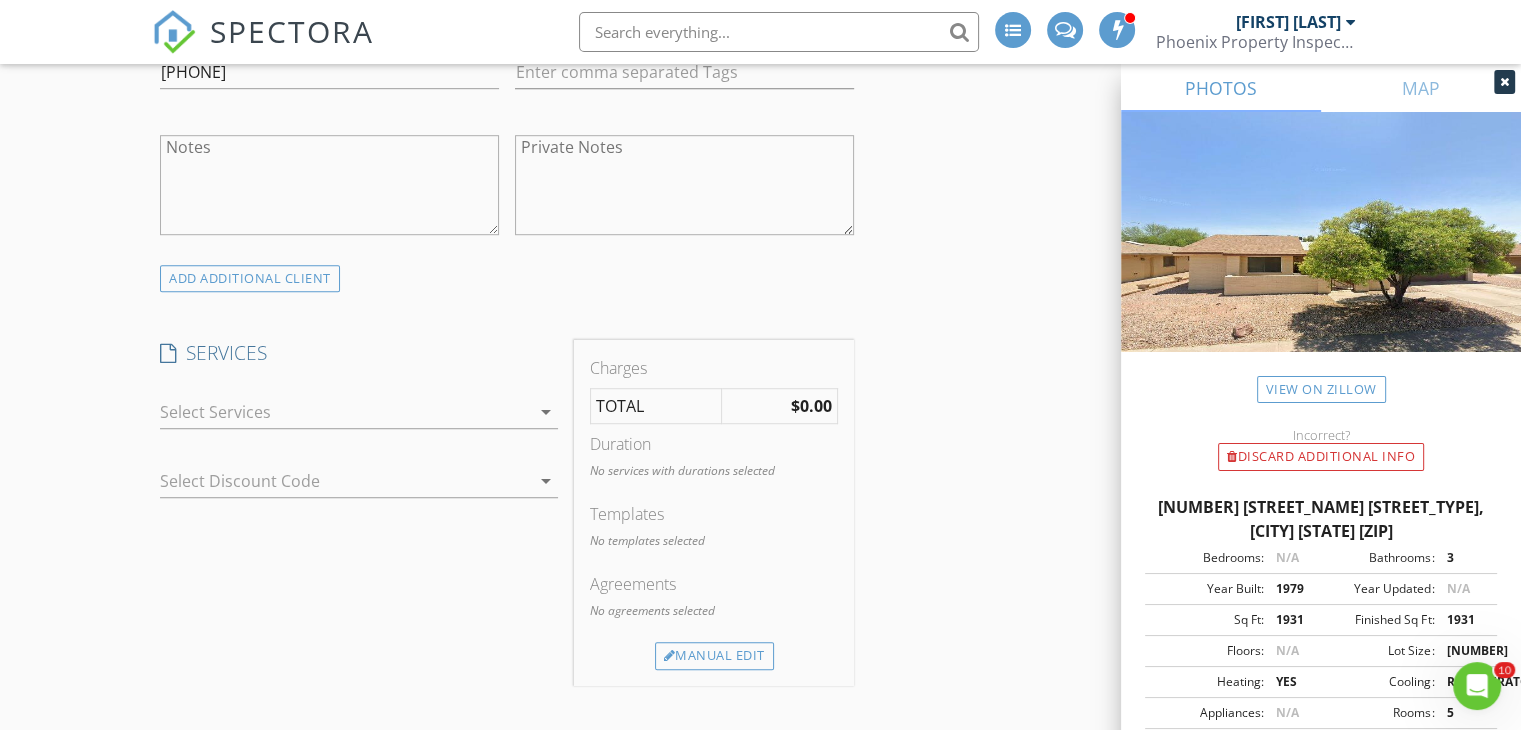 scroll, scrollTop: 1283, scrollLeft: 0, axis: vertical 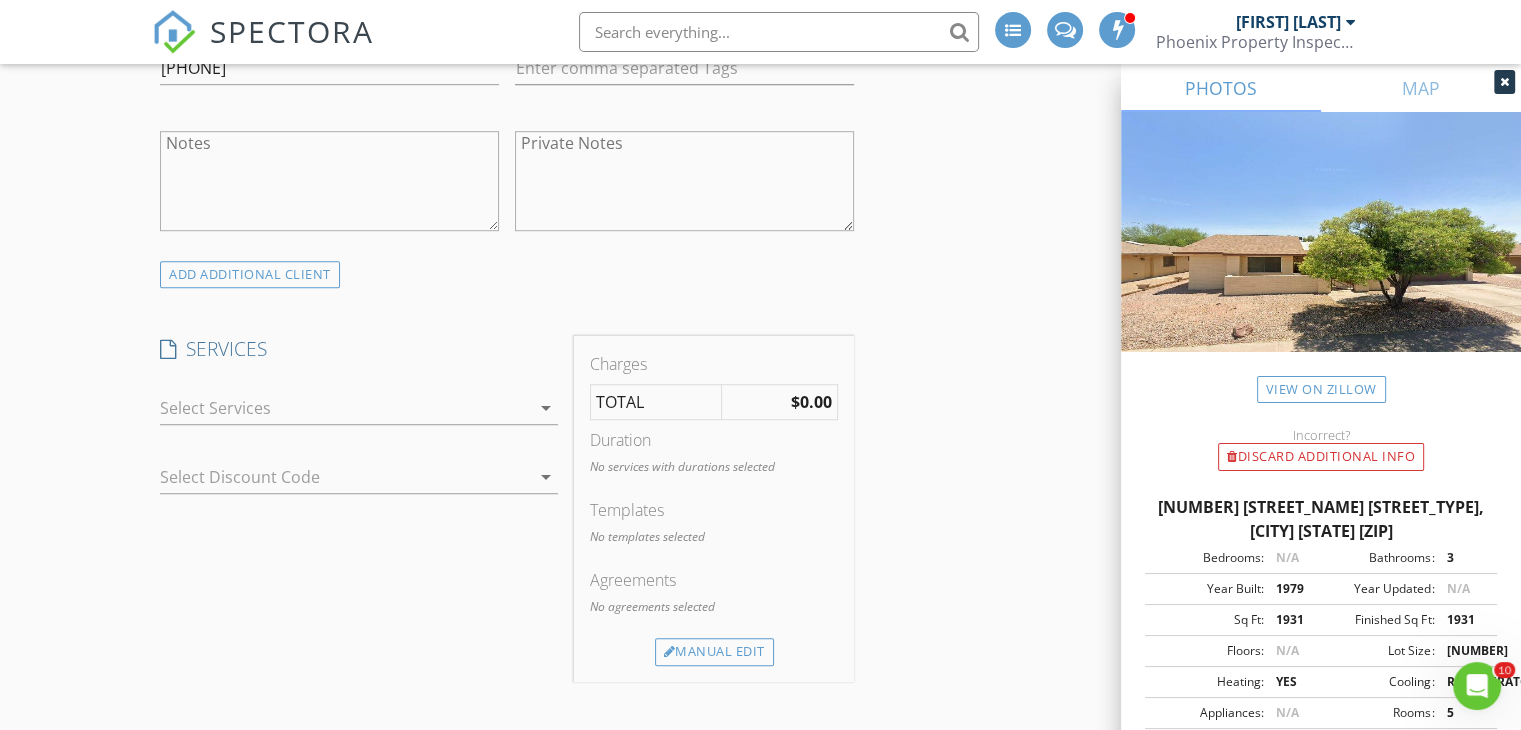 click at bounding box center [345, 408] 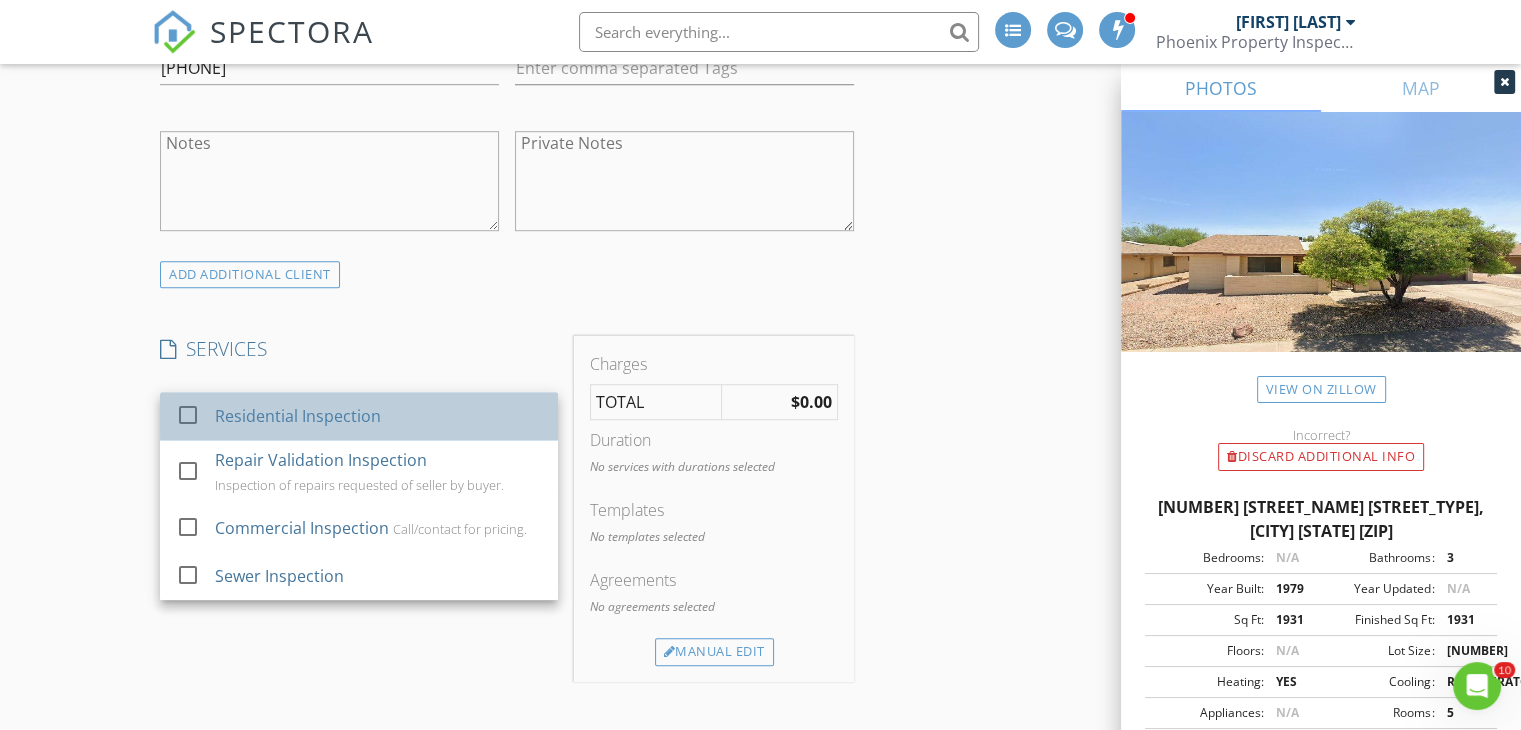 click on "Residential Inspection" at bounding box center (298, 416) 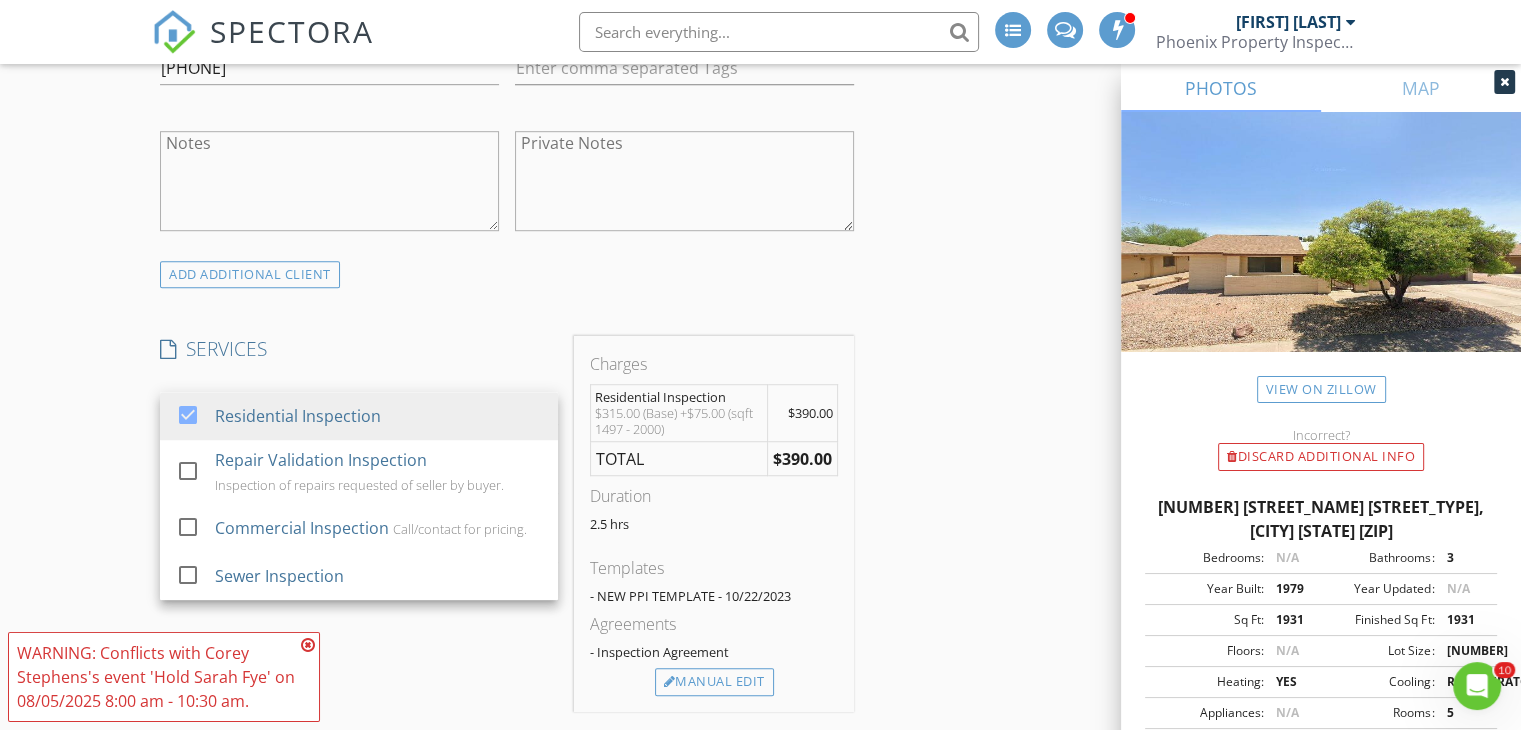 click on "New Inspection
INSPECTOR(S)
check_box_outline_blank   J.J. Tantillo     check_box_outline_blank   Richard Nielsen     check_box   Corey Stephens   PRIMARY   Corey Stephens arrow_drop_down   check_box_outline_blank Corey Stephens specifically requested
Date/Time
08/05/2025 8:00 AM
Location
Address Search       Address 2347 S Canton   Unit   City Mesa   State AZ   Zip 85202   County Maricopa     Square Feet 1931   Year Built 1979   Foundation arrow_drop_down     Corey Stephens     7.9 miles     (14 minutes)
client
check_box Enable Client CC email for this inspection   Client Search     check_box_outline_blank Client is a Company/Organization     First Name Scott   Last Name Timmons   Email Sft2@msn.com   CC Email   Phone 480-570-6280         Tags         Notes   Private Notes
ADD ADDITIONAL client" at bounding box center (760, 820) 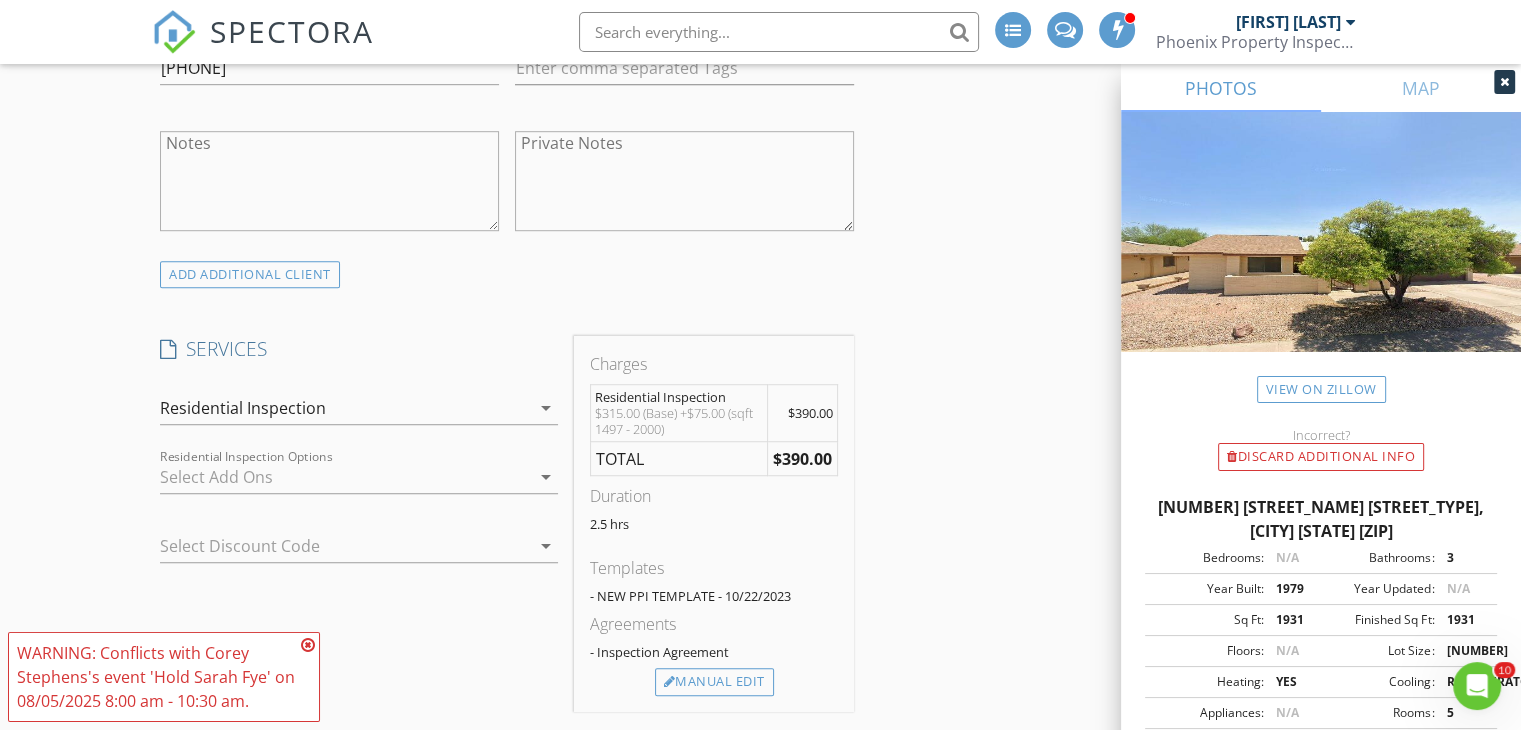 click at bounding box center (345, 477) 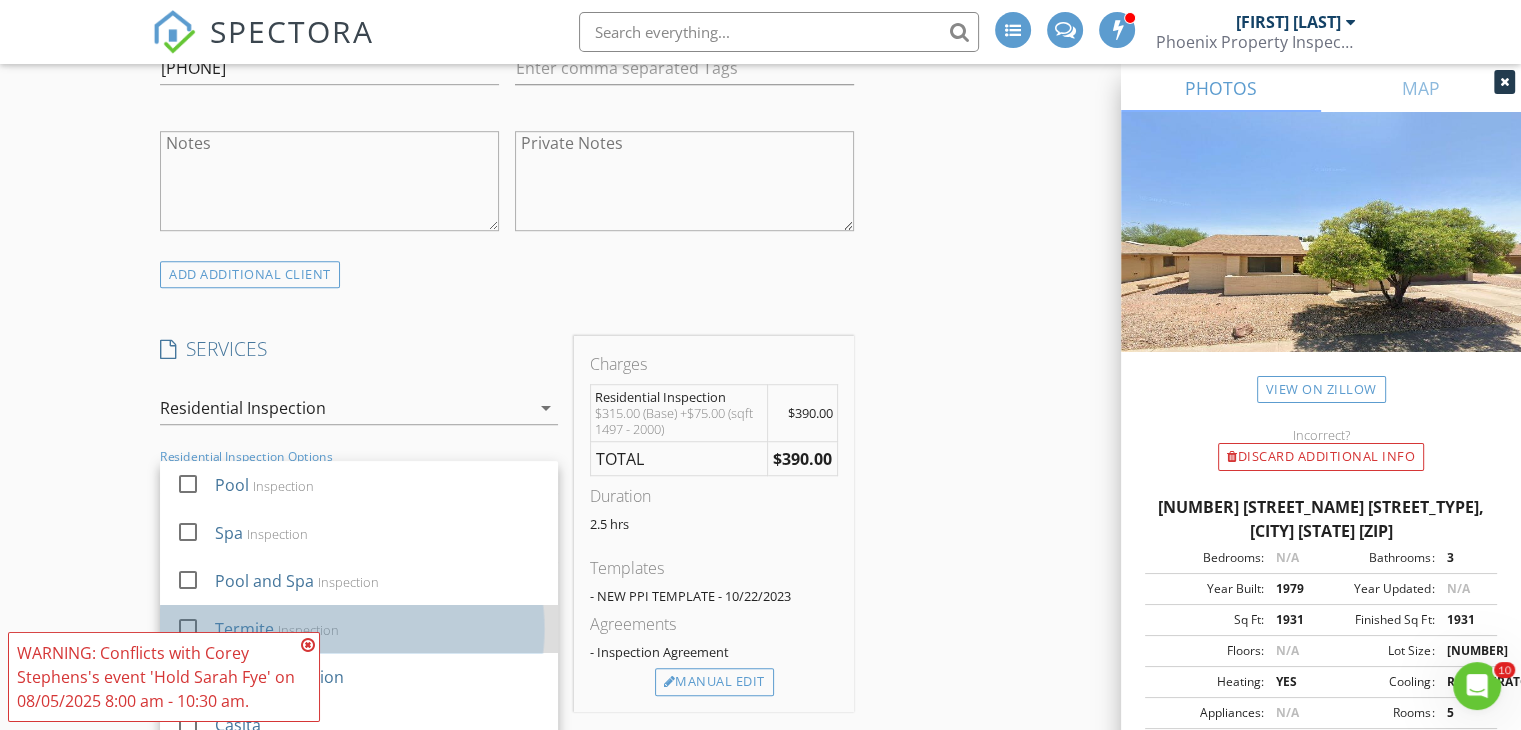 click on "Termite   Inspection" at bounding box center [379, 629] 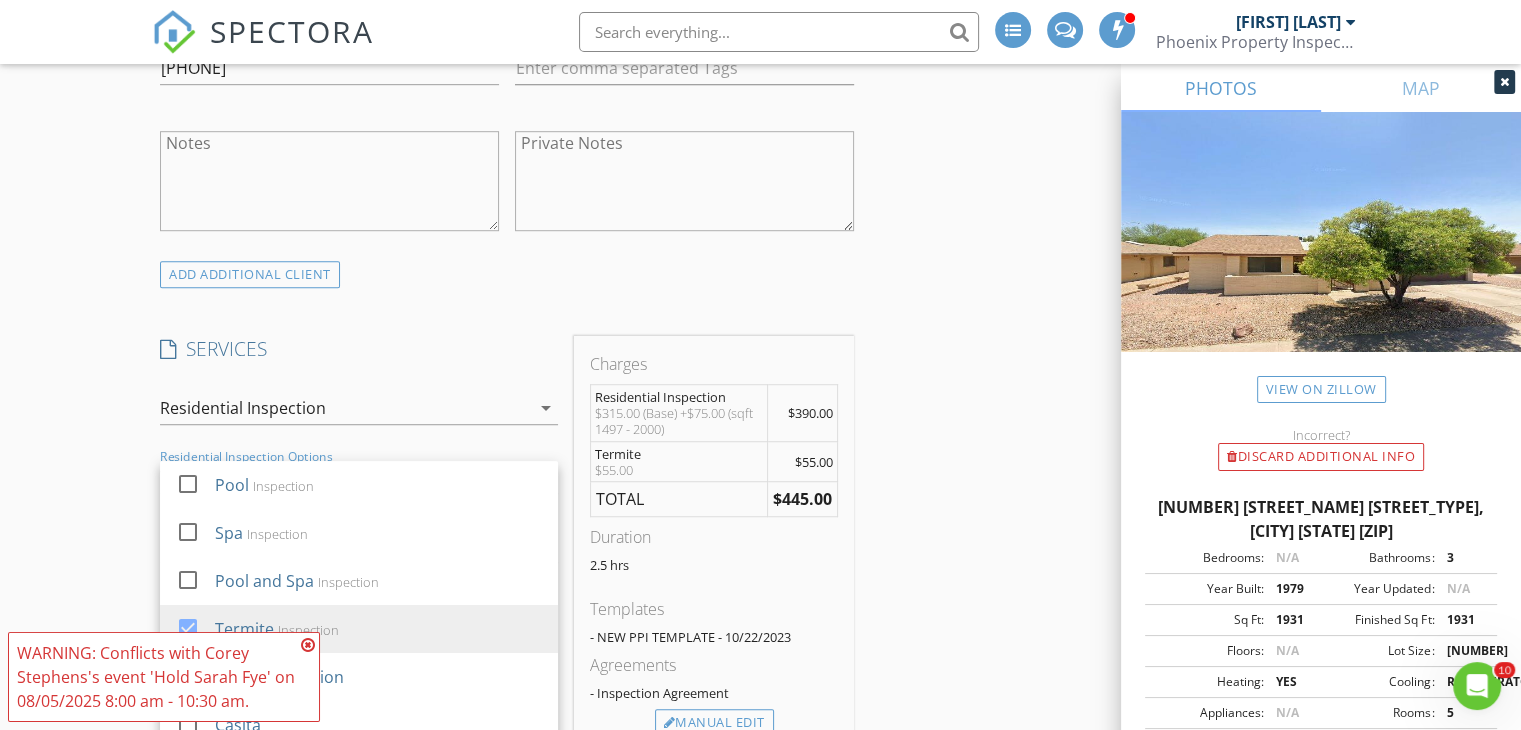 click on "New Inspection
INSPECTOR(S)
check_box_outline_blank   J.J. Tantillo     check_box_outline_blank   Richard Nielsen     check_box   Corey Stephens   PRIMARY   Corey Stephens arrow_drop_down   check_box_outline_blank Corey Stephens specifically requested
Date/Time
08/05/2025 8:00 AM
Location
Address Search       Address 2347 S Canton   Unit   City Mesa   State AZ   Zip 85202   County Maricopa     Square Feet 1931   Year Built 1979   Foundation arrow_drop_down     Corey Stephens     7.9 miles     (14 minutes)
client
check_box Enable Client CC email for this inspection   Client Search     check_box_outline_blank Client is a Company/Organization     First Name Scott   Last Name Timmons   Email Sft2@msn.com   CC Email   Phone 480-570-6280         Tags         Notes   Private Notes
ADD ADDITIONAL client" at bounding box center (760, 840) 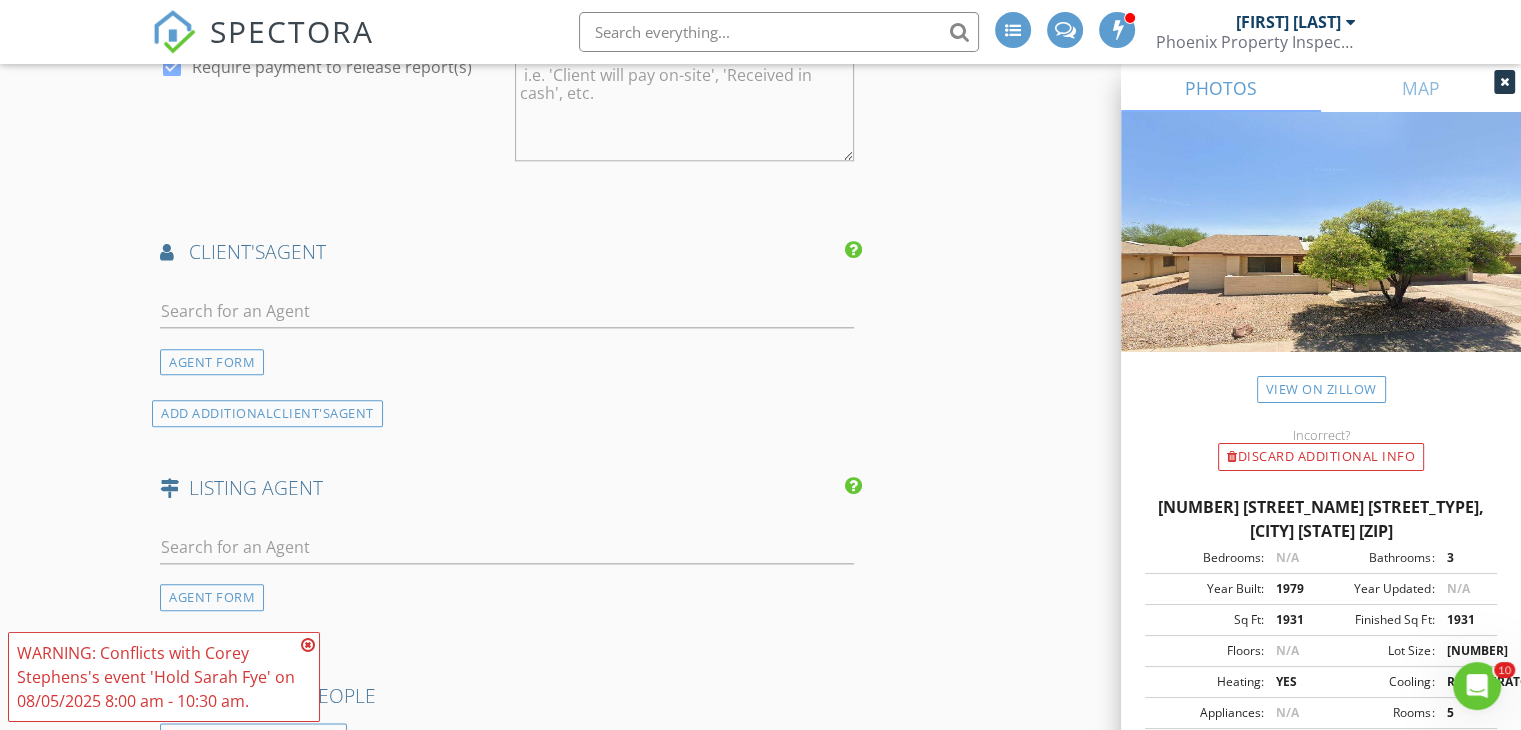 scroll, scrollTop: 2230, scrollLeft: 0, axis: vertical 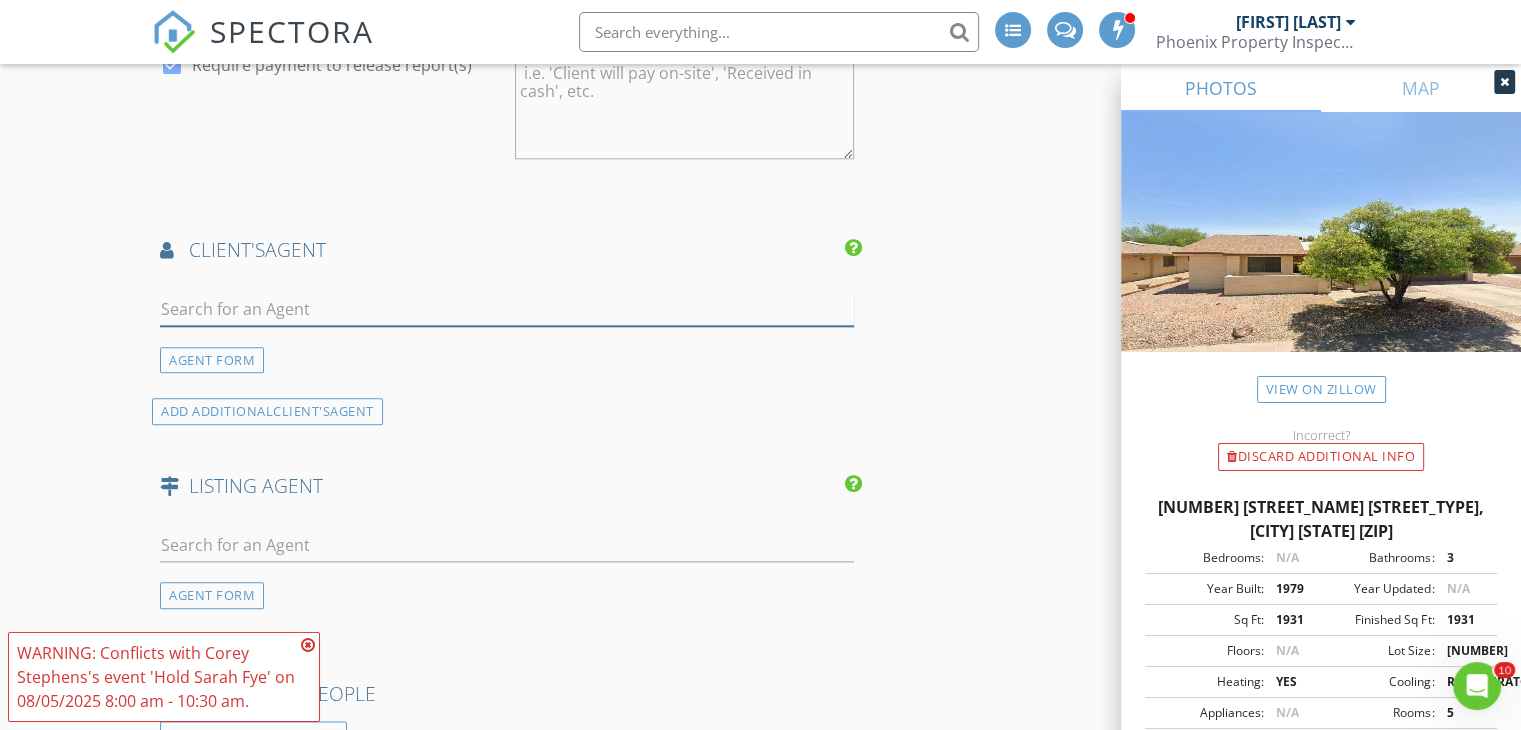 click at bounding box center (507, 309) 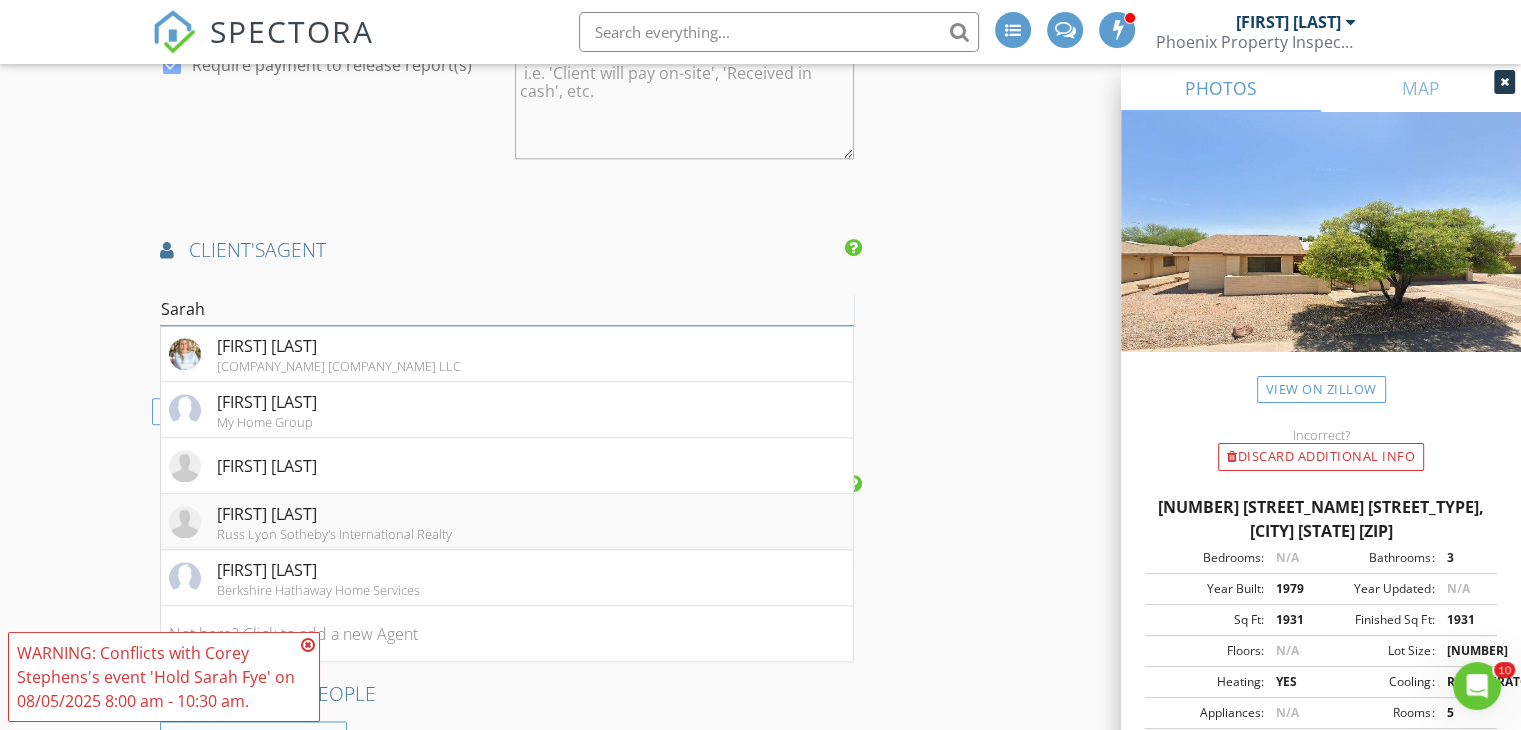 type on "Sarah" 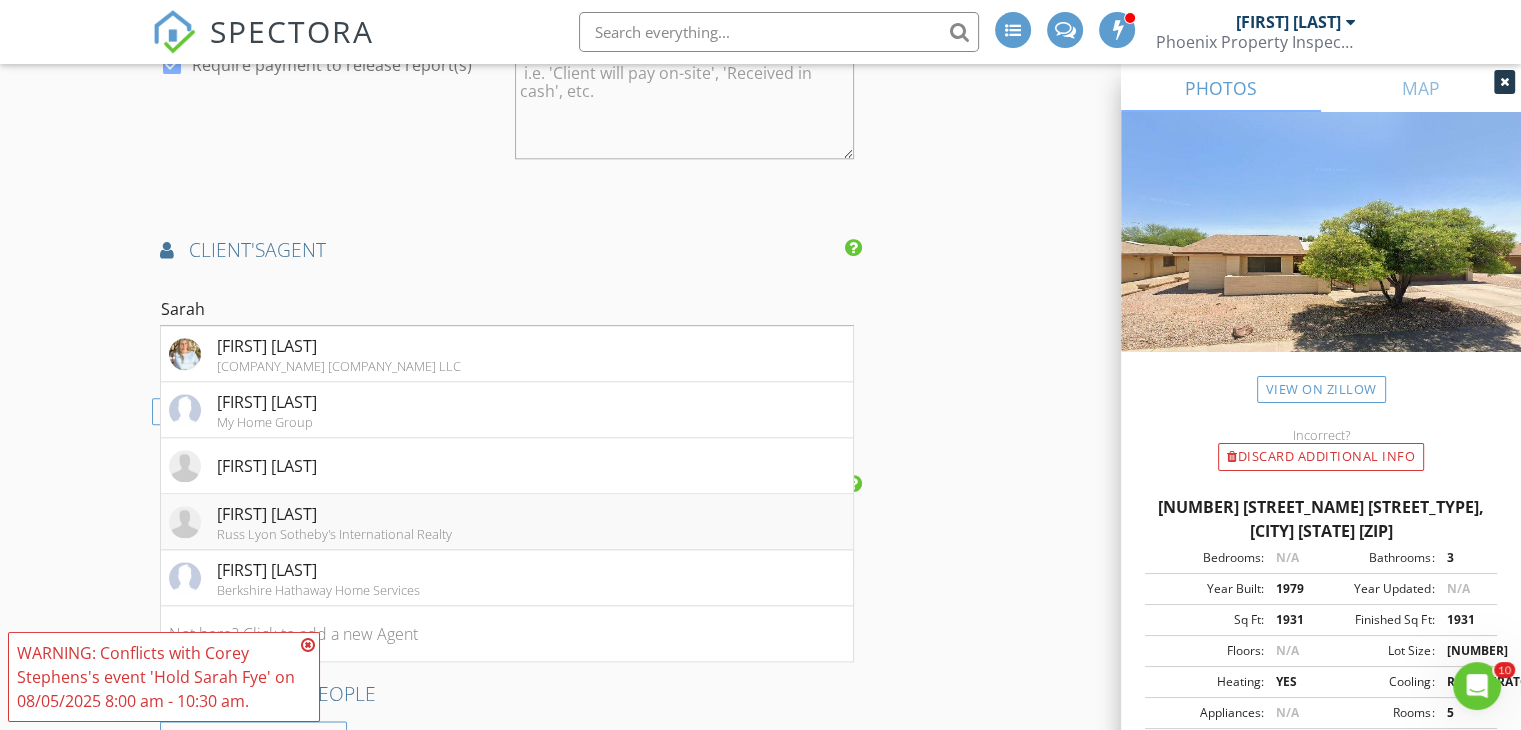 click on "Sarah Fye" at bounding box center (334, 514) 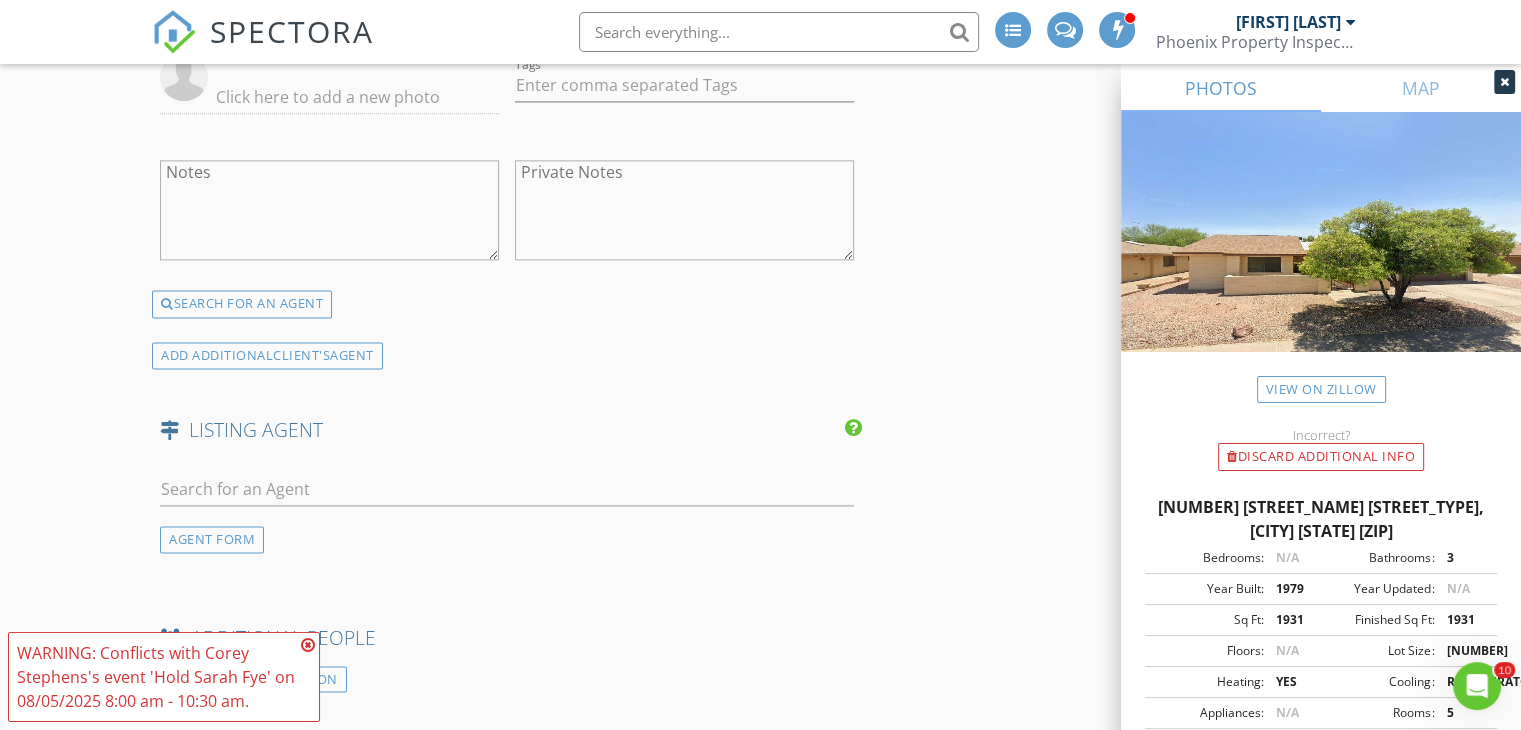 scroll, scrollTop: 2895, scrollLeft: 0, axis: vertical 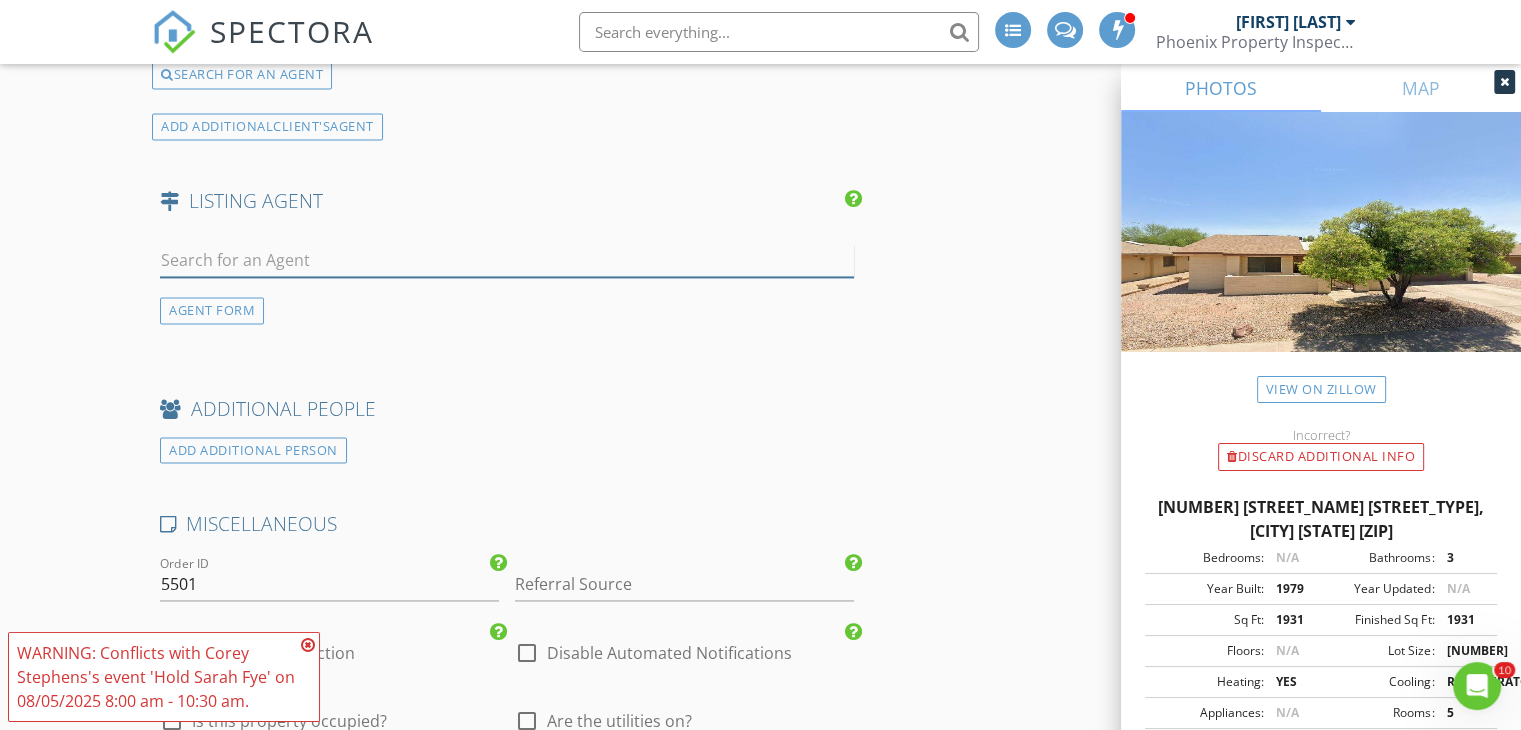 click at bounding box center (507, 260) 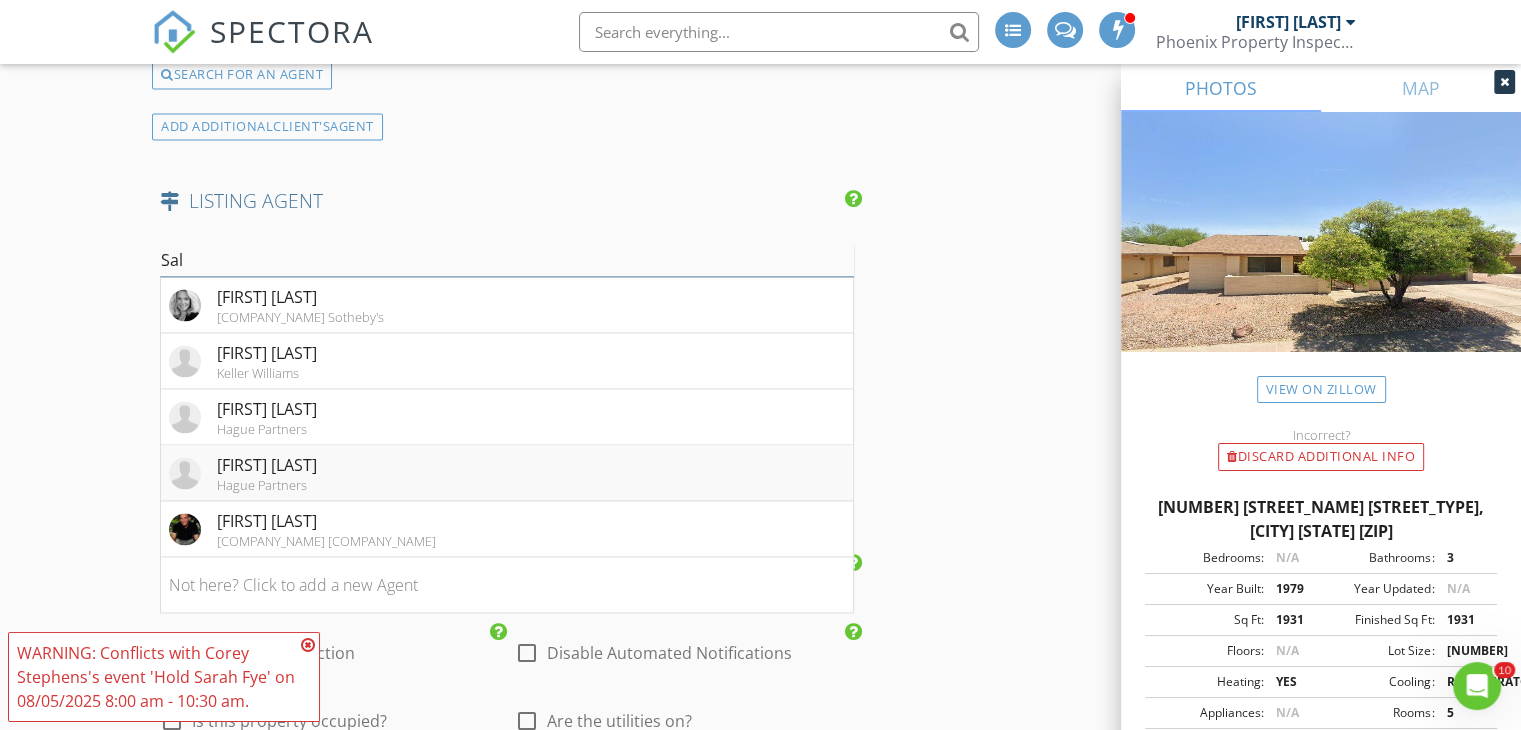 type on "Sal" 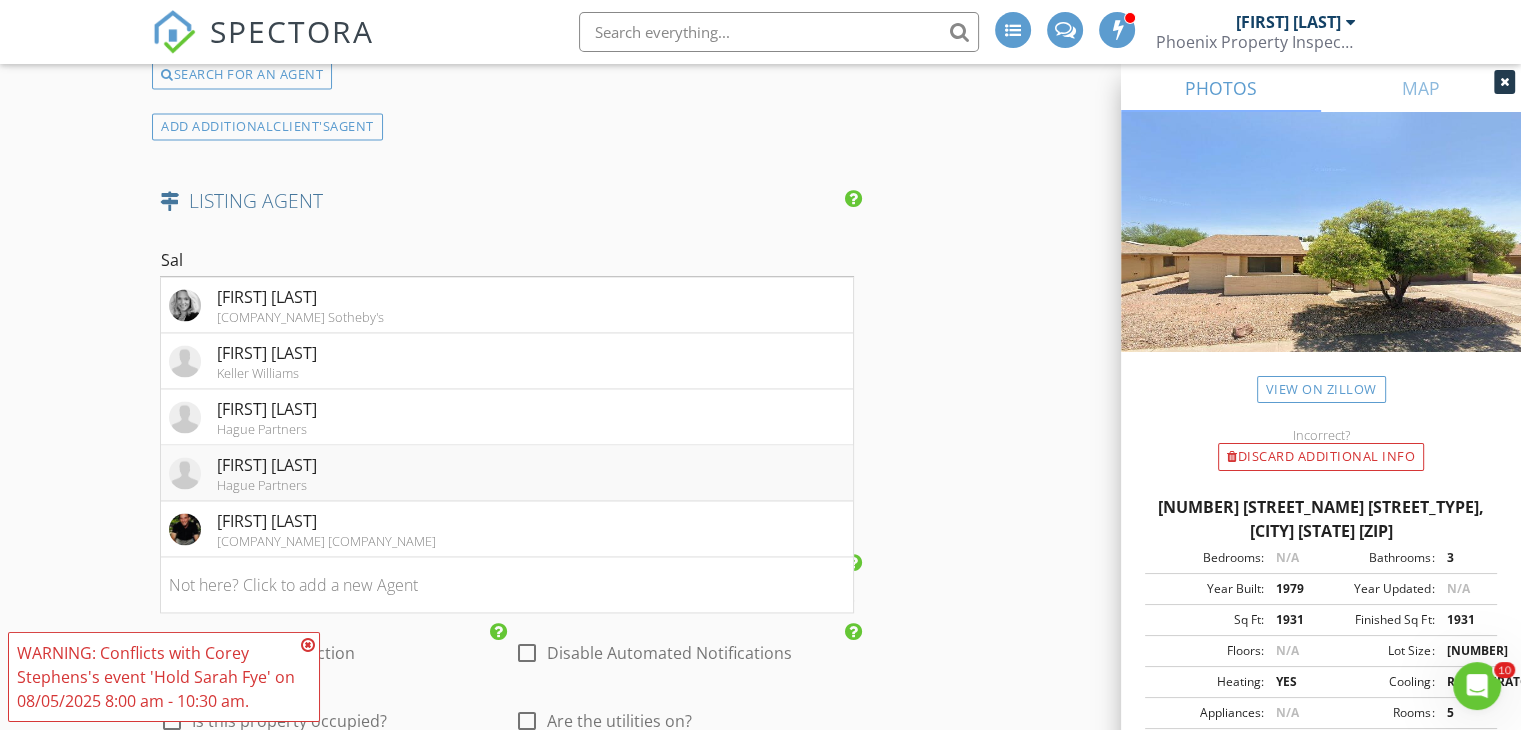 click on "Hague Partners" at bounding box center (267, 485) 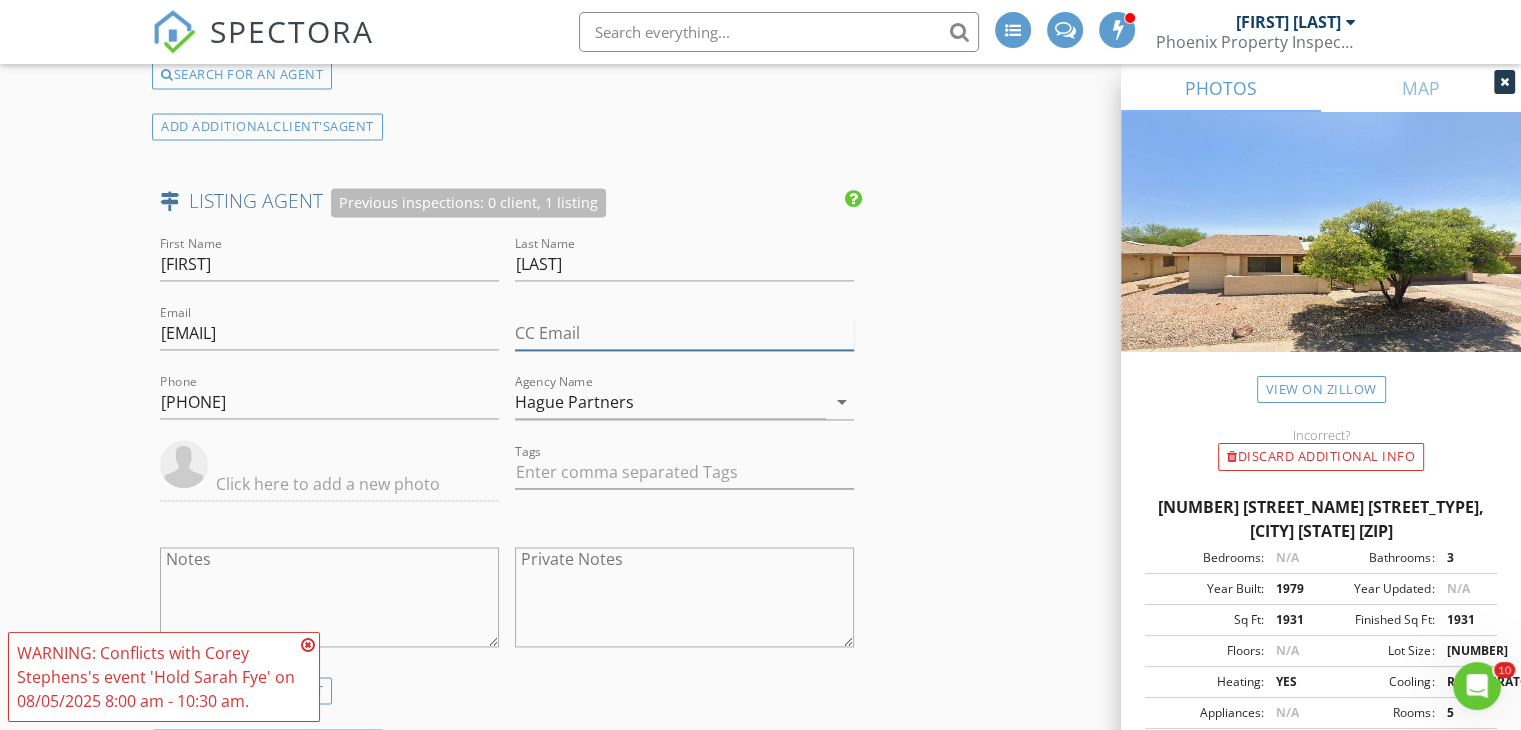 click on "CC Email" at bounding box center (684, 333) 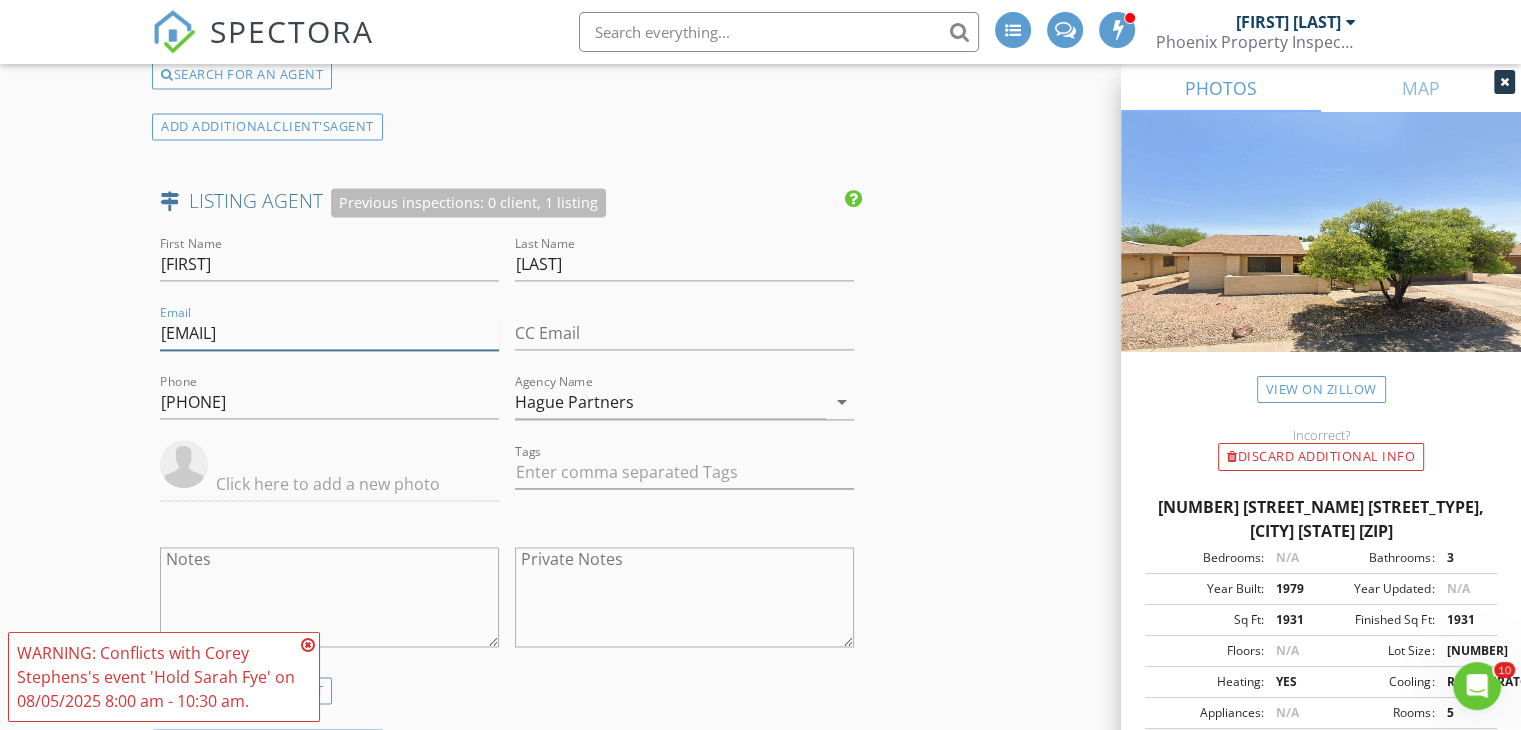 drag, startPoint x: 424, startPoint y: 332, endPoint x: 242, endPoint y: 326, distance: 182.09888 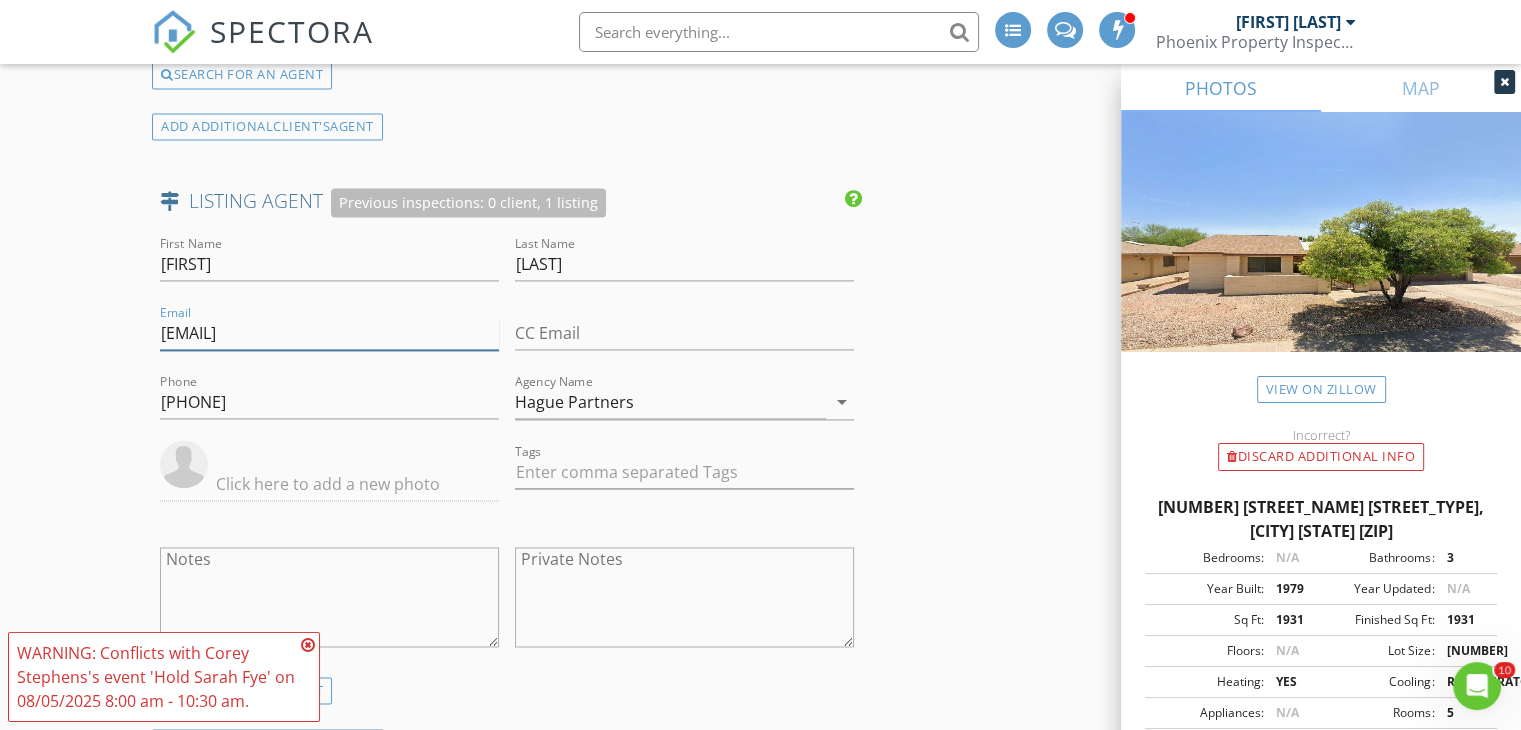 click on "salvador@haguepartners.com" at bounding box center [329, 333] 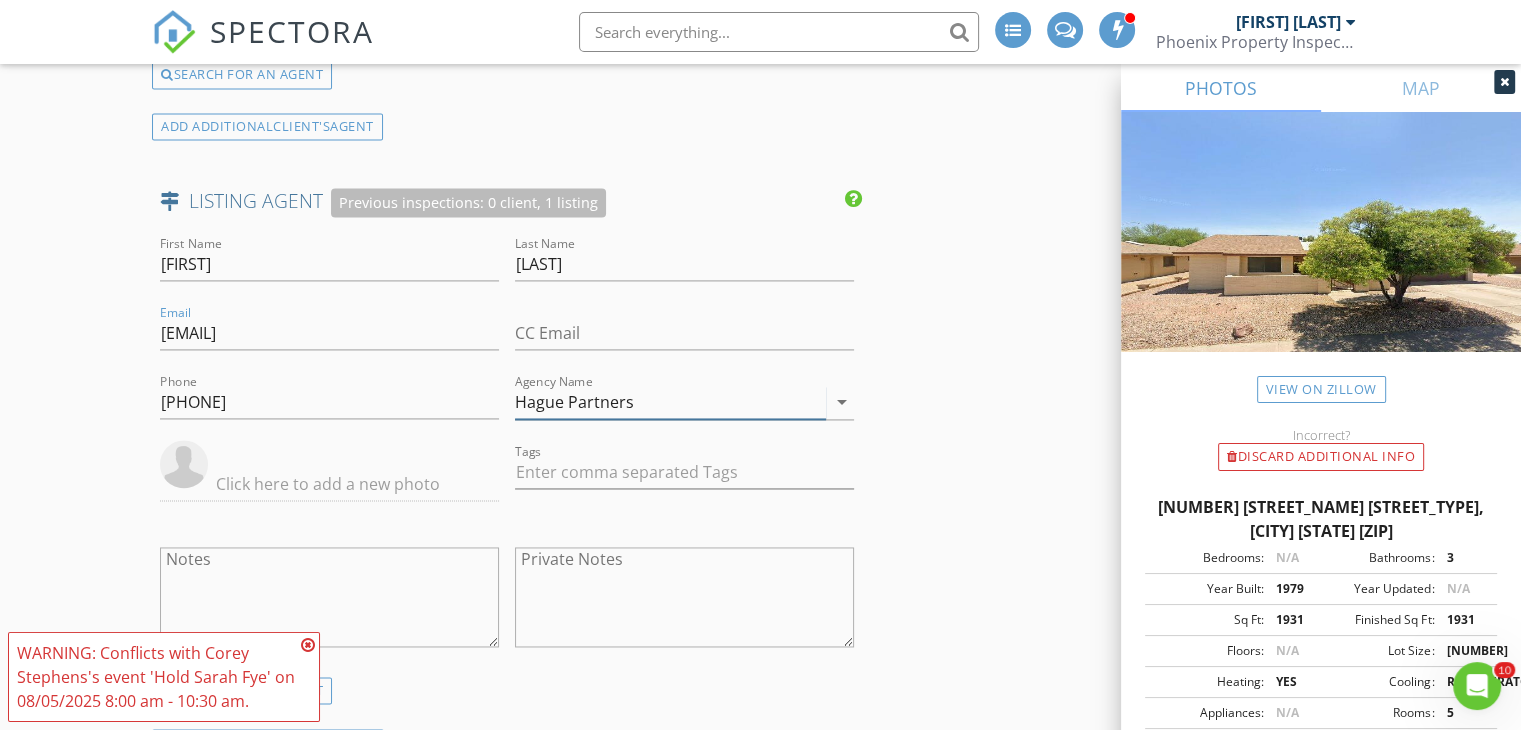 click on "Hague Partners" at bounding box center [670, 402] 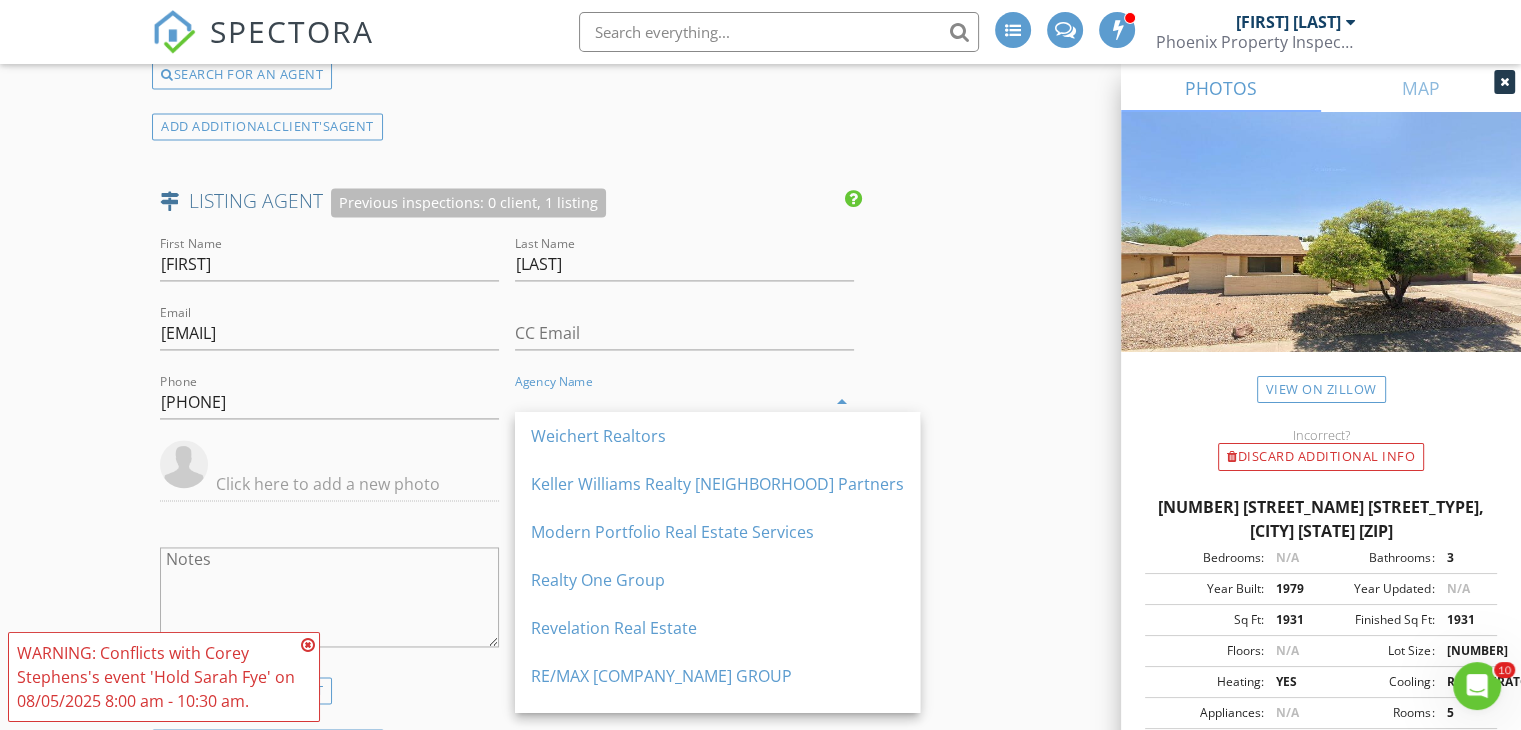 click on "INSPECTOR(S)
check_box_outline_blank   J.J. Tantillo     check_box_outline_blank   Richard Nielsen     check_box   Corey Stephens   PRIMARY   Corey Stephens arrow_drop_down   check_box_outline_blank Corey Stephens specifically requested
Date/Time
08/05/2025 8:00 AM
Location
Address Search       Address 2347 S Canton   Unit   City Mesa   State AZ   Zip 85202   County Maricopa     Square Feet 1931   Year Built 1979   Foundation arrow_drop_down     Corey Stephens     7.9 miles     (14 minutes)
client
check_box Enable Client CC email for this inspection   Client Search     check_box_outline_blank Client is a Company/Organization     First Name Scott   Last Name Timmons   Email Sft2@msn.com   CC Email   Phone 480-570-6280         Tags         Notes   Private Notes
ADD ADDITIONAL client
check_box" at bounding box center (760, -345) 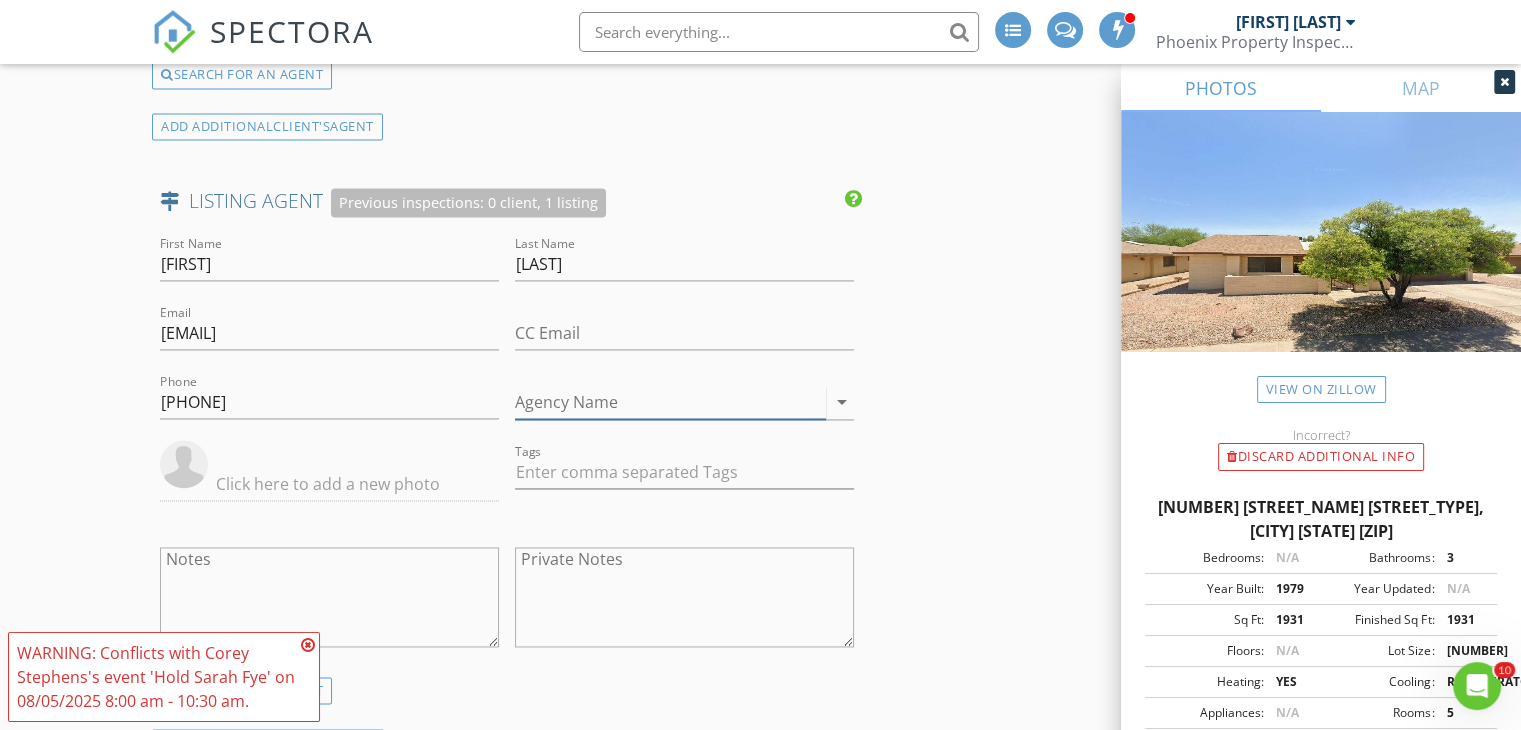 click on "Agency Name" at bounding box center (670, 402) 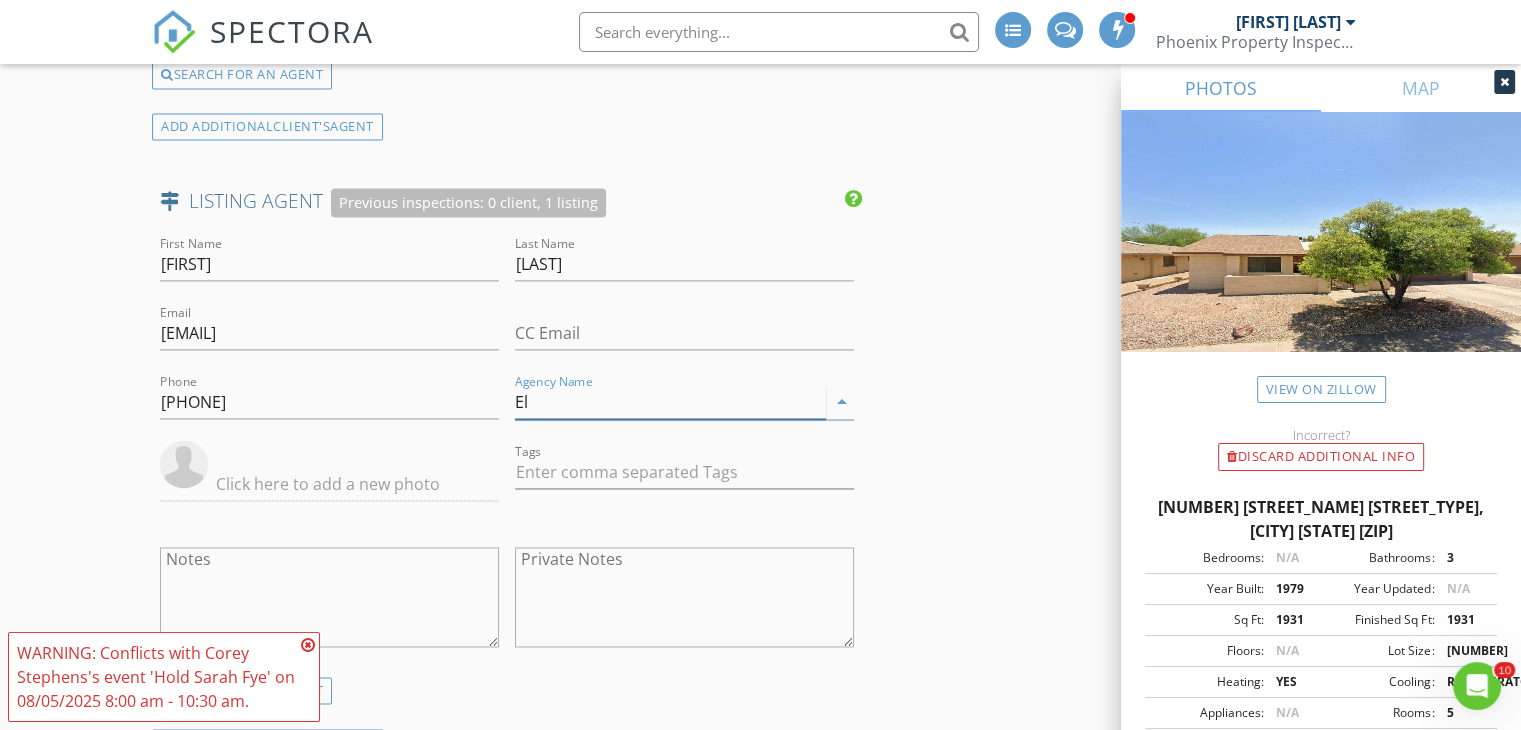 type on "E" 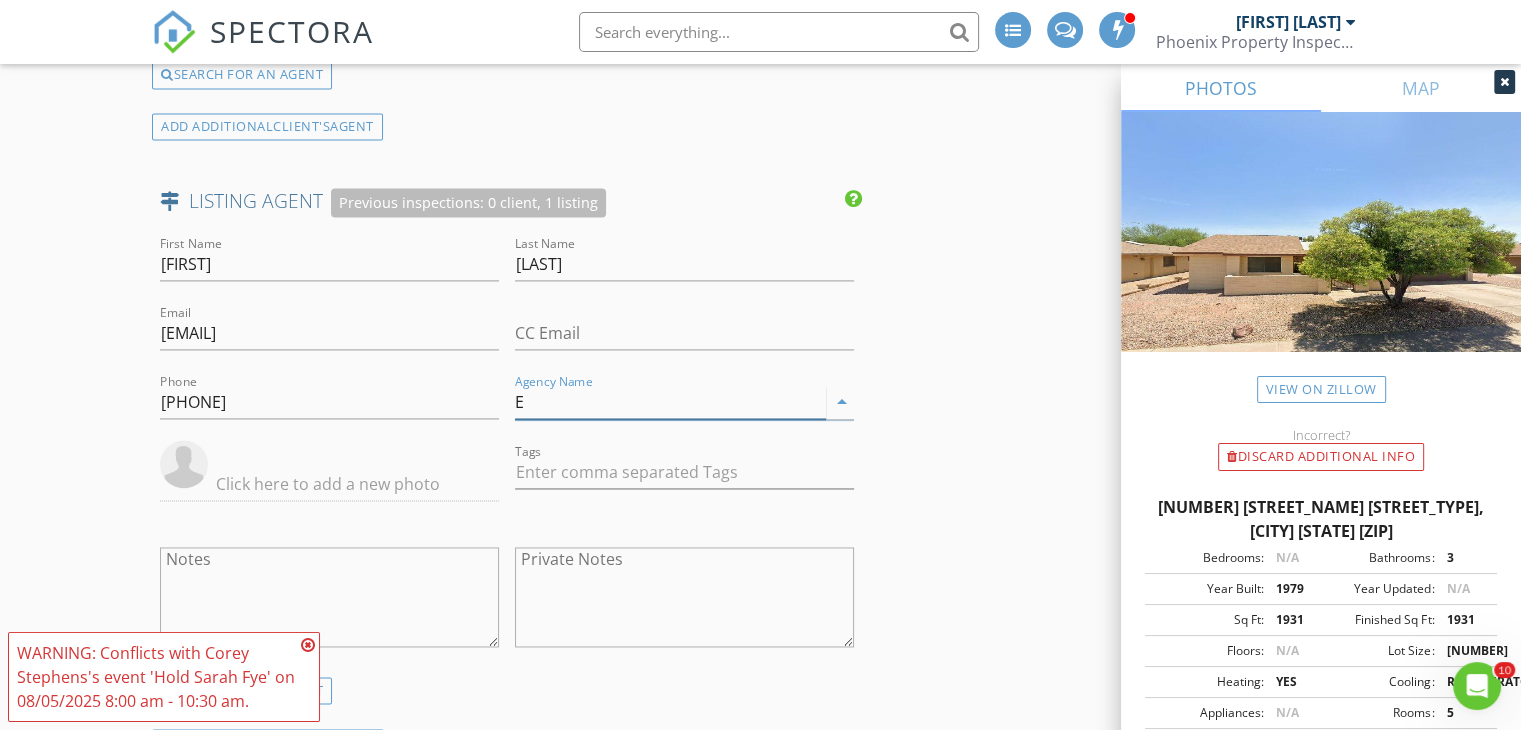 type 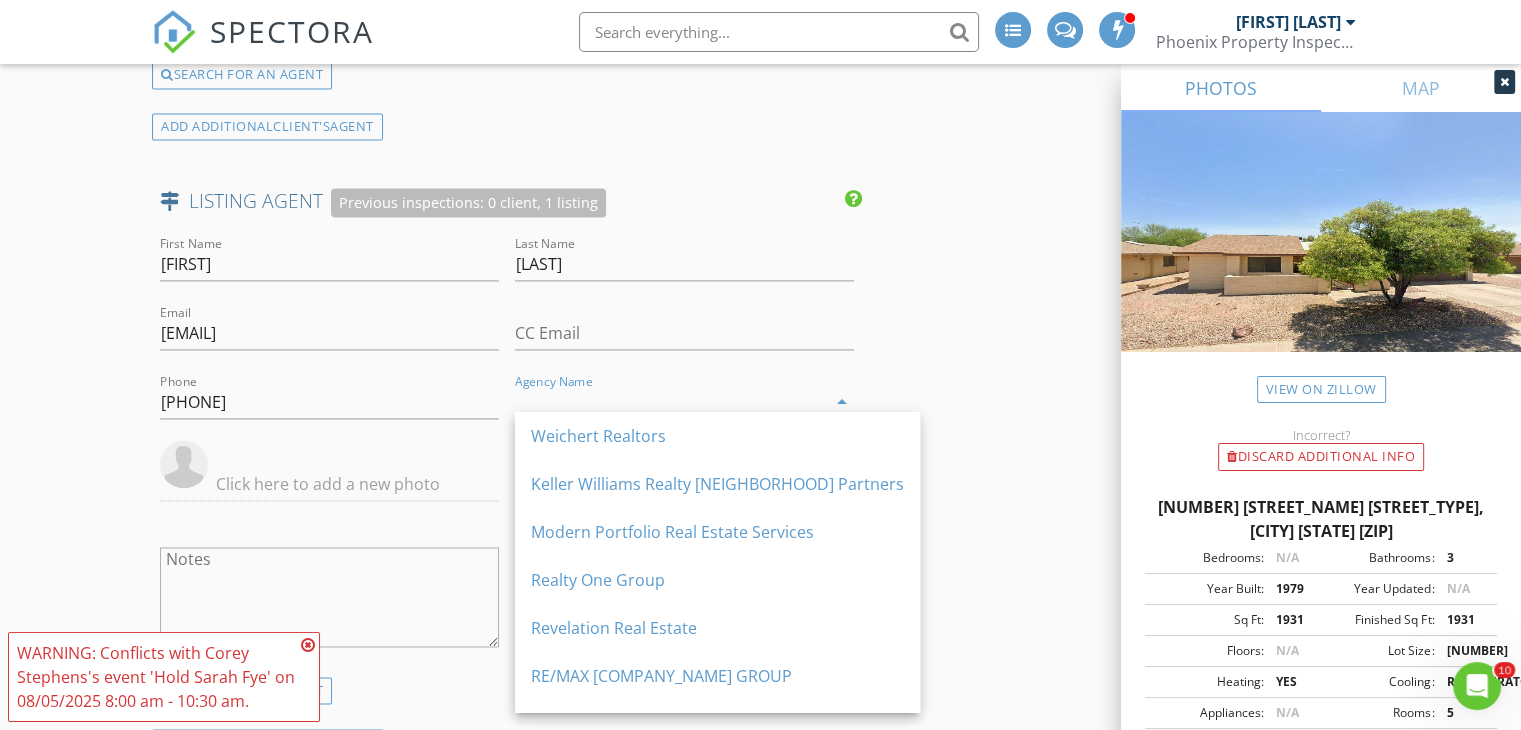 click on "INSPECTOR(S)
check_box_outline_blank   J.J. Tantillo     check_box_outline_blank   Richard Nielsen     check_box   Corey Stephens   PRIMARY   Corey Stephens arrow_drop_down   check_box_outline_blank Corey Stephens specifically requested
Date/Time
08/05/2025 8:00 AM
Location
Address Search       Address 2347 S Canton   Unit   City Mesa   State AZ   Zip 85202   County Maricopa     Square Feet 1931   Year Built 1979   Foundation arrow_drop_down     Corey Stephens     7.9 miles     (14 minutes)
client
check_box Enable Client CC email for this inspection   Client Search     check_box_outline_blank Client is a Company/Organization     First Name Scott   Last Name Timmons   Email Sft2@msn.com   CC Email   Phone 480-570-6280         Tags         Notes   Private Notes
ADD ADDITIONAL client
check_box" at bounding box center [760, -345] 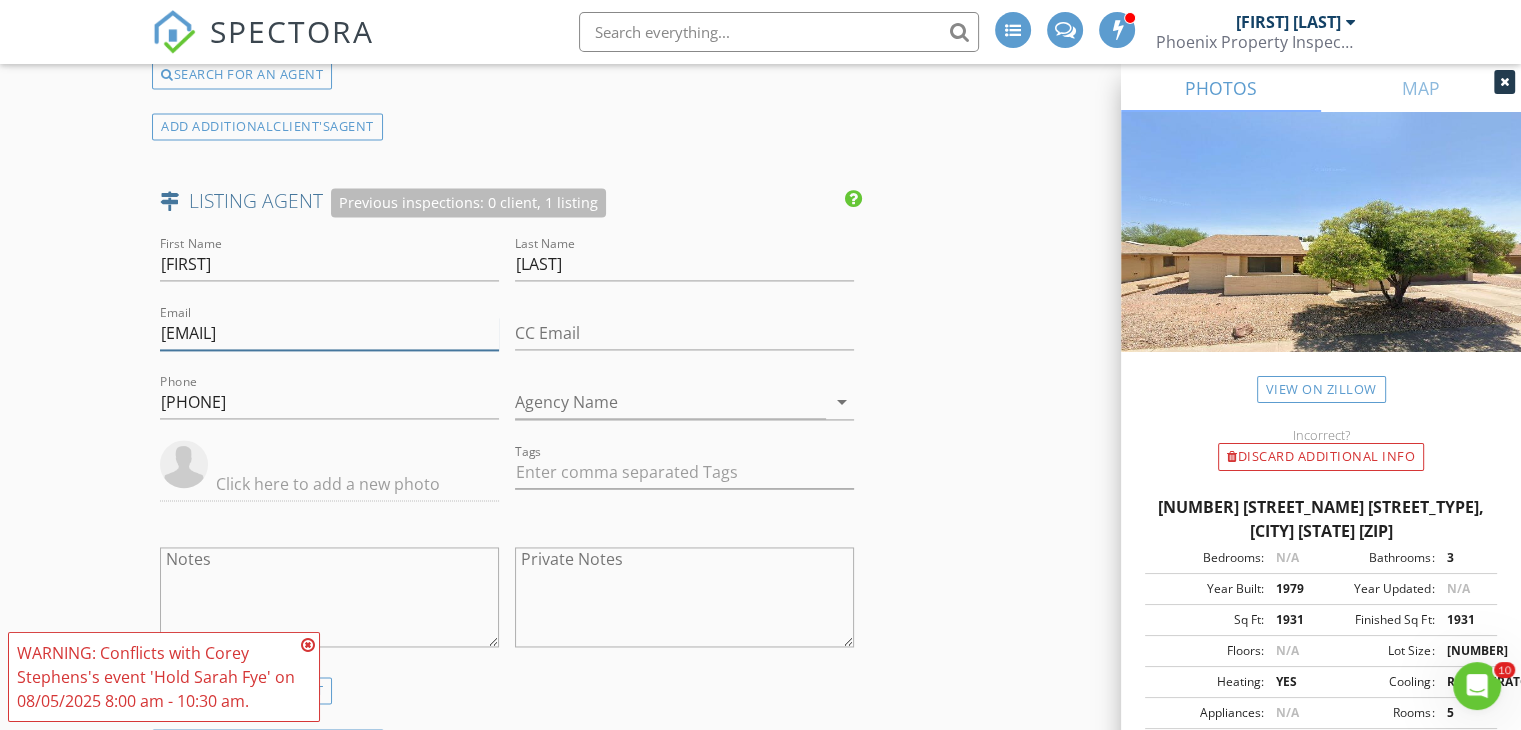 click on "salvador@elitebrothersgroup" at bounding box center (329, 333) 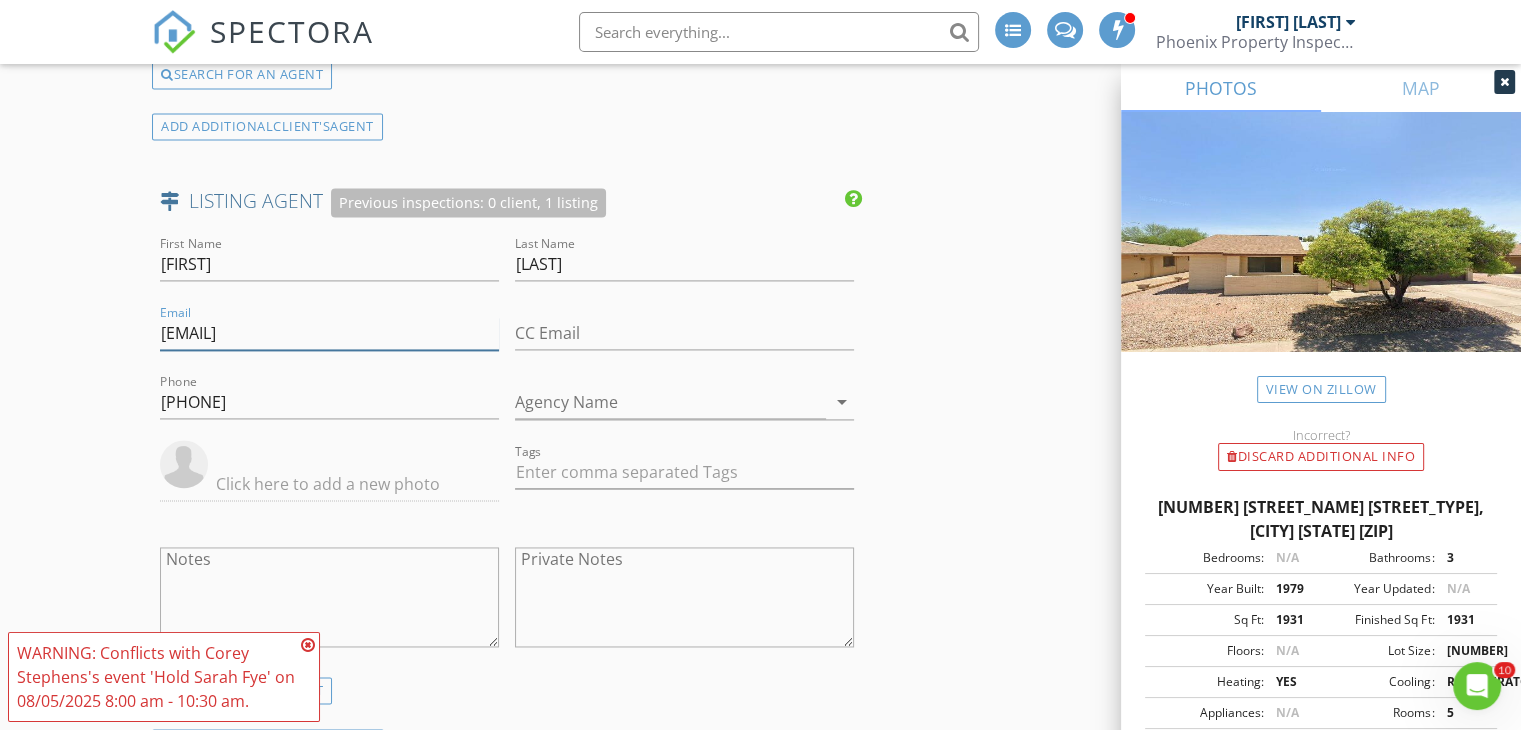 click on "sal@elitebrothersgroup" at bounding box center (329, 333) 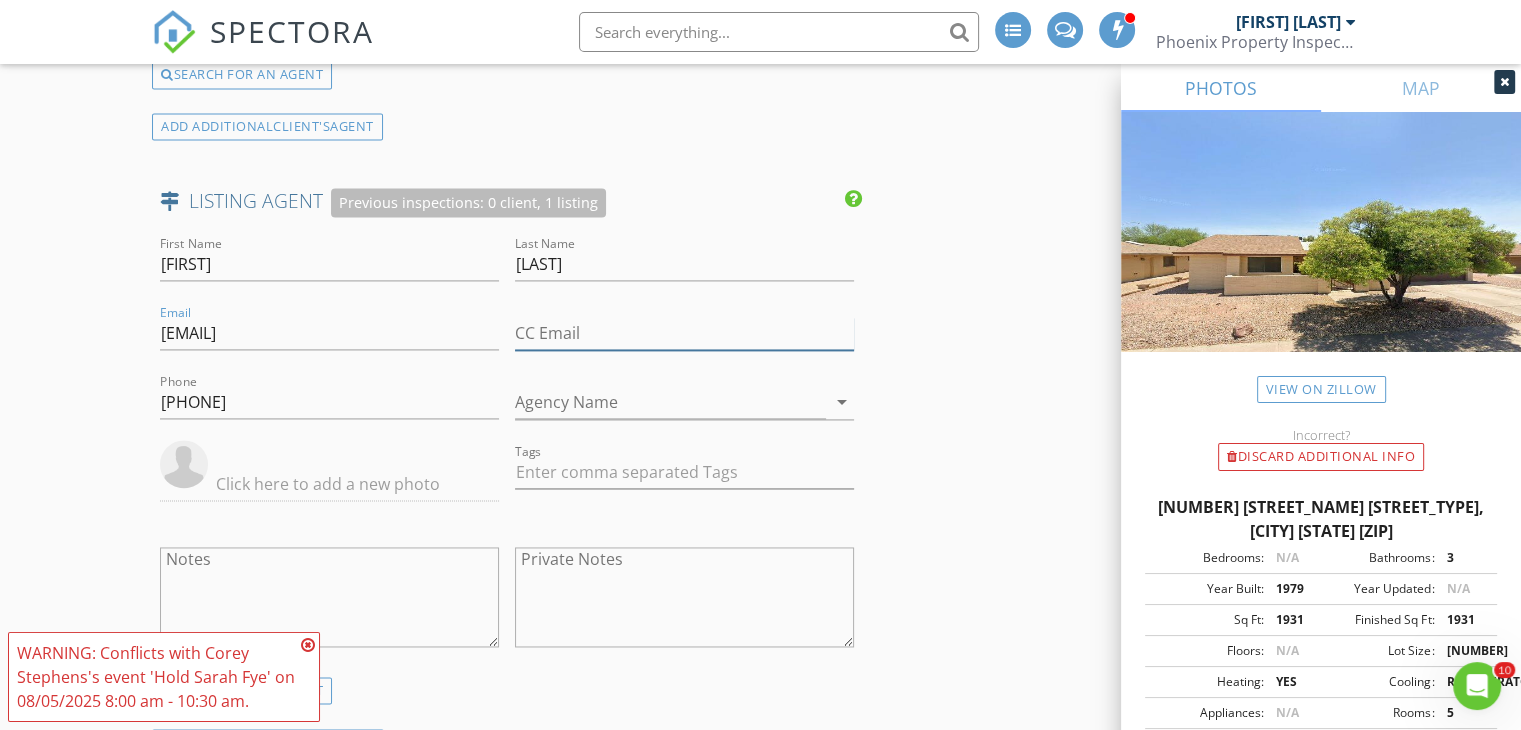 click on "CC Email" at bounding box center [684, 333] 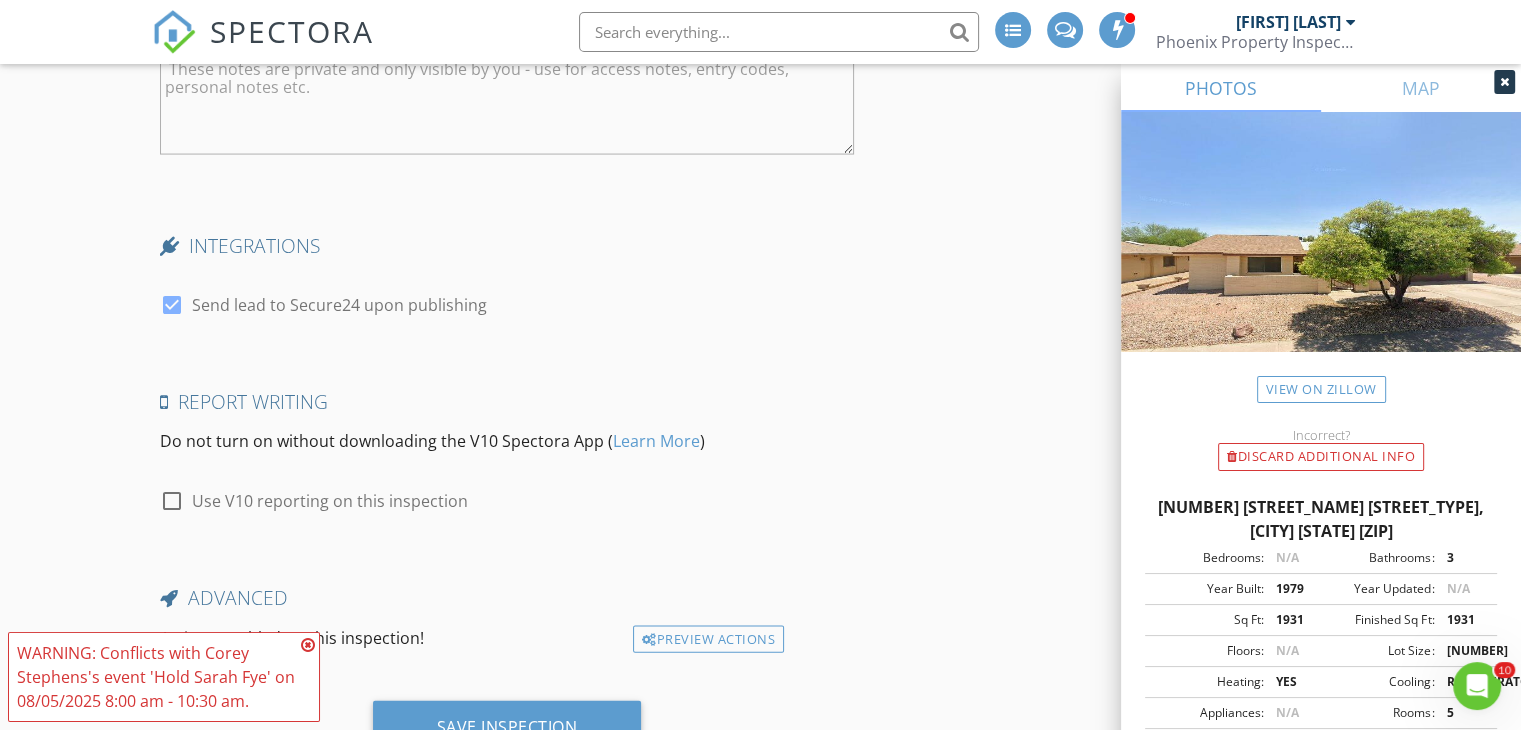scroll, scrollTop: 4112, scrollLeft: 0, axis: vertical 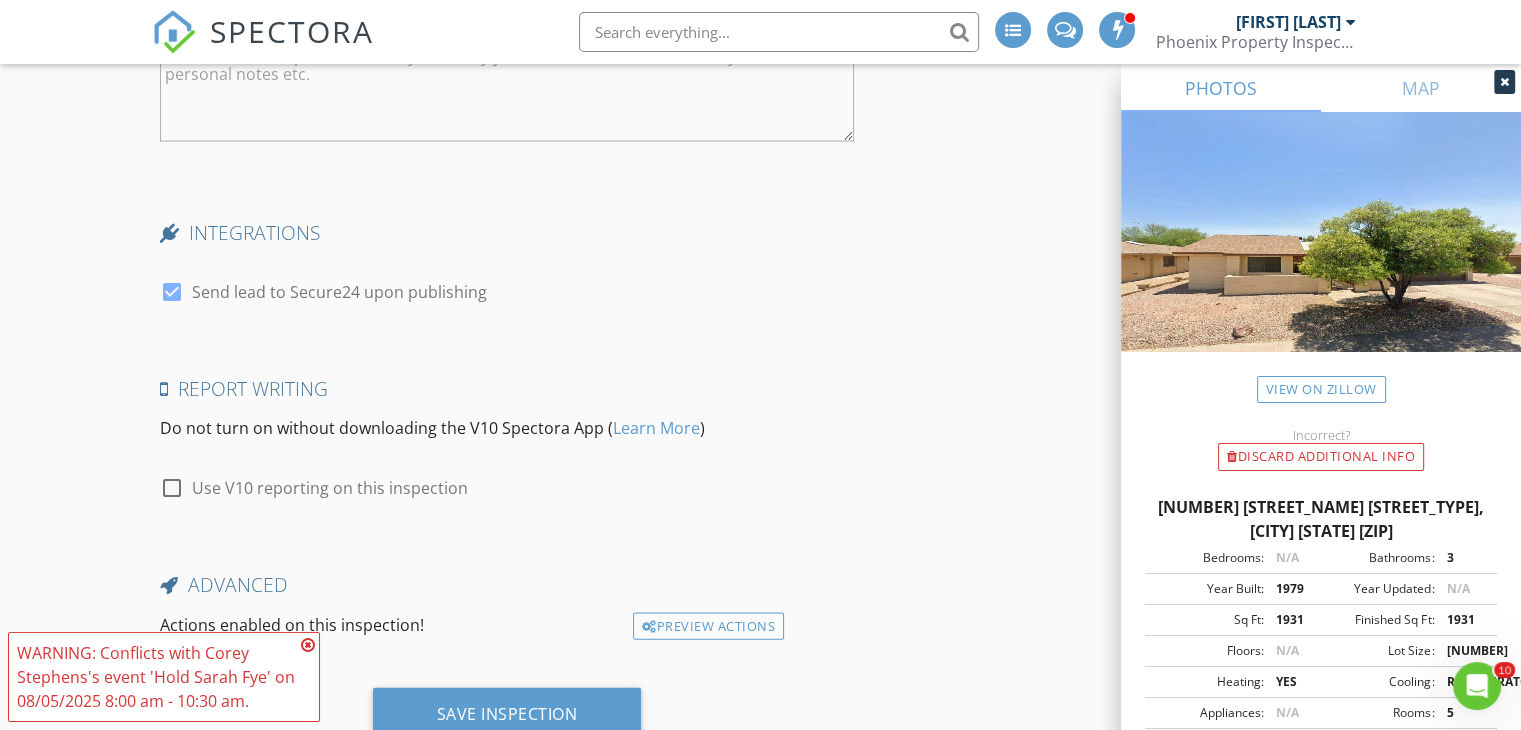 type on "sreiner@citiea.com" 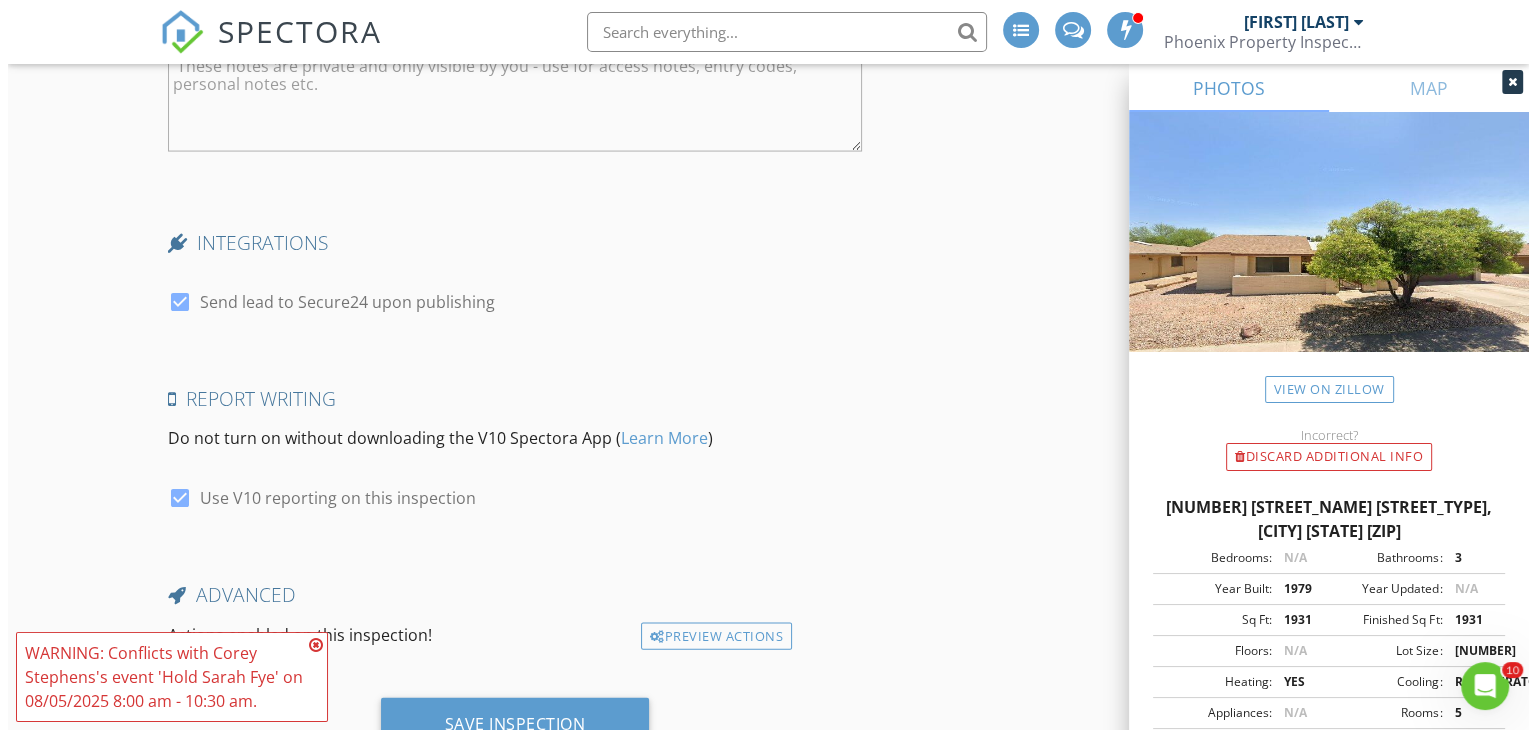 scroll, scrollTop: 4175, scrollLeft: 0, axis: vertical 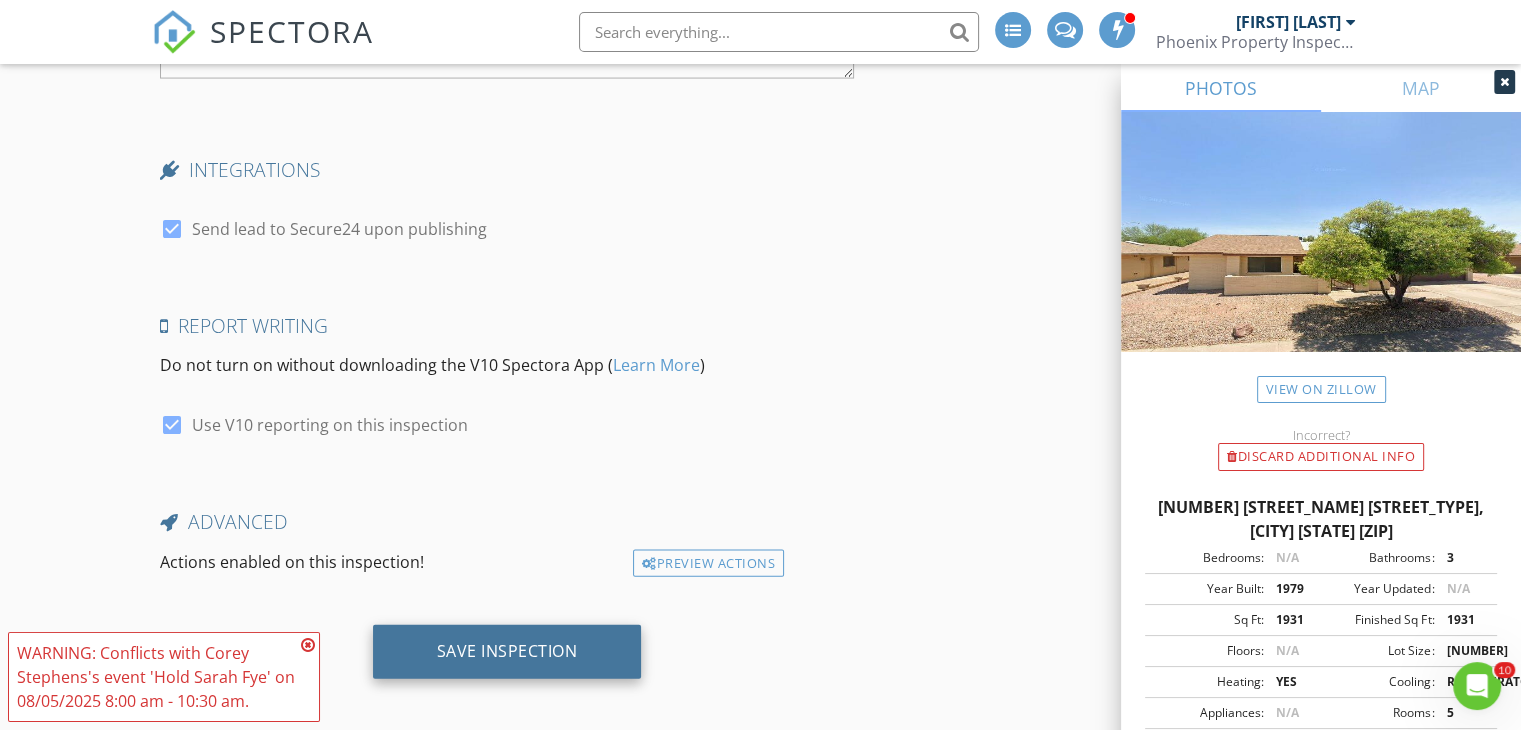 click on "Save Inspection" at bounding box center (507, 651) 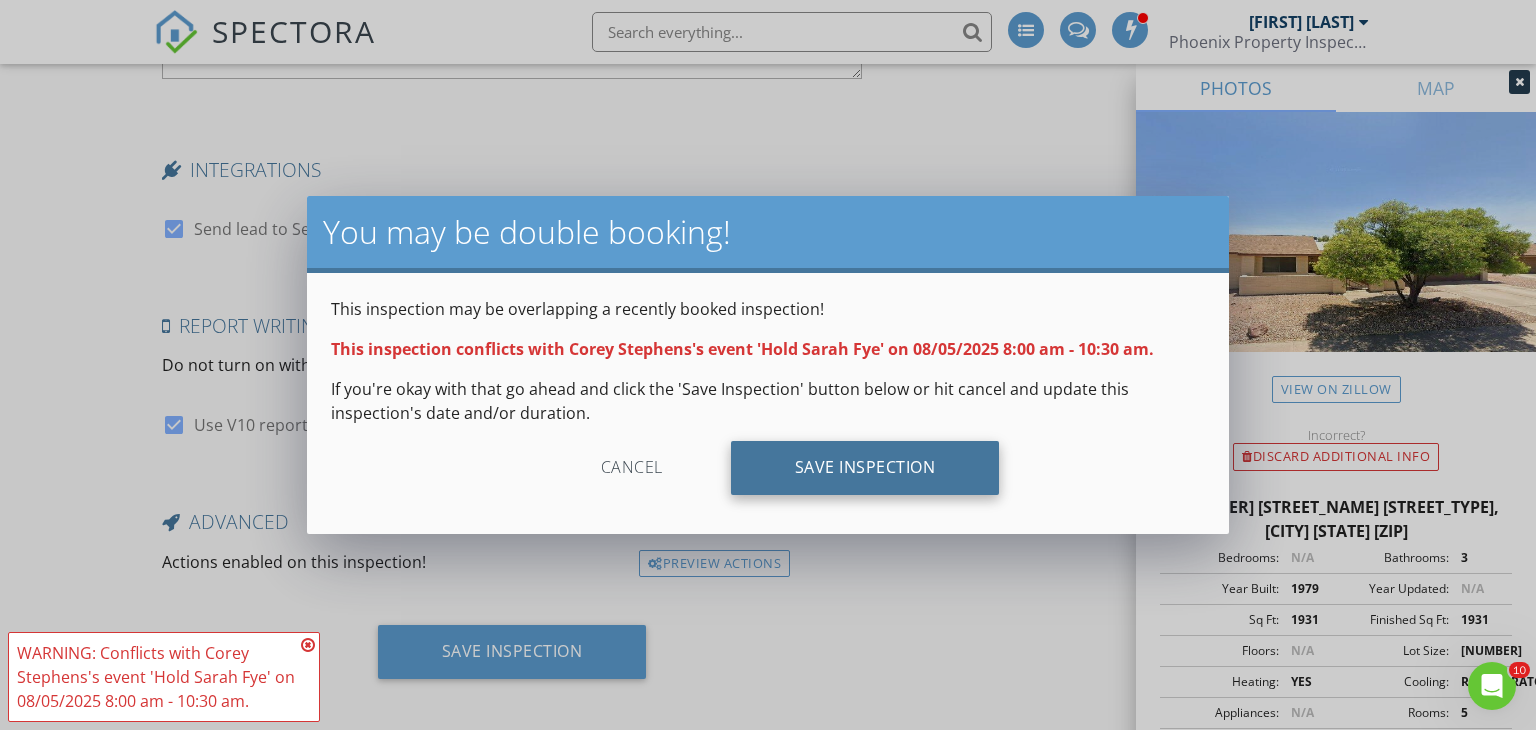 click on "Save Inspection" at bounding box center [865, 468] 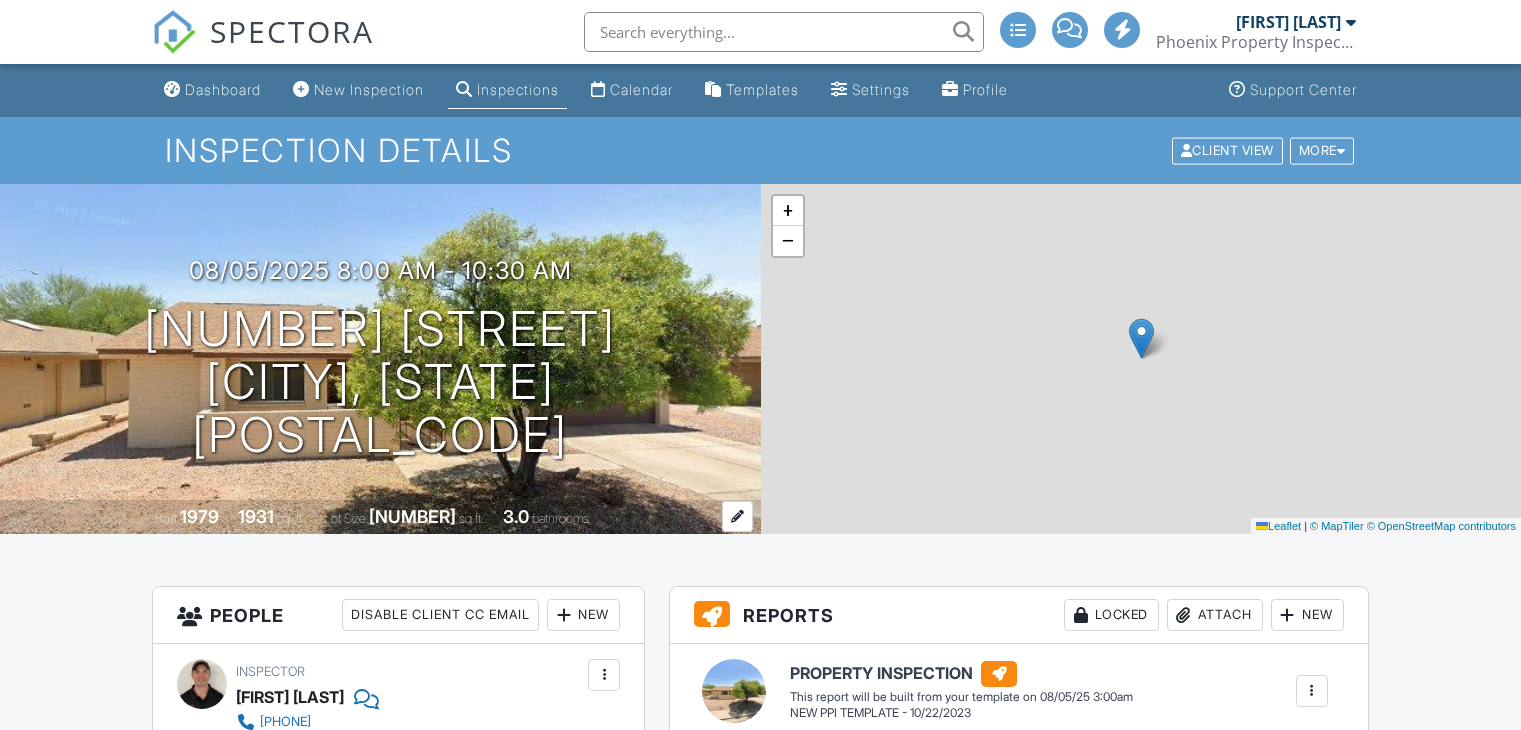 scroll, scrollTop: 0, scrollLeft: 0, axis: both 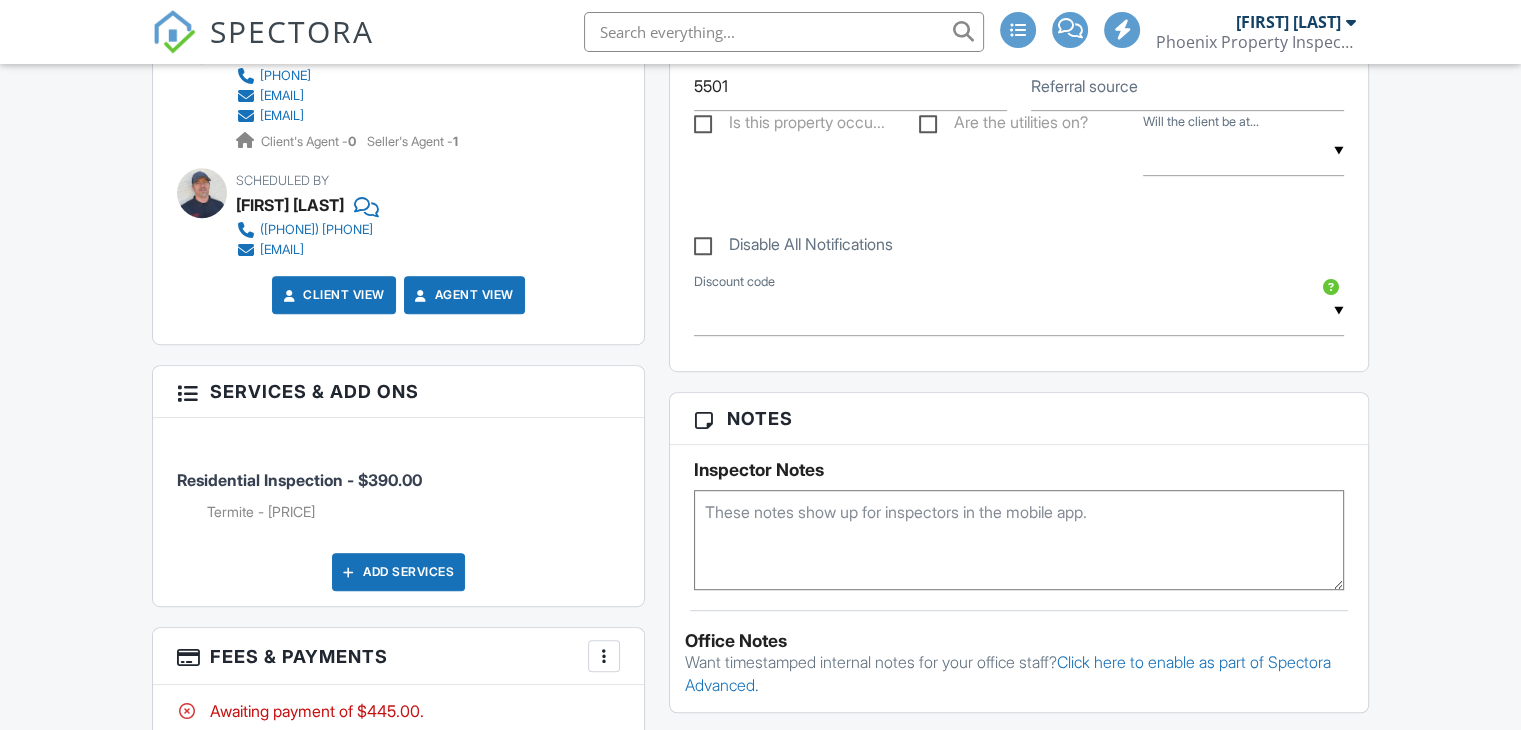 click at bounding box center [1019, 540] 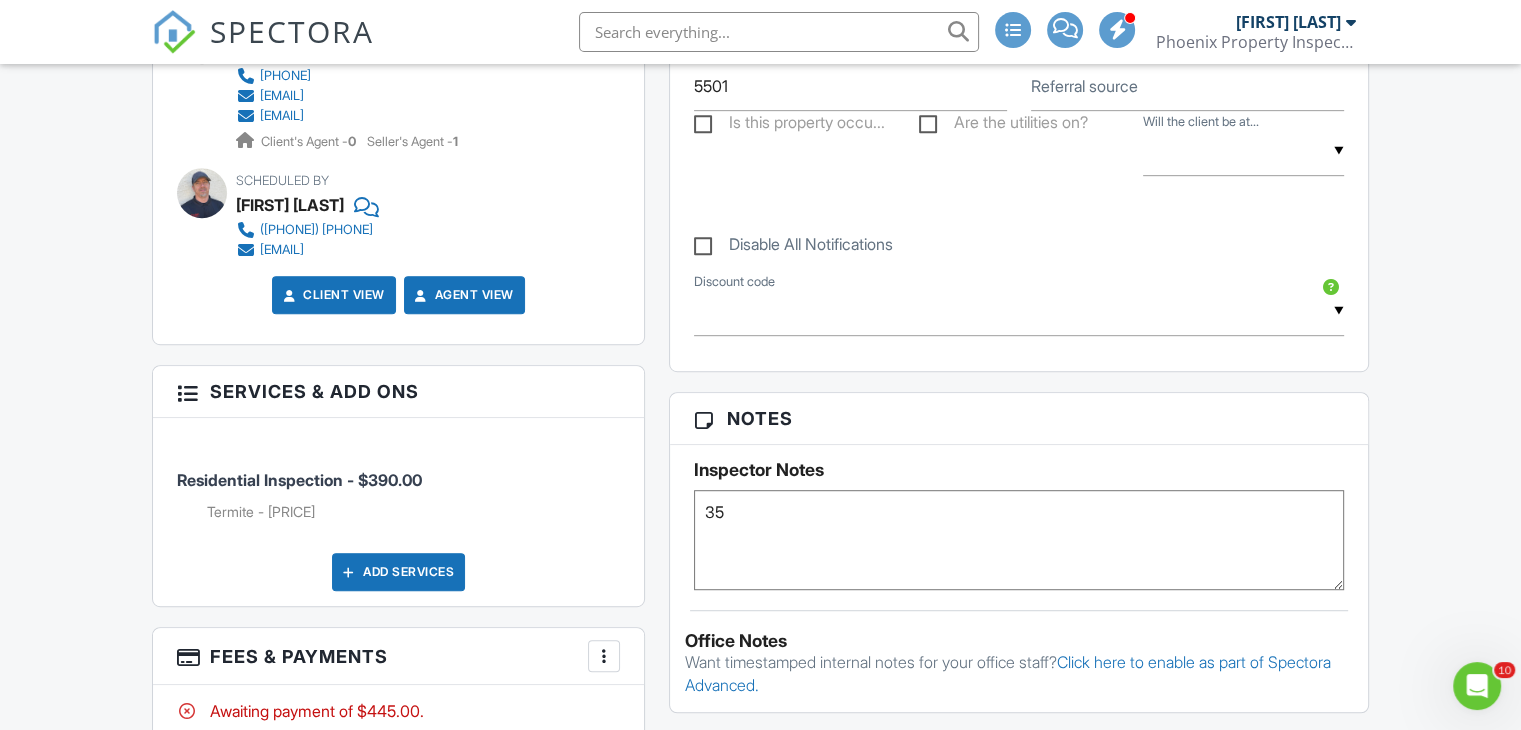 scroll, scrollTop: 0, scrollLeft: 0, axis: both 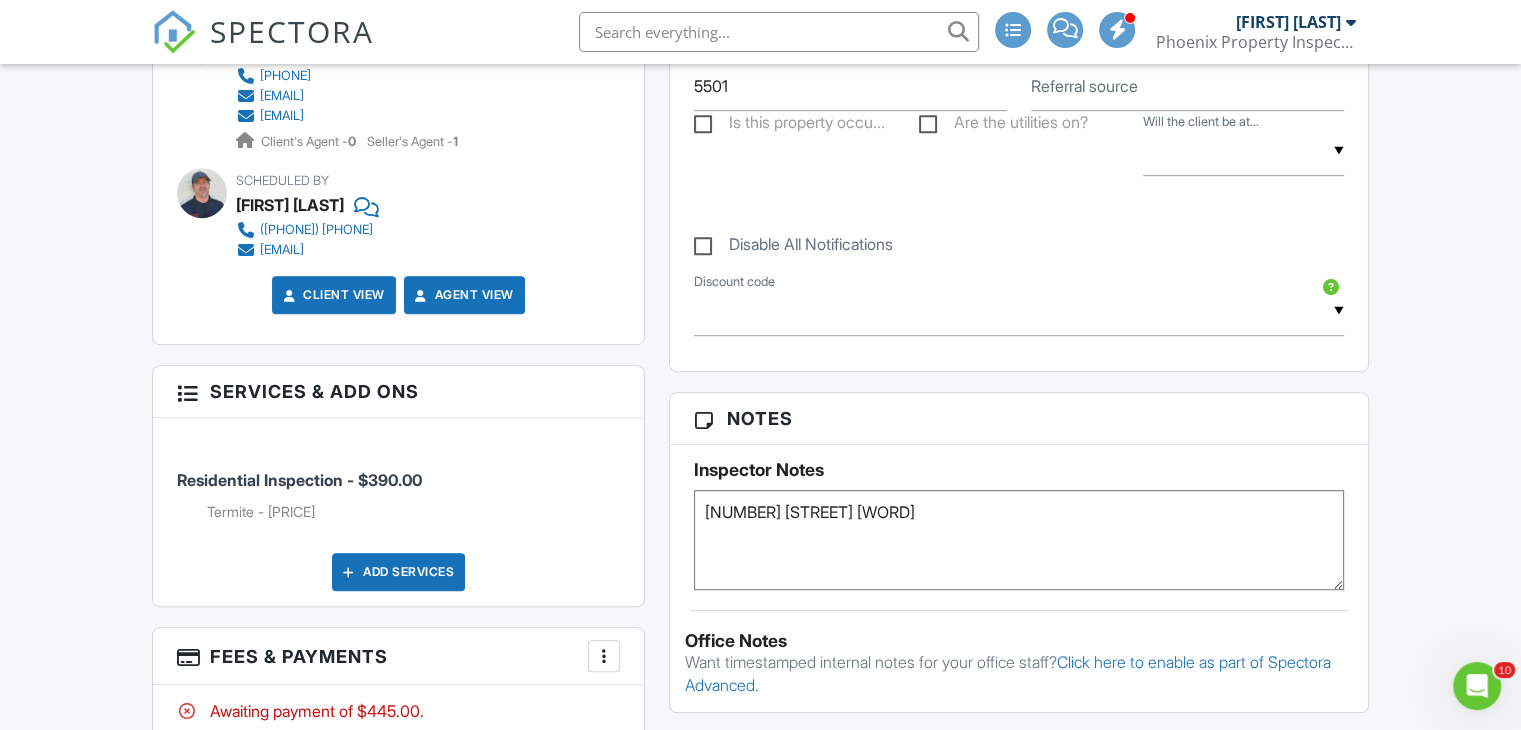 type on "[NUMBER] [STREET] [WORD]" 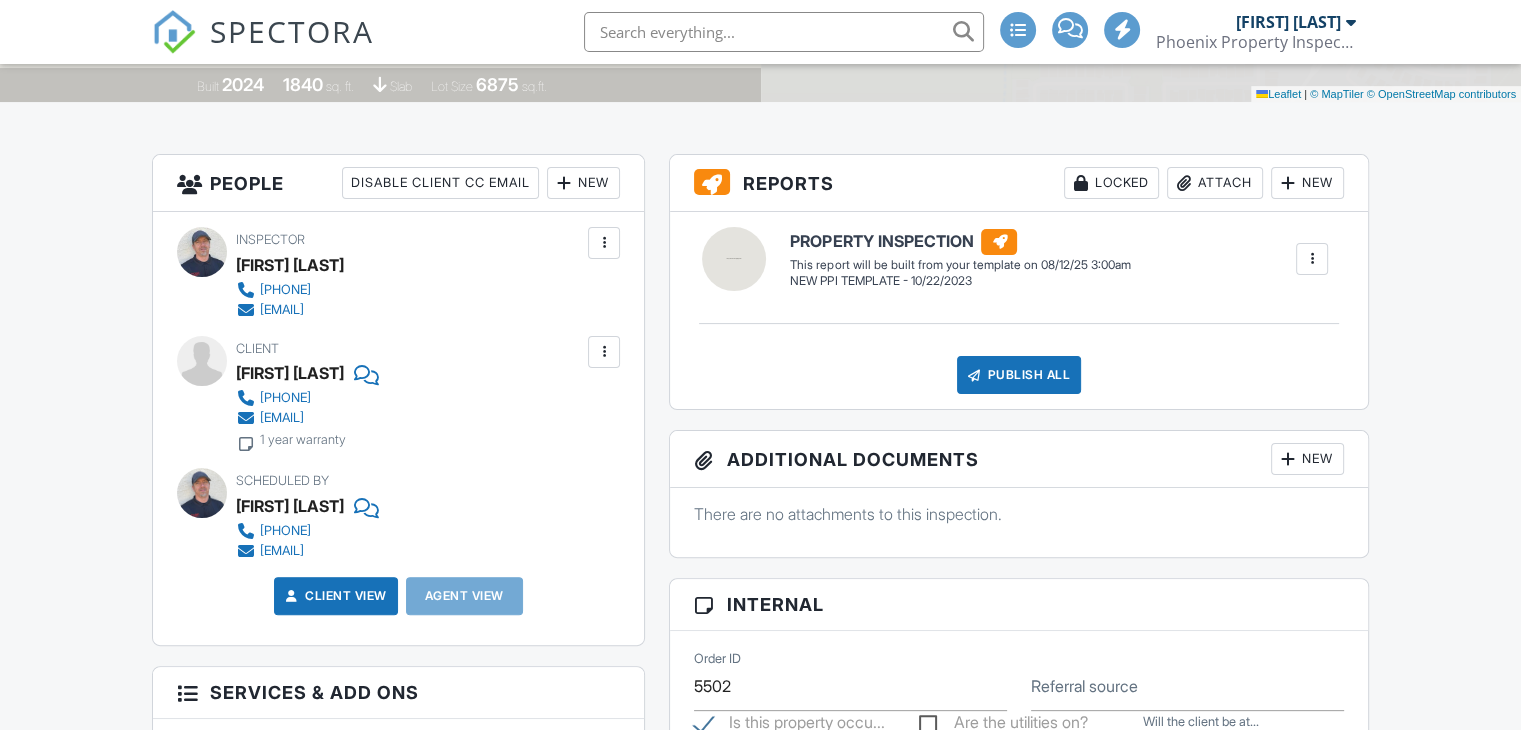 scroll, scrollTop: 432, scrollLeft: 0, axis: vertical 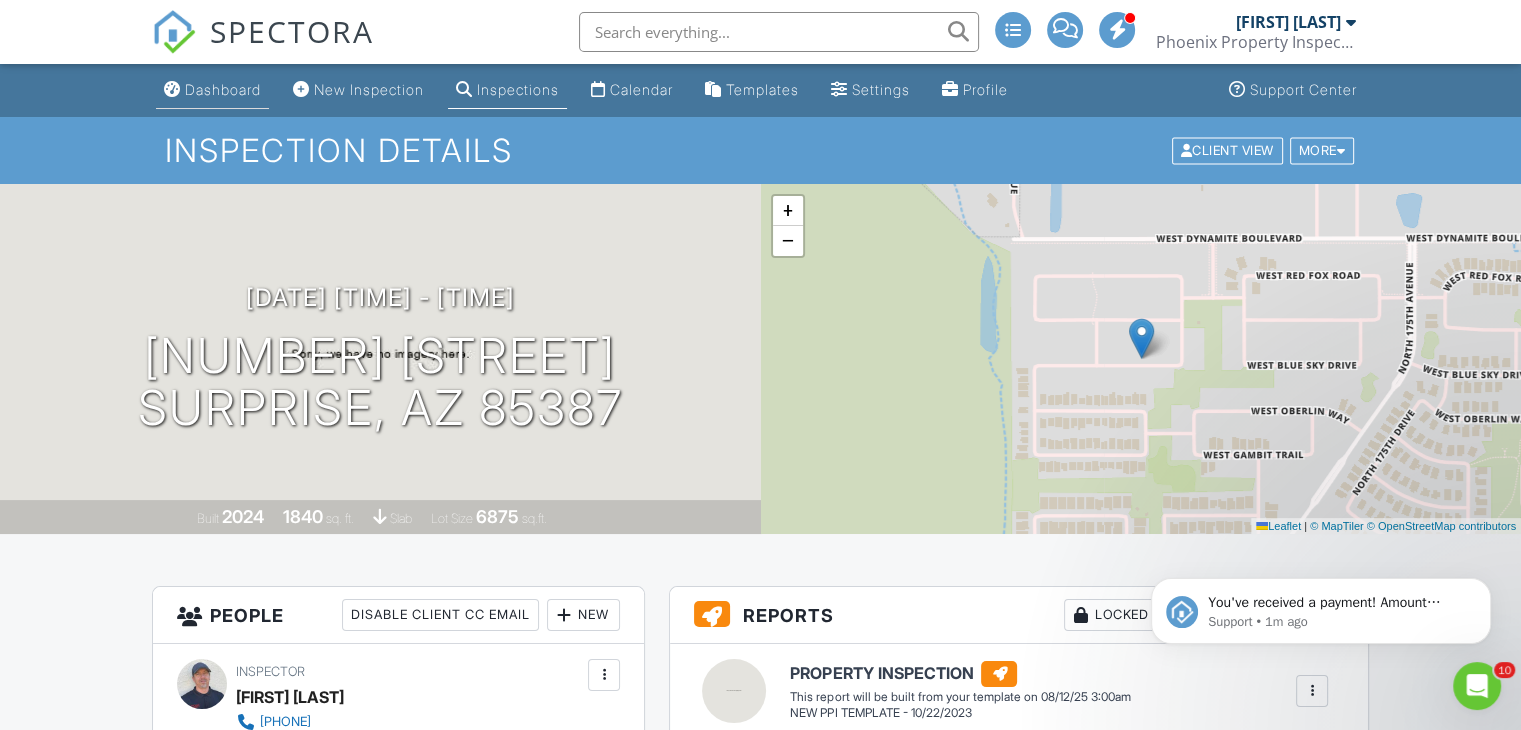 click on "Dashboard" at bounding box center (212, 90) 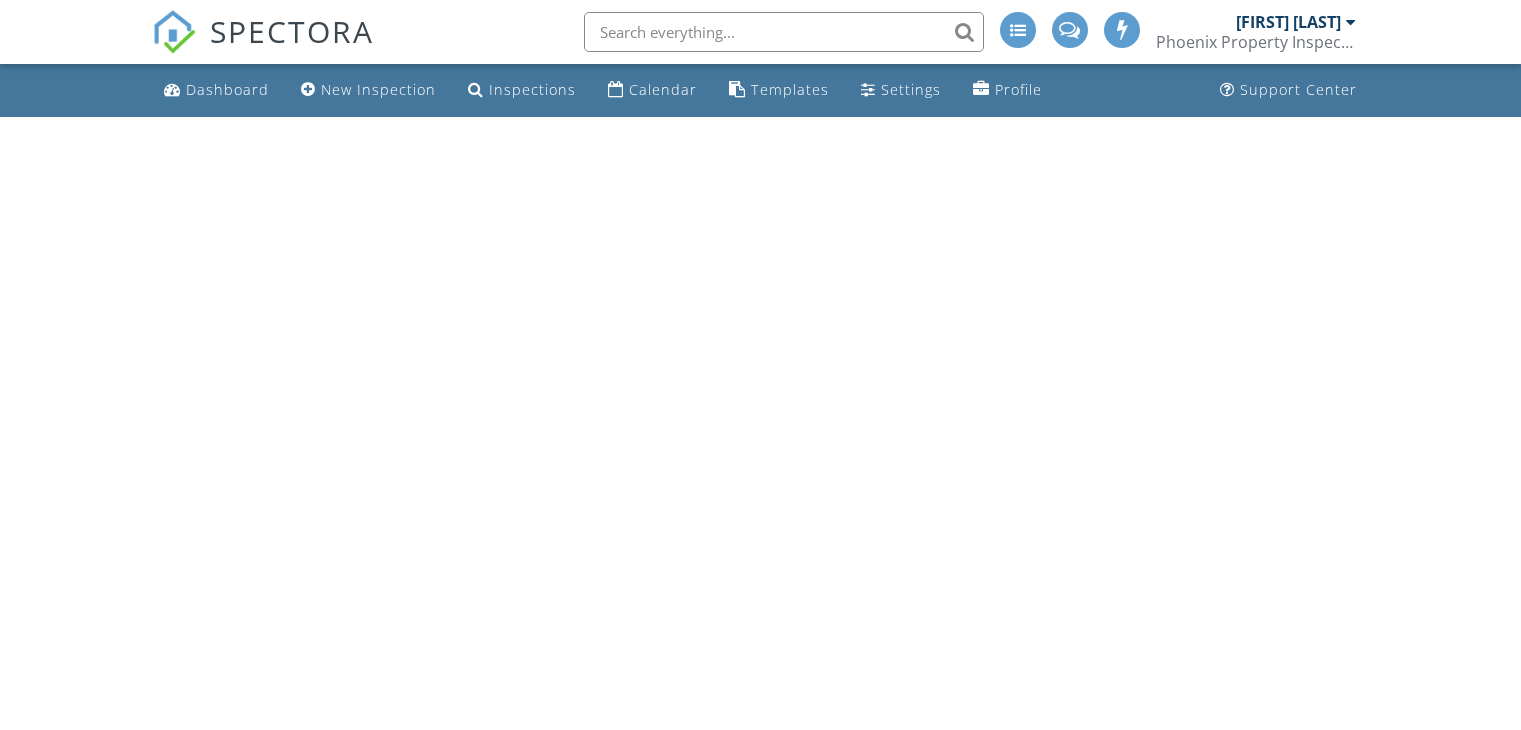 scroll, scrollTop: 0, scrollLeft: 0, axis: both 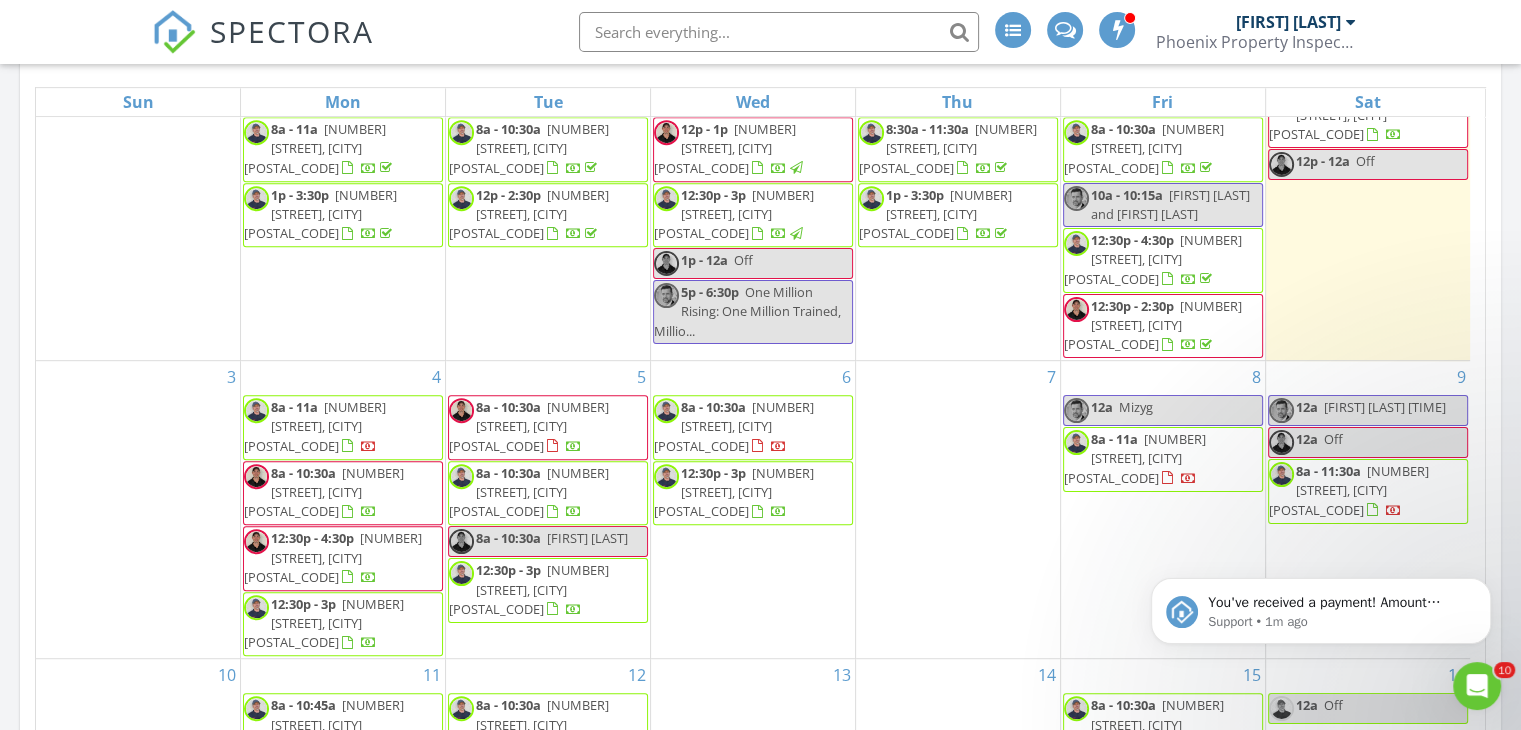 click on "Hold Sarah Fye" at bounding box center (587, 538) 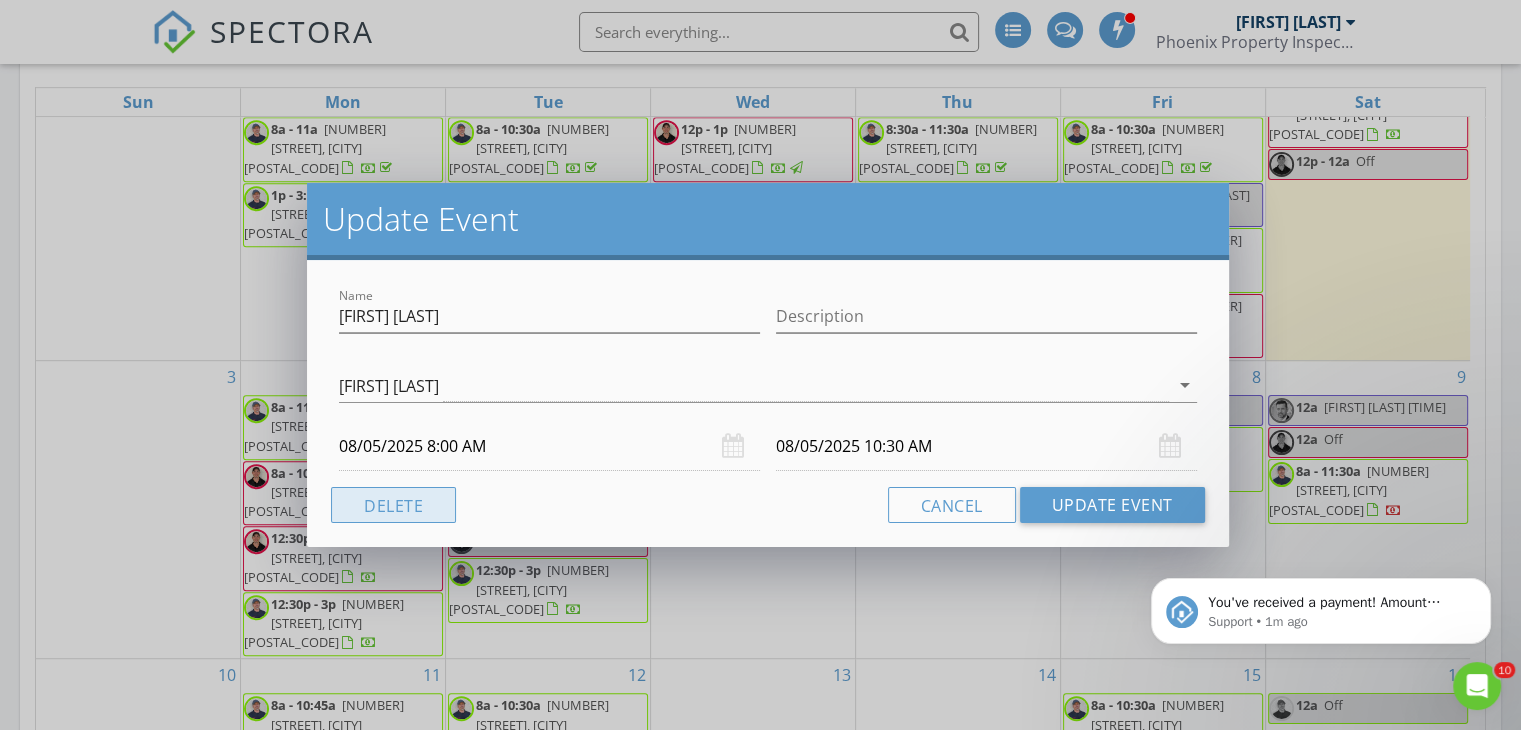 click on "Delete" at bounding box center [393, 505] 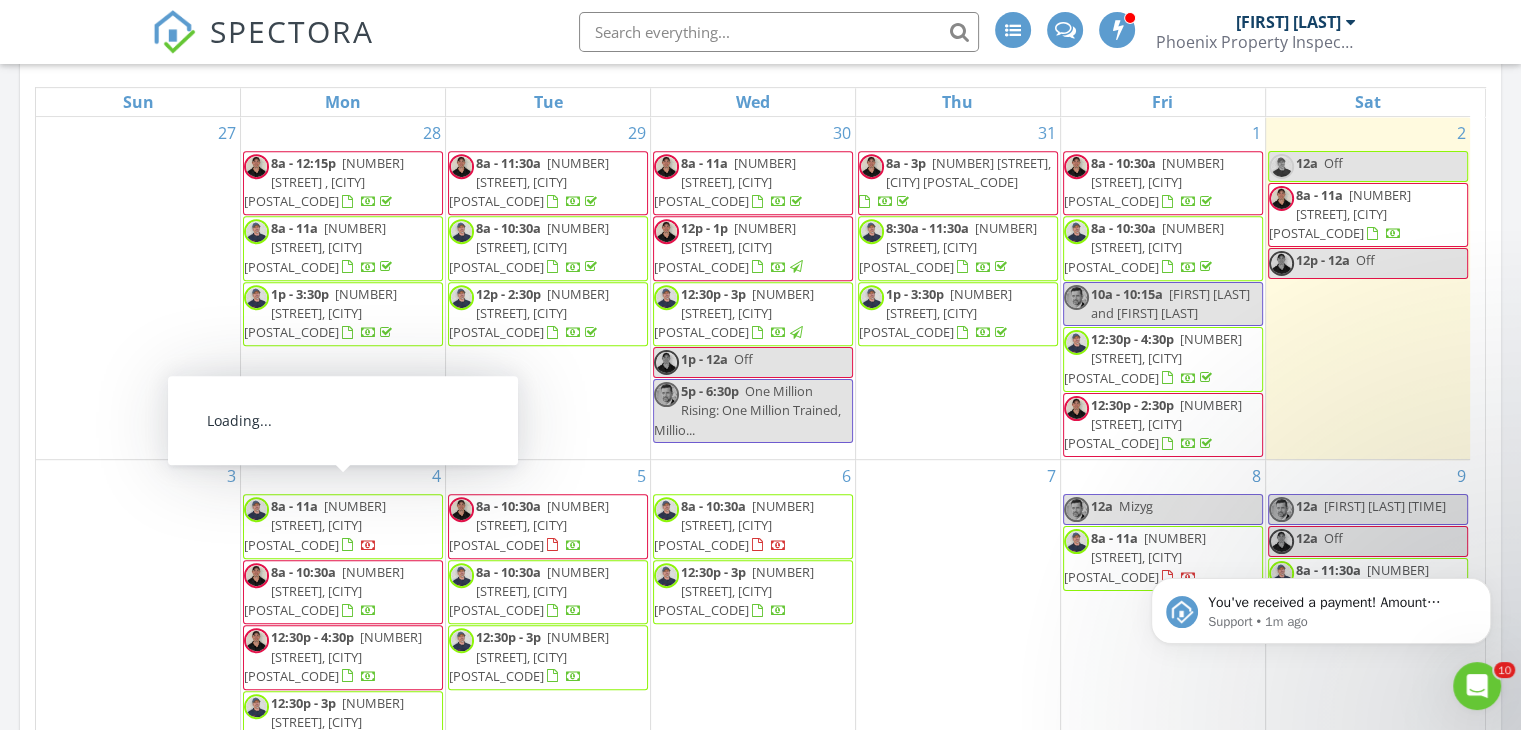 scroll, scrollTop: 99, scrollLeft: 0, axis: vertical 